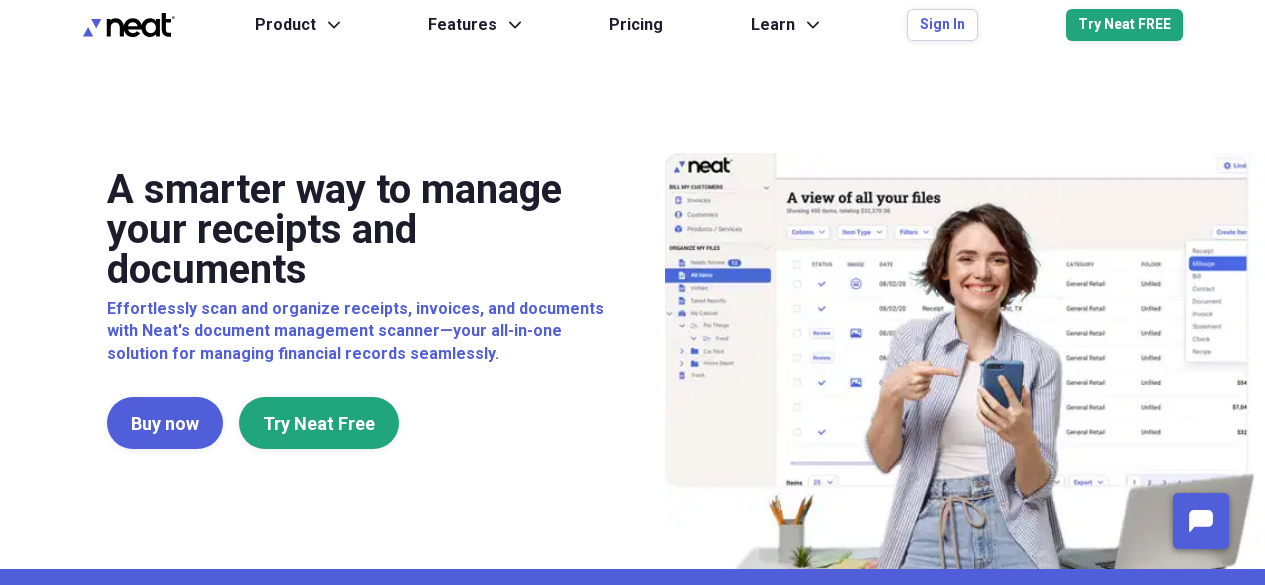 scroll, scrollTop: 0, scrollLeft: 0, axis: both 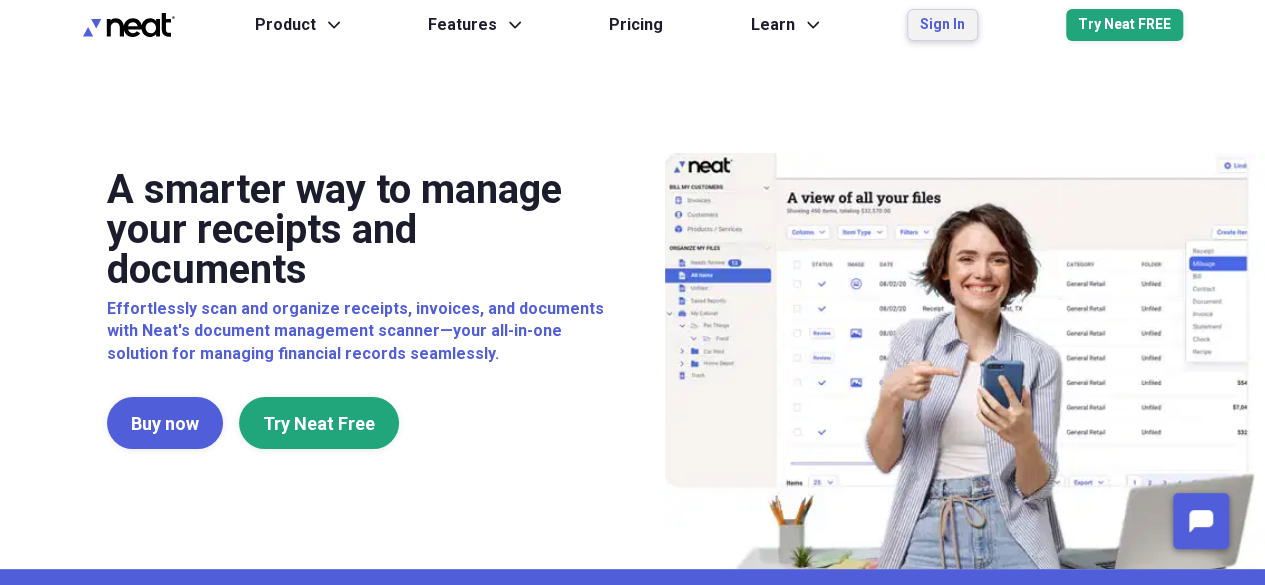 click on "Sign In" at bounding box center [942, 25] 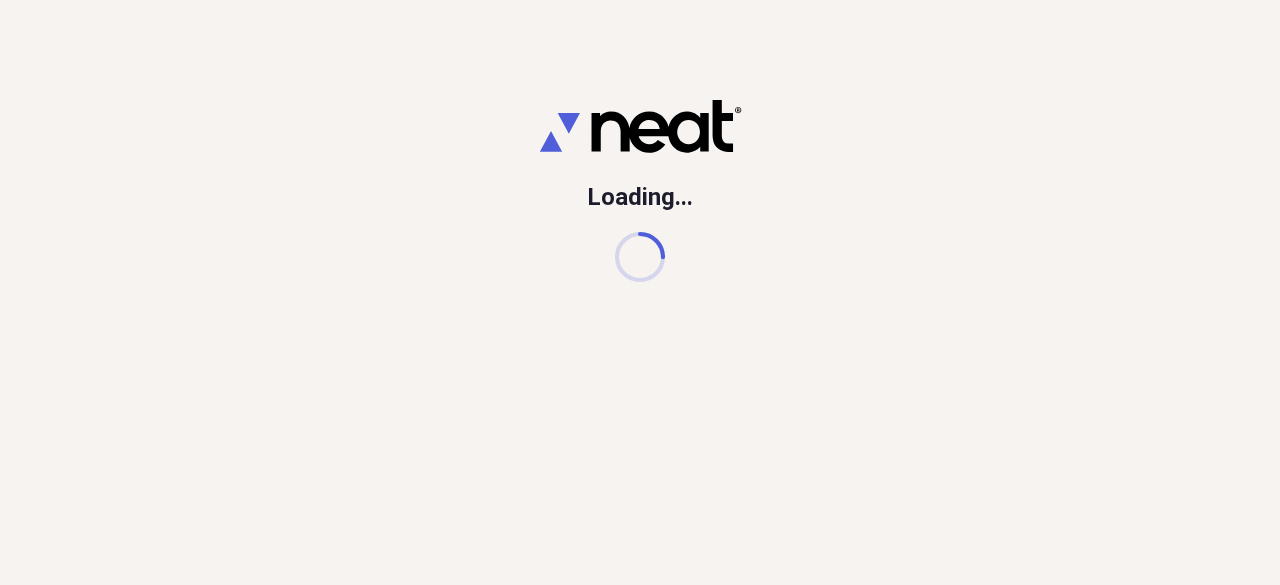 scroll, scrollTop: 0, scrollLeft: 0, axis: both 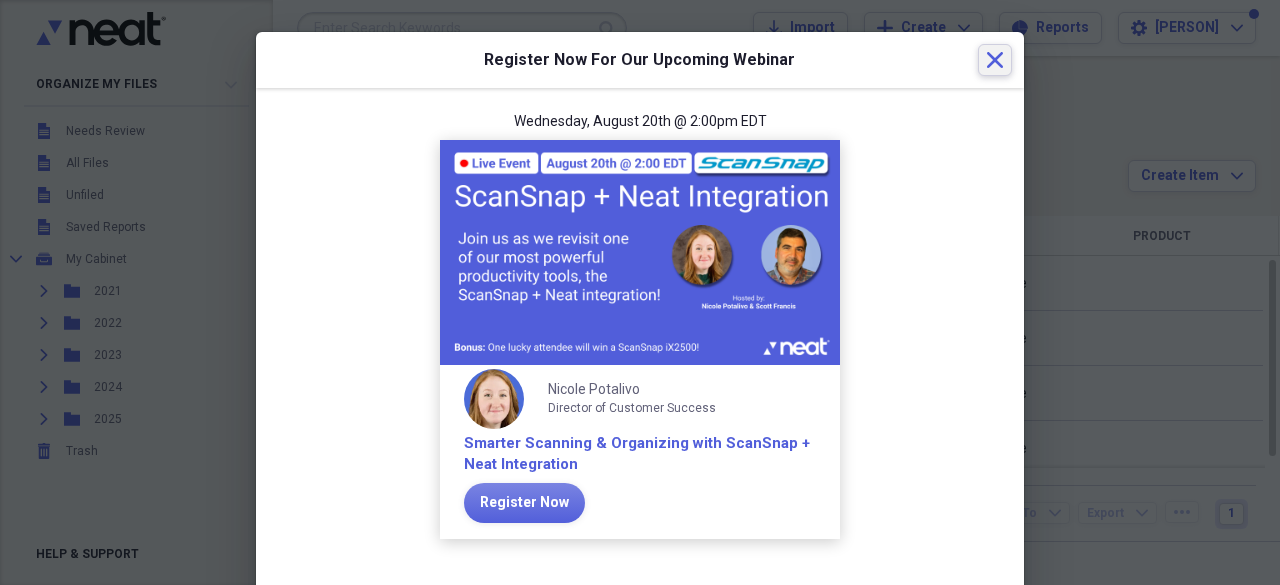 click on "Close" 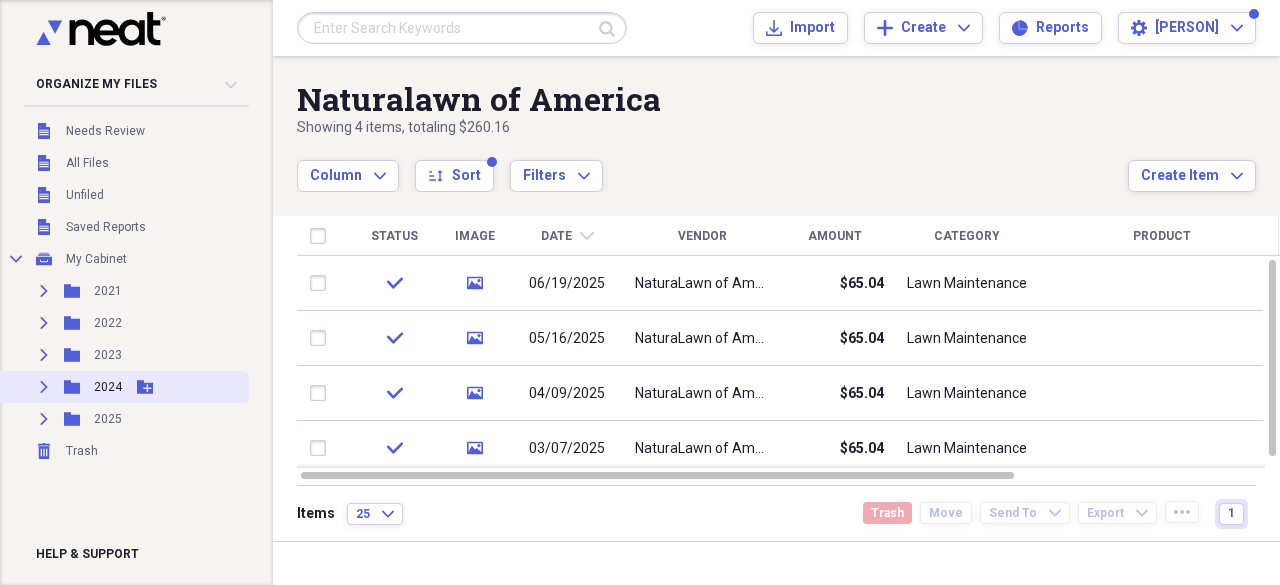 click 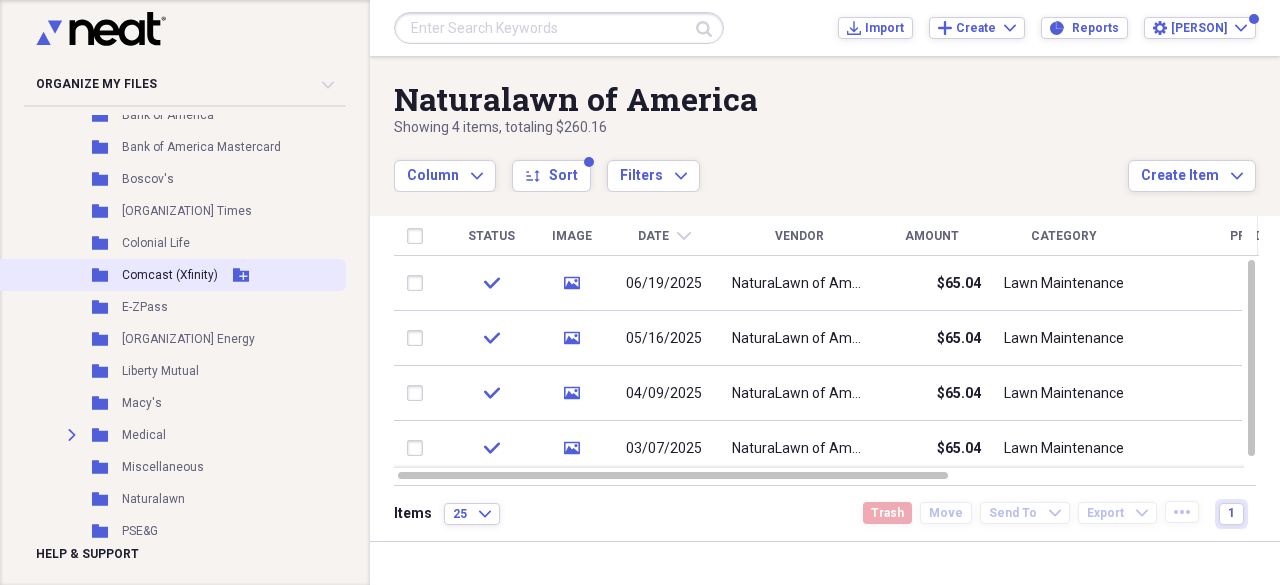 scroll, scrollTop: 400, scrollLeft: 0, axis: vertical 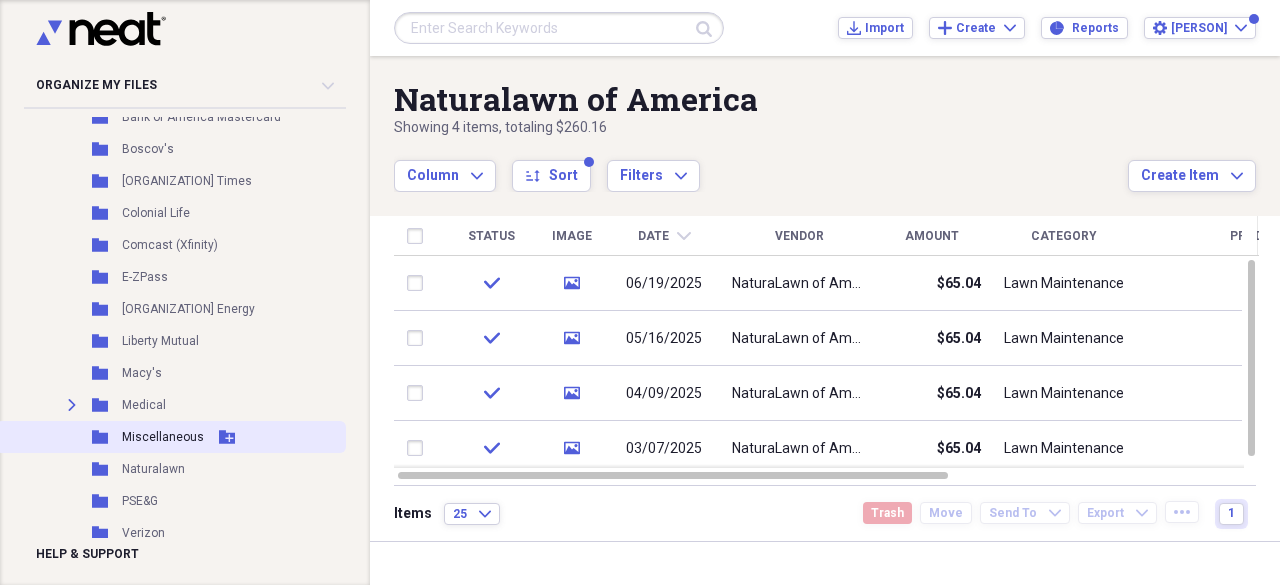click on "Miscellaneous" at bounding box center [163, 437] 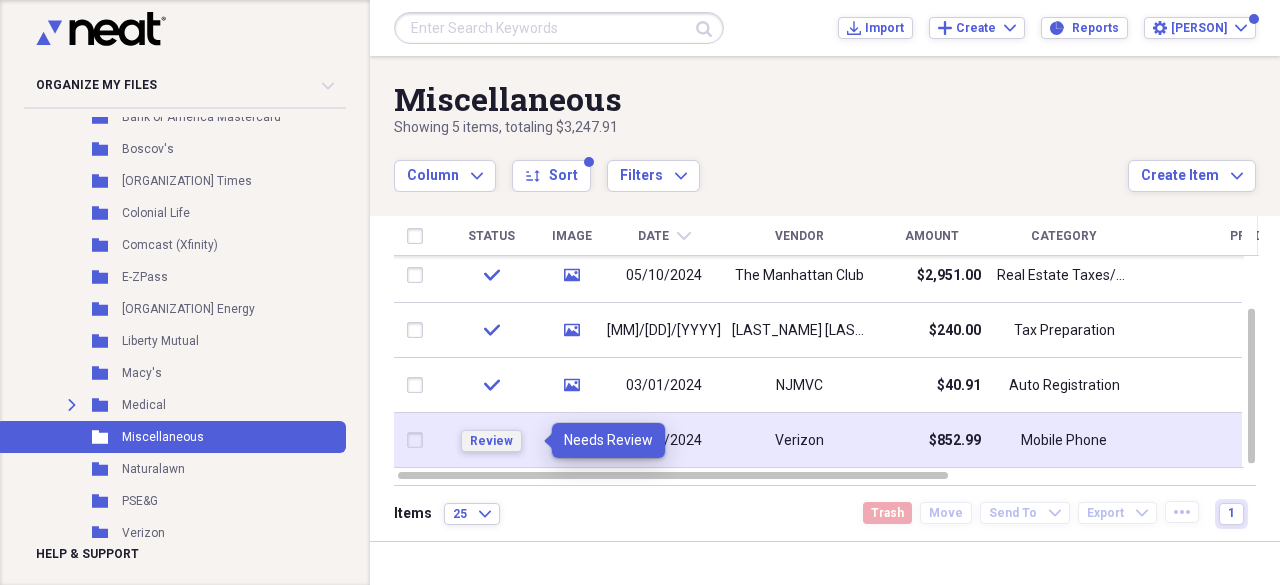 click on "Review" at bounding box center [491, 441] 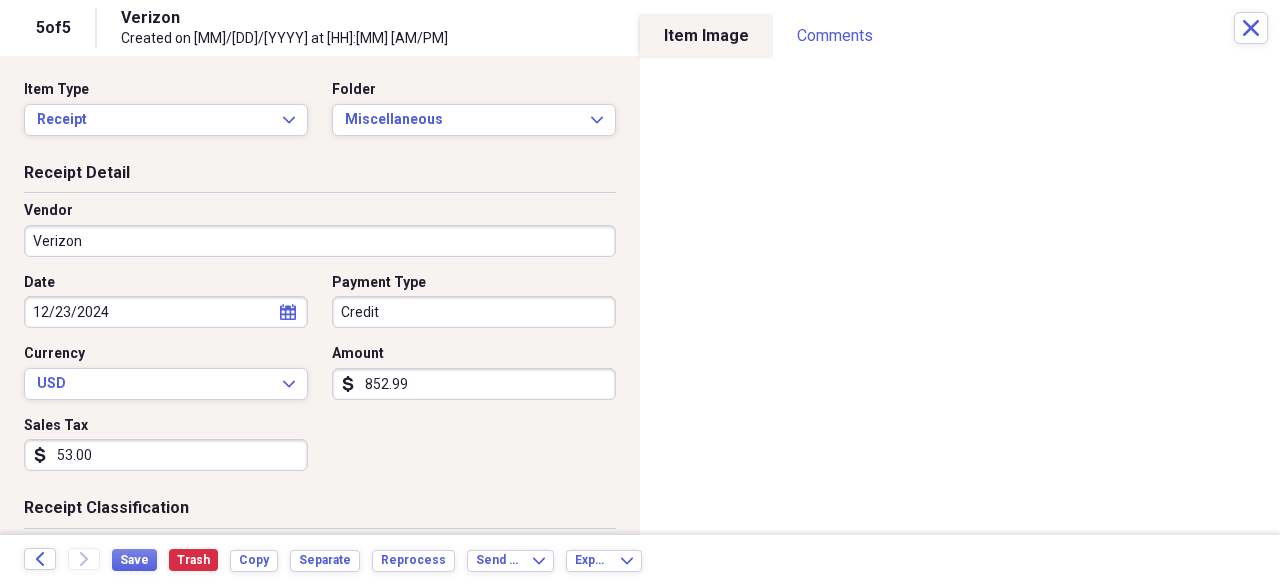 click on "852.99" at bounding box center [474, 384] 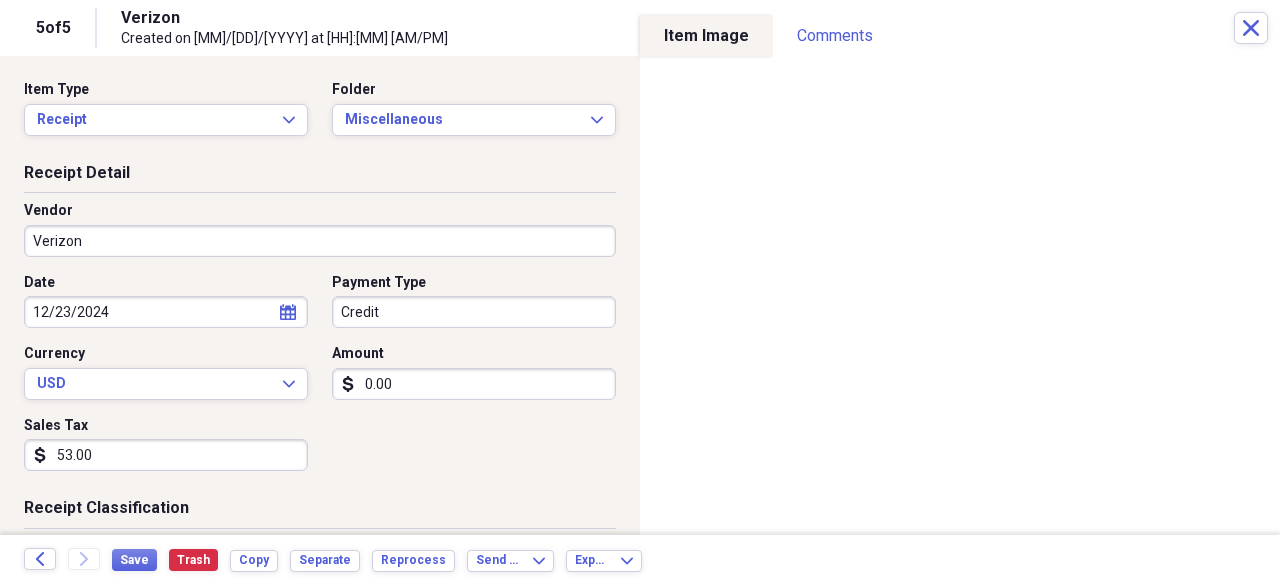 type on "0.00" 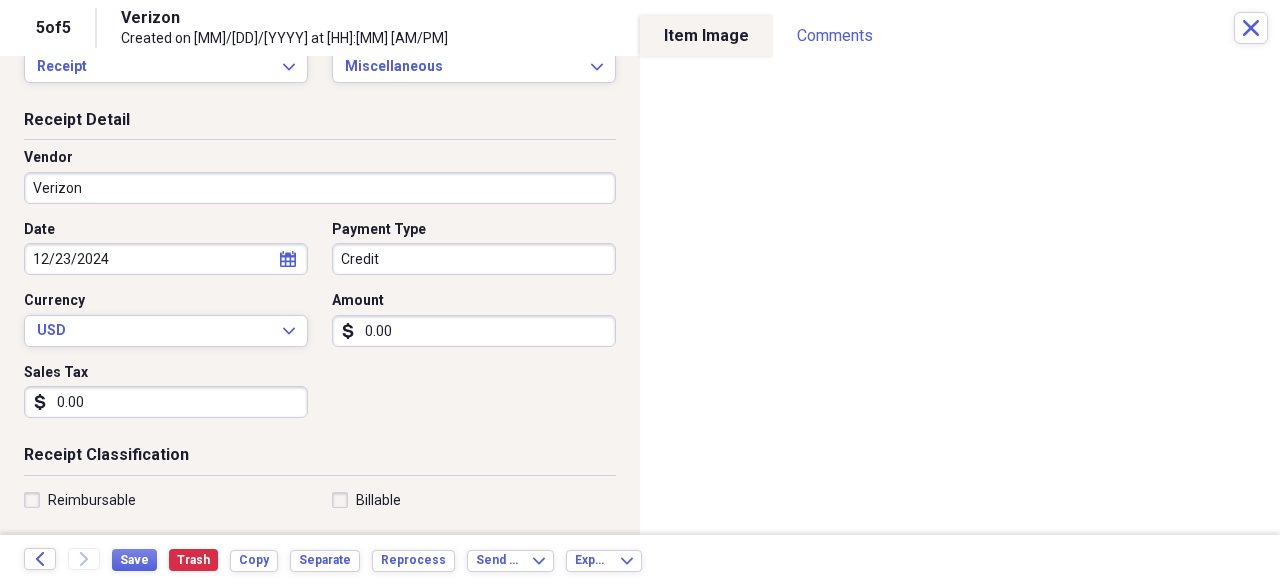 scroll, scrollTop: 0, scrollLeft: 0, axis: both 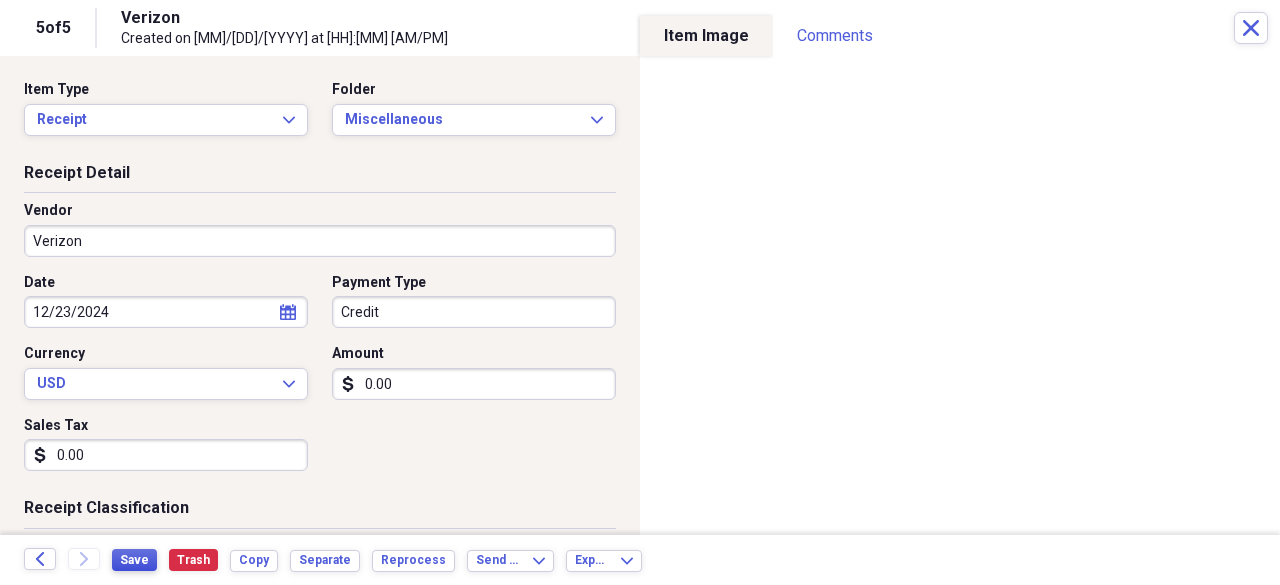type on "0.00" 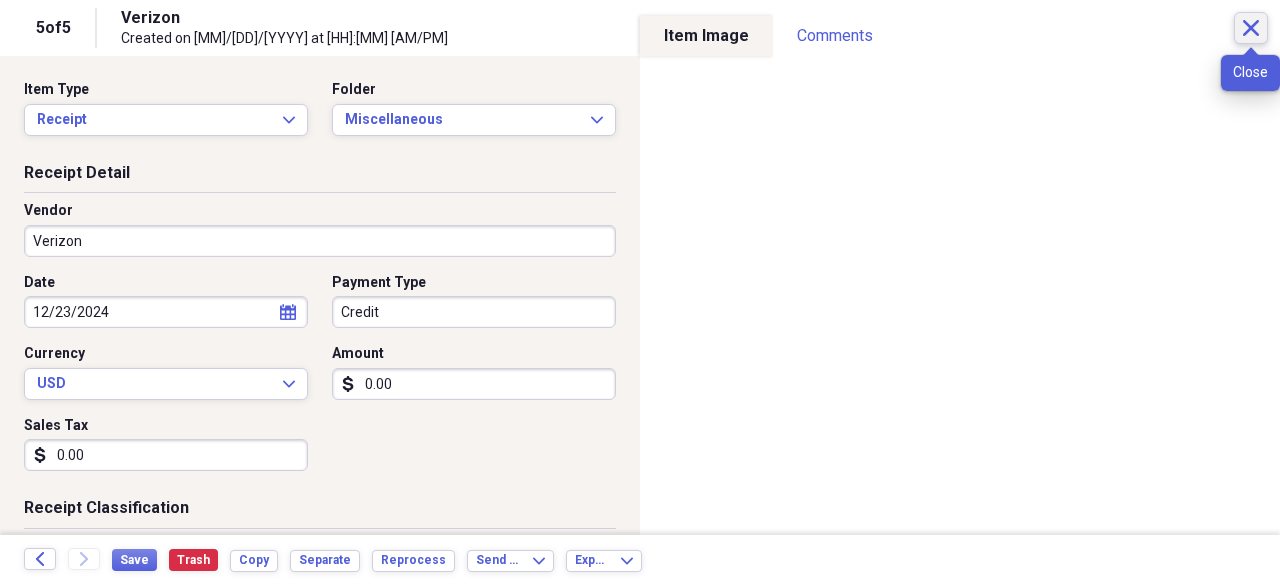 click on "Close" 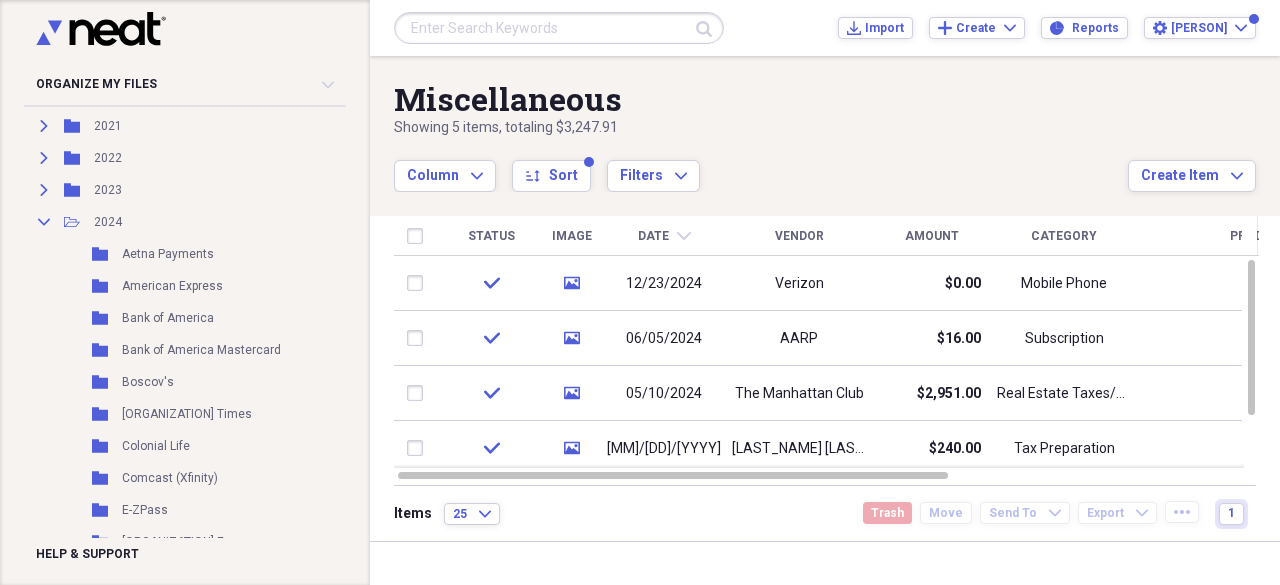 scroll, scrollTop: 100, scrollLeft: 0, axis: vertical 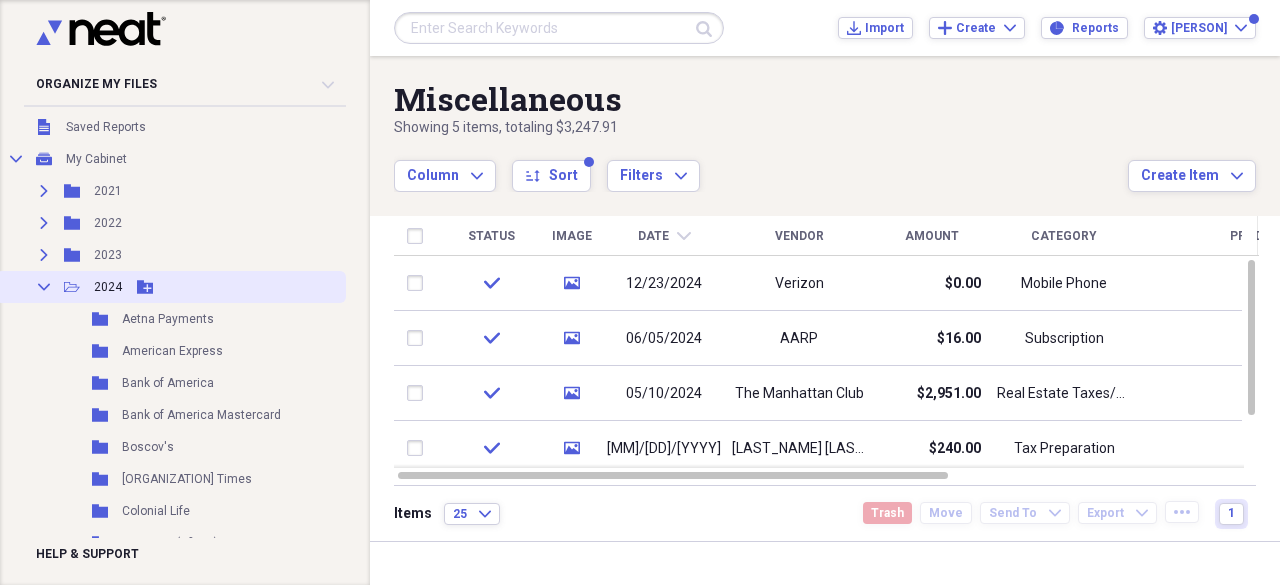 click on "Collapse" 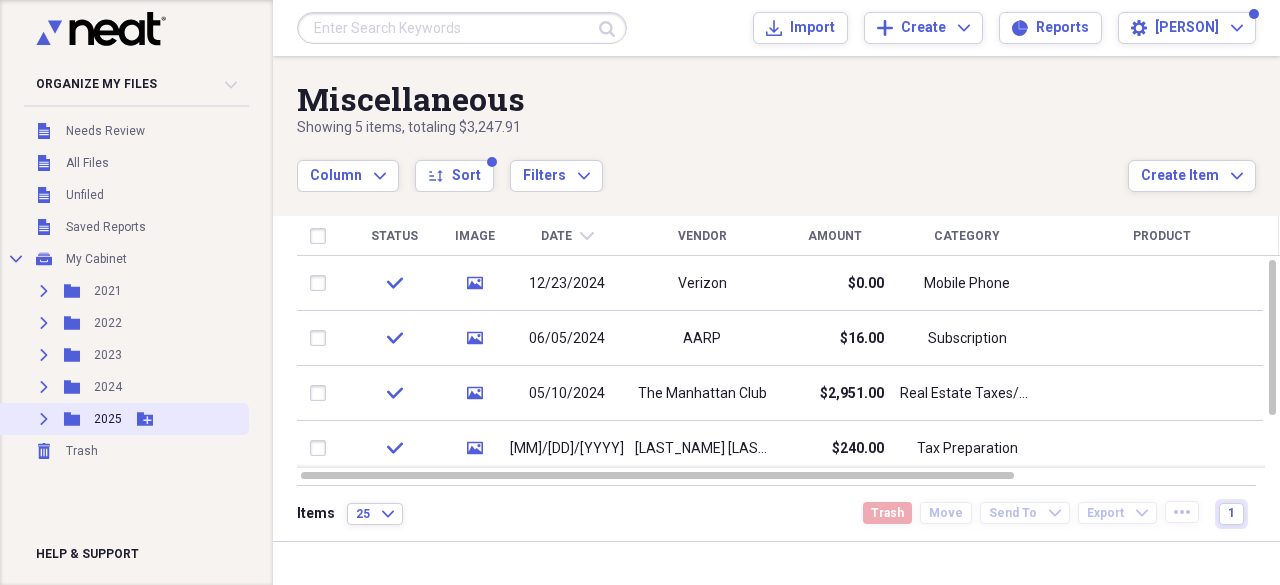 click 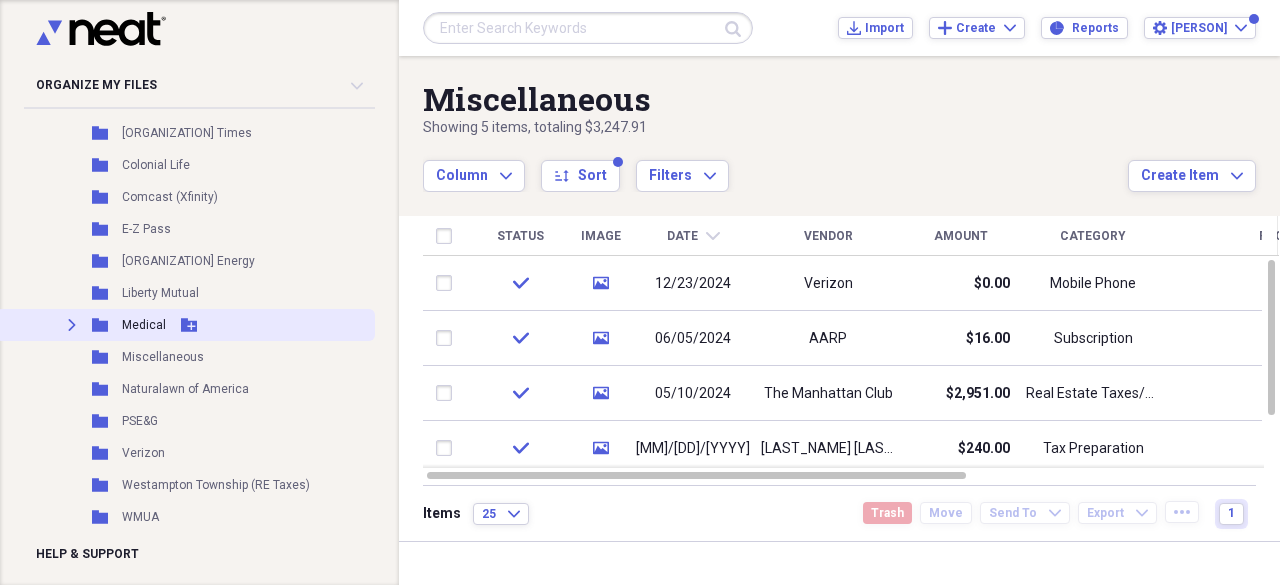 scroll, scrollTop: 488, scrollLeft: 0, axis: vertical 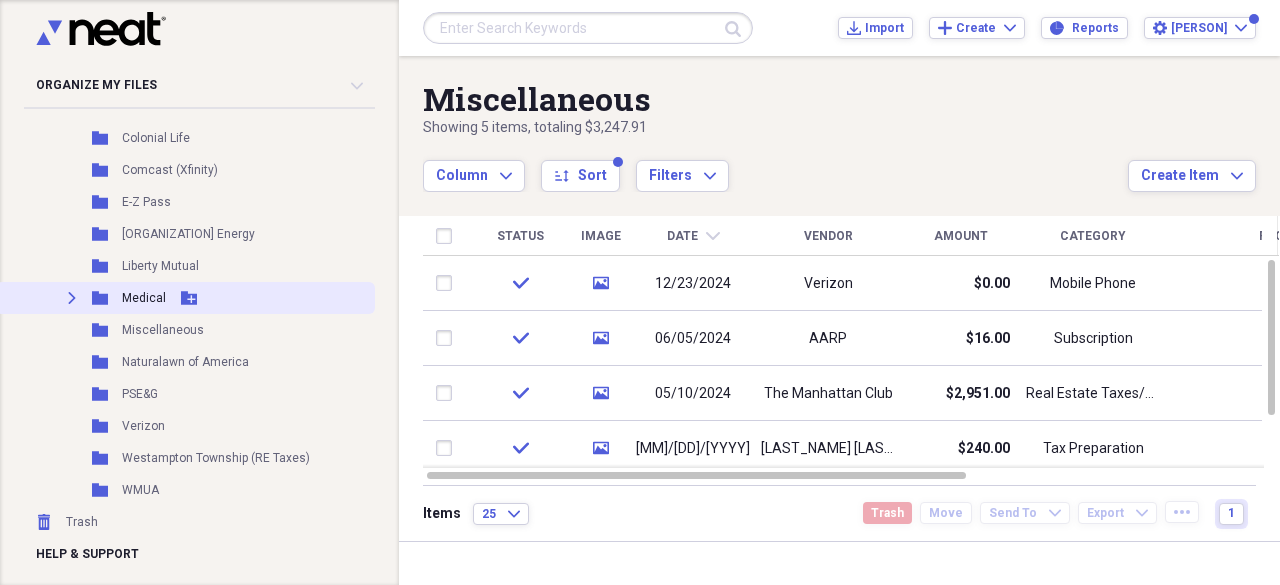 click 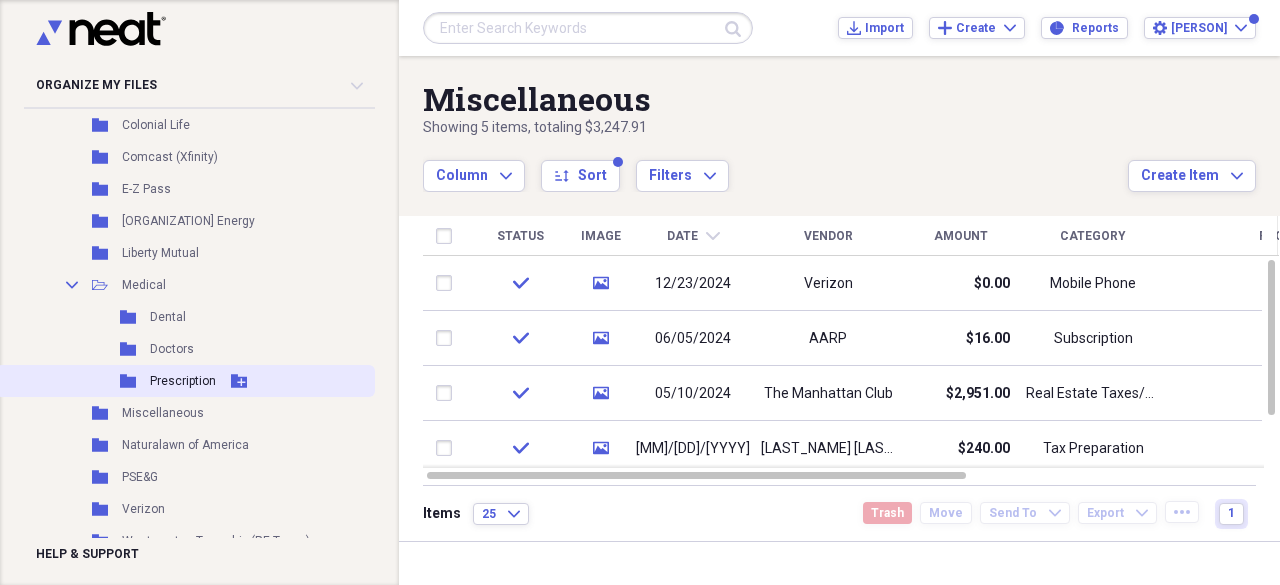 click on "Prescription" at bounding box center (183, 381) 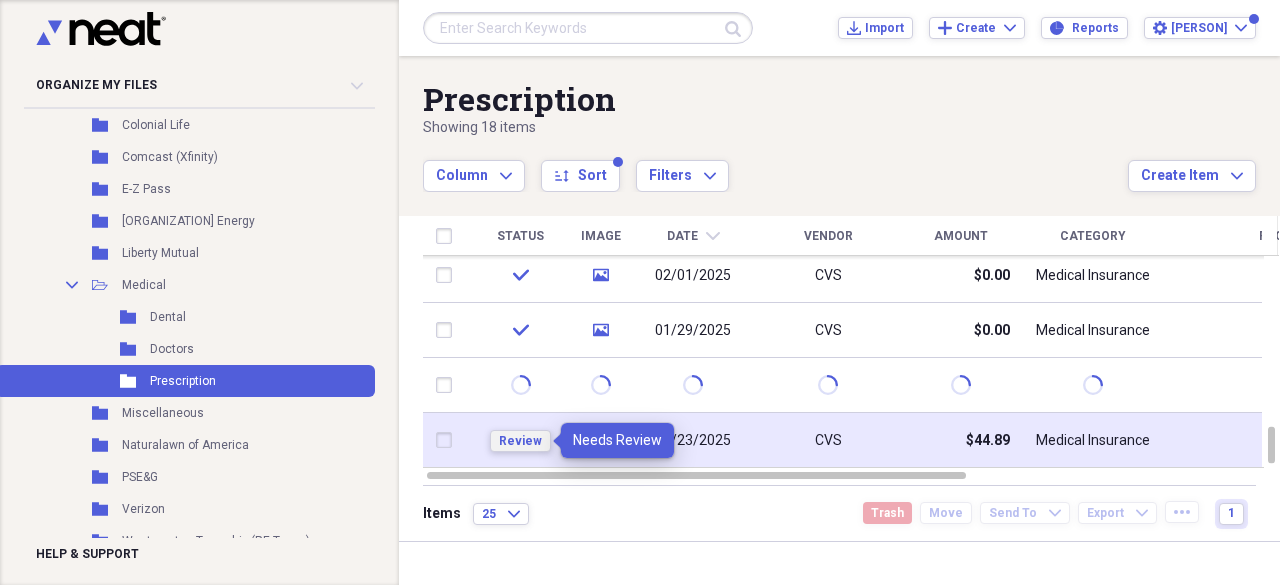 click on "Review" at bounding box center [520, 441] 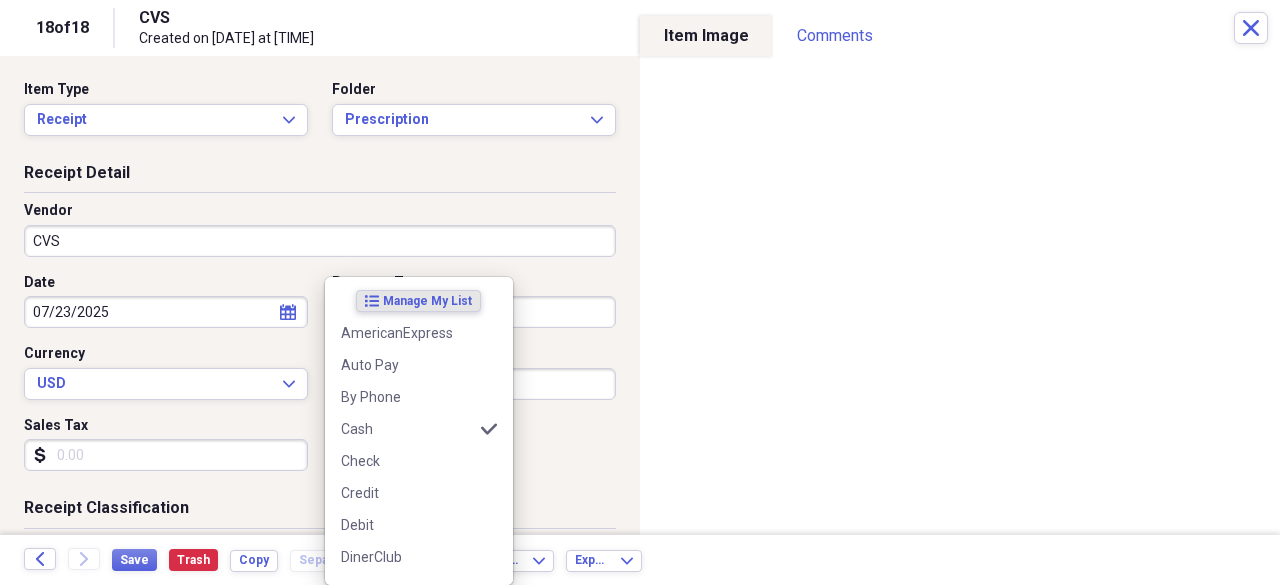 click on "Organize My Files 1 Collapse Unfiled Needs Review 1 Unfiled All Files Unfiled Unfiled Unfiled Saved Reports Collapse My Cabinet My Cabinet Add Folder Expand Folder 2021 Add Folder Expand Folder 2022 Add Folder Expand Folder 2023 Add Folder Expand Folder 2024 Add Folder Collapse Open Folder 2025 Add Folder Folder American Express Add Folder Folder Bank of America Add Folder Folder Bank of America Mastercard Add Folder Folder Boscovs Add Folder Folder Burlington County Times Add Folder Folder Colonial Life Add Folder Folder Comcast (Xfinity) Add Folder Folder E-Z Pass Add Folder Folder IGS Energy Add Folder Folder Liberty Mutual Add Folder Collapse Open Folder Medical Add Folder Folder Dental Add Folder Folder Doctors Add Folder Folder Prescription Add Folder Folder Miscellaneous Add Folder Folder Naturalawn of America Add Folder Folder PSE&G Add Folder Folder Verizon Add Folder Folder Westampton Township (RE Taxes) Add Folder Folder WMUA Add Folder Trash Trash Help & Support Submit Import Import Add Create CVS" at bounding box center [640, 292] 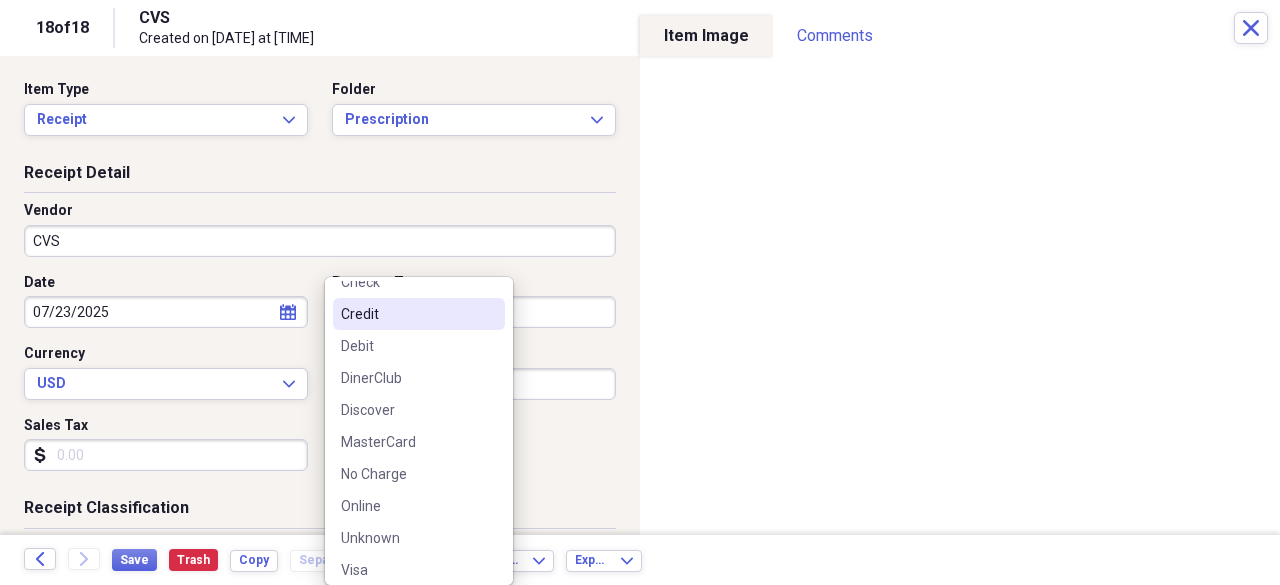 scroll, scrollTop: 188, scrollLeft: 0, axis: vertical 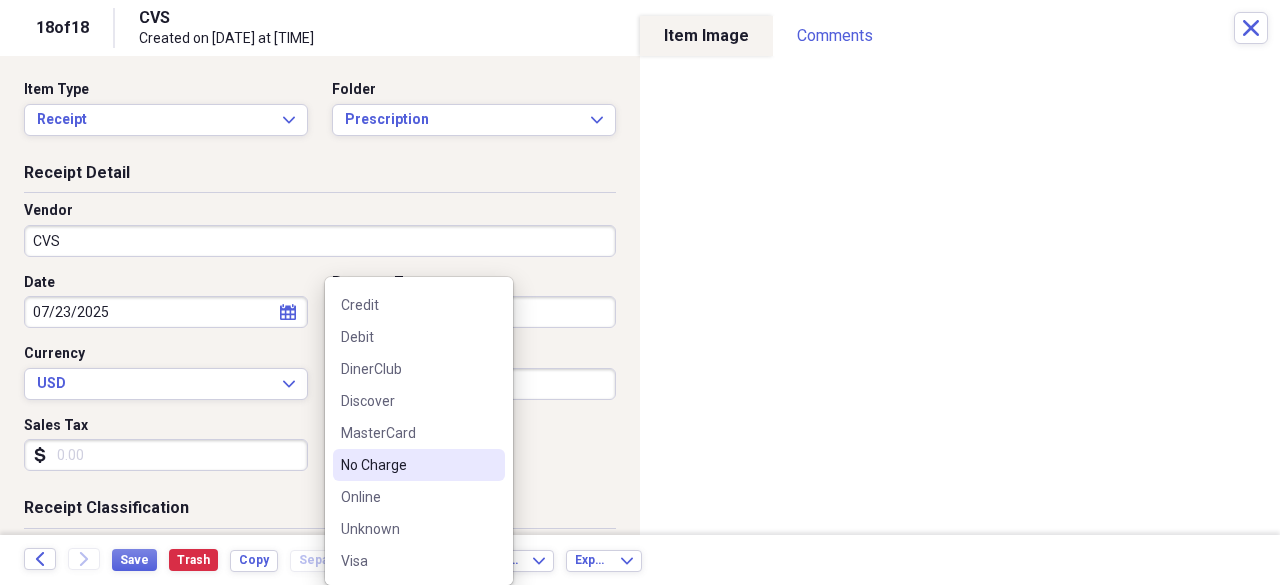 click on "No Charge" at bounding box center [419, 465] 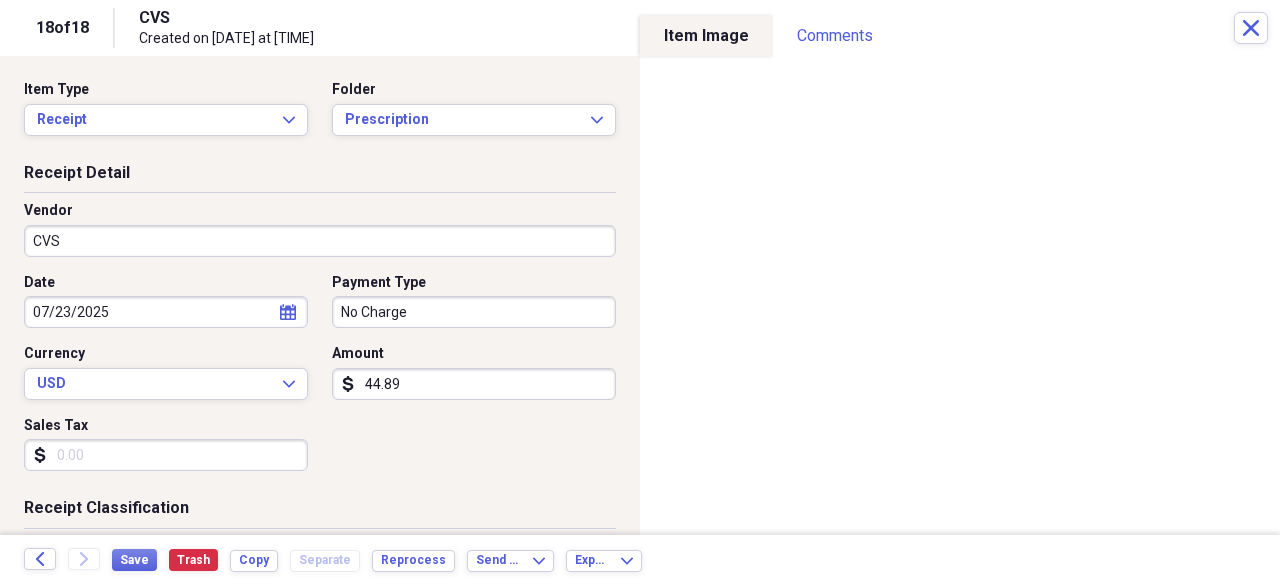 click on "44.89" at bounding box center [474, 384] 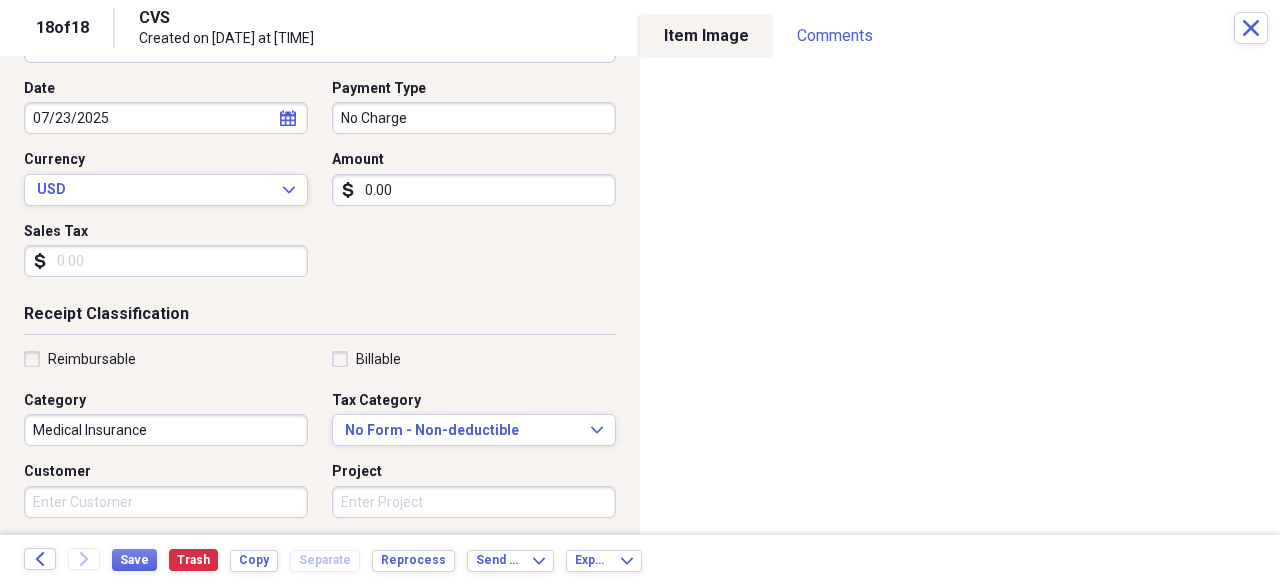 scroll, scrollTop: 200, scrollLeft: 0, axis: vertical 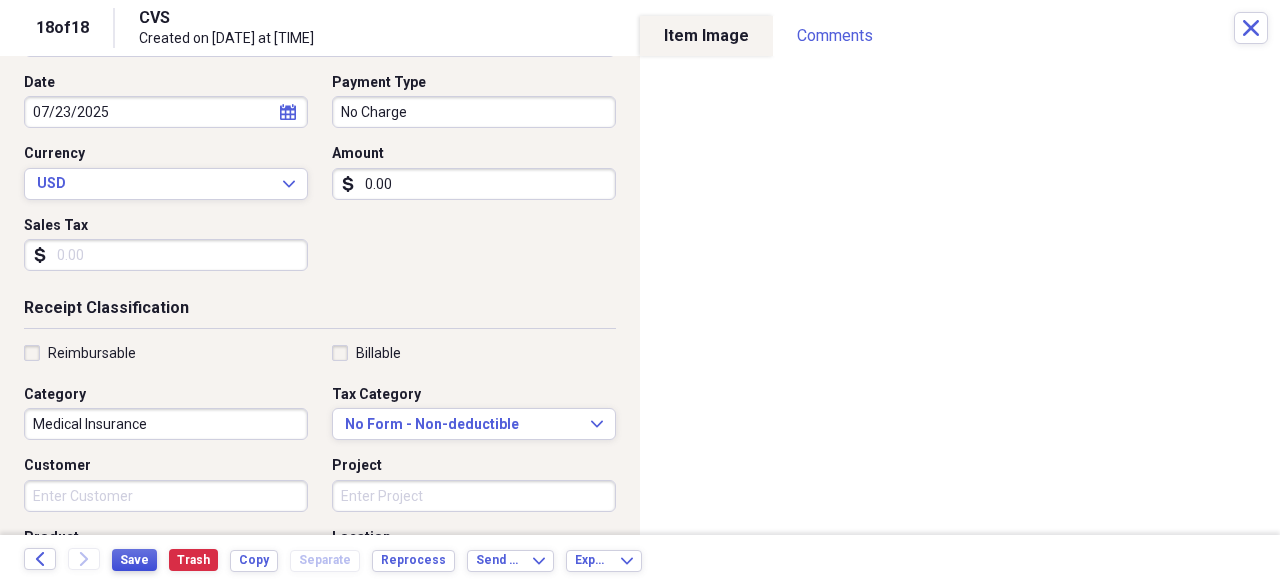 type on "0.00" 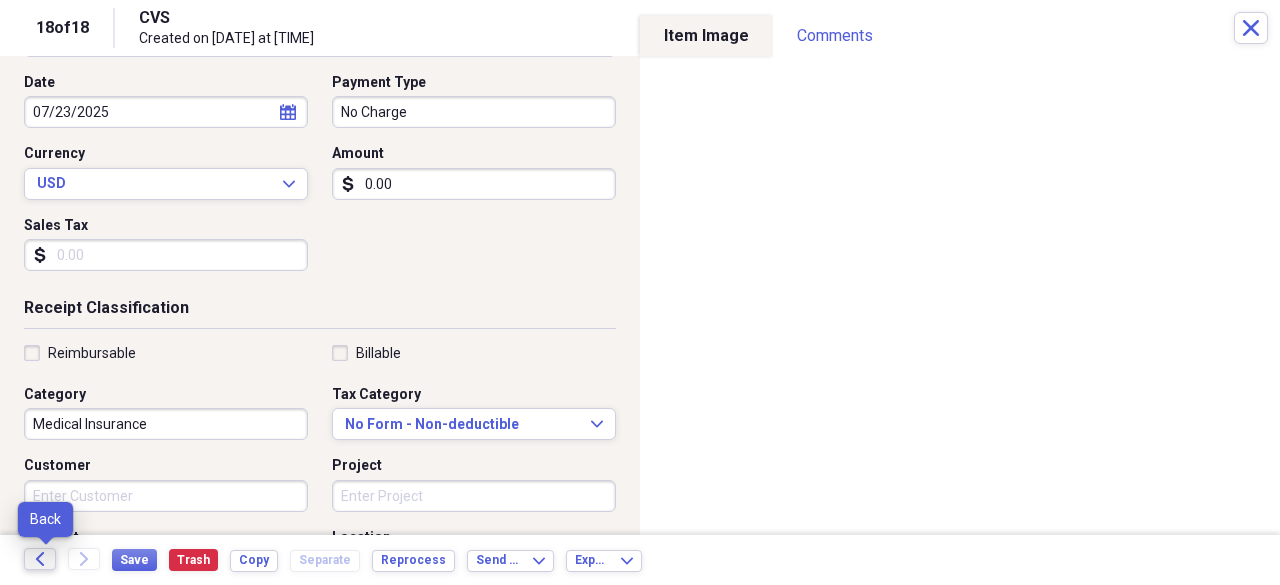 click on "Back" 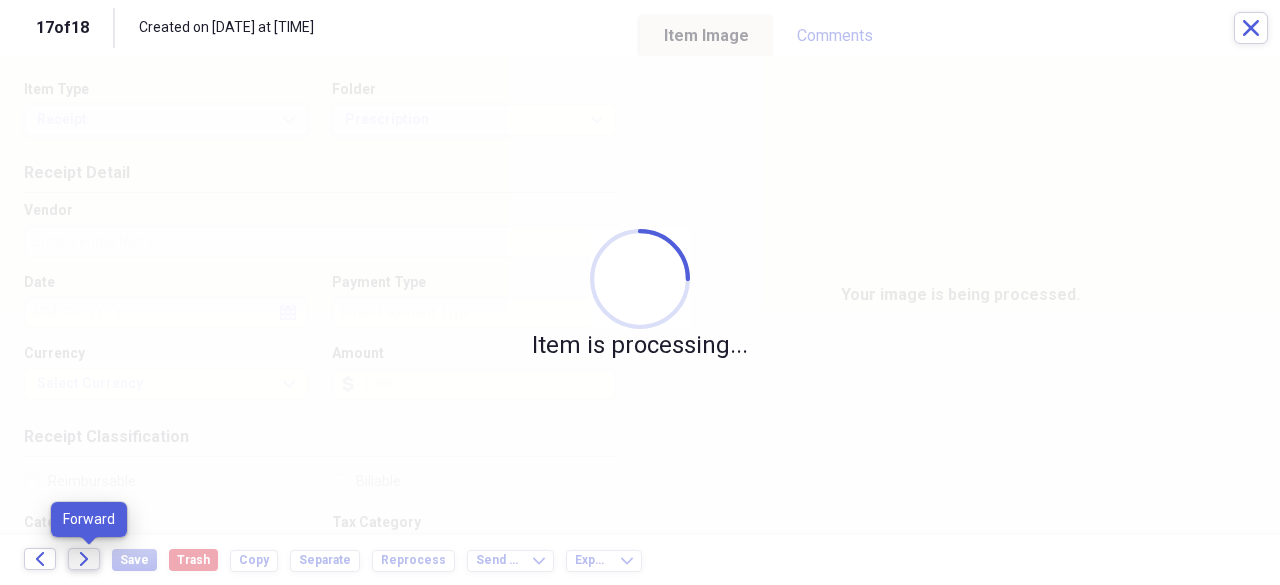 click on "Forward" 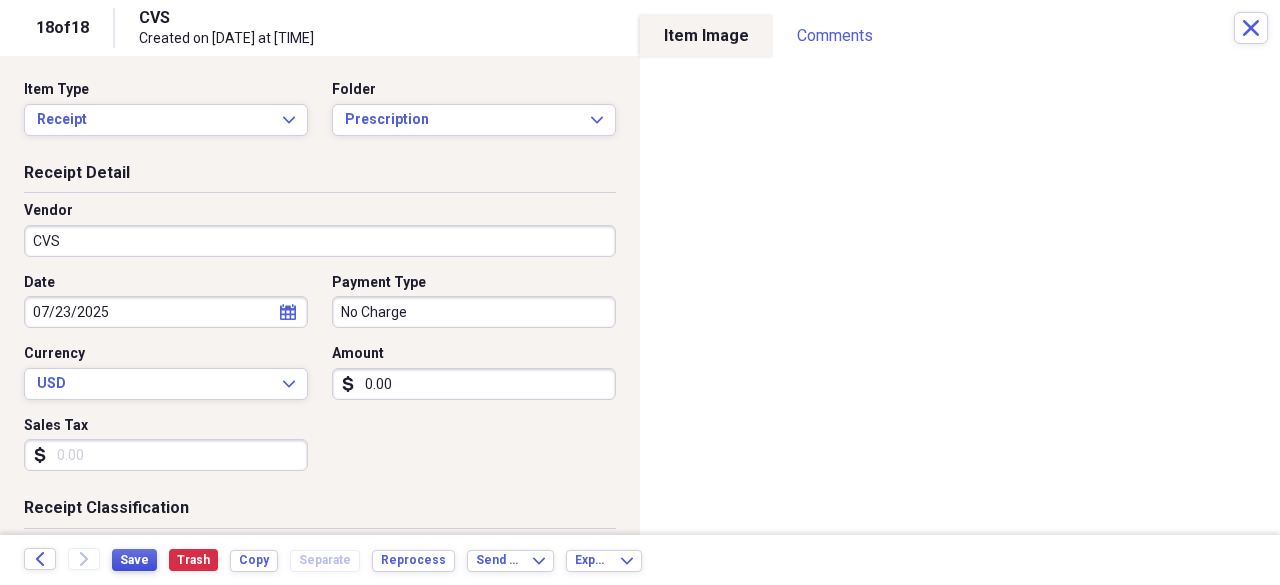 click on "Save" at bounding box center (134, 560) 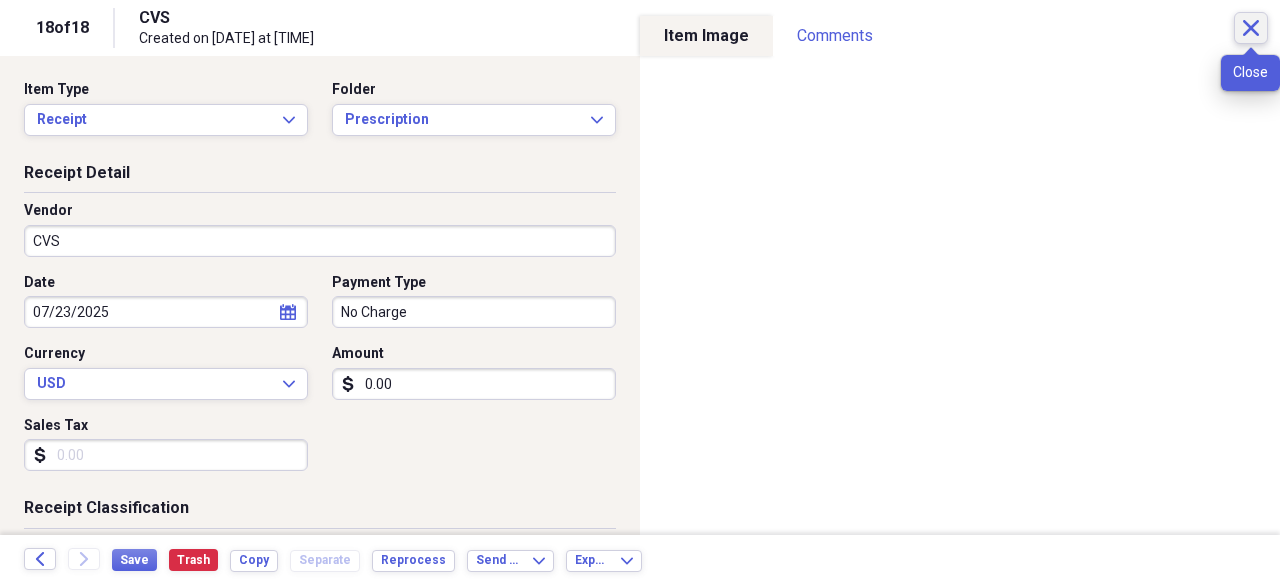 click on "Close" 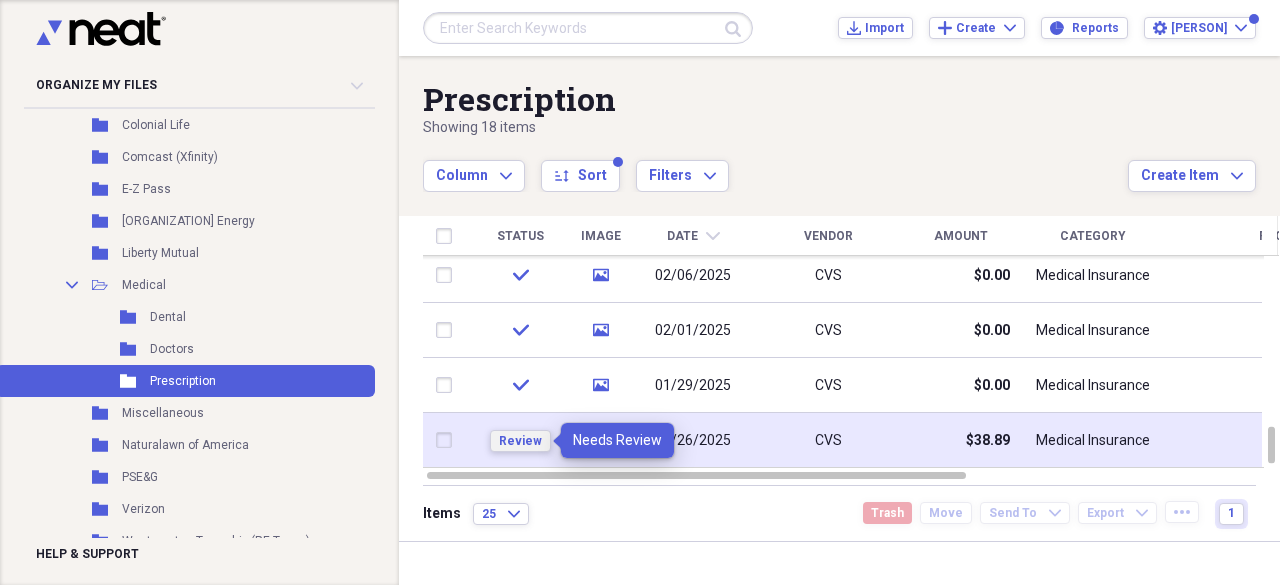 click on "Review" at bounding box center [520, 441] 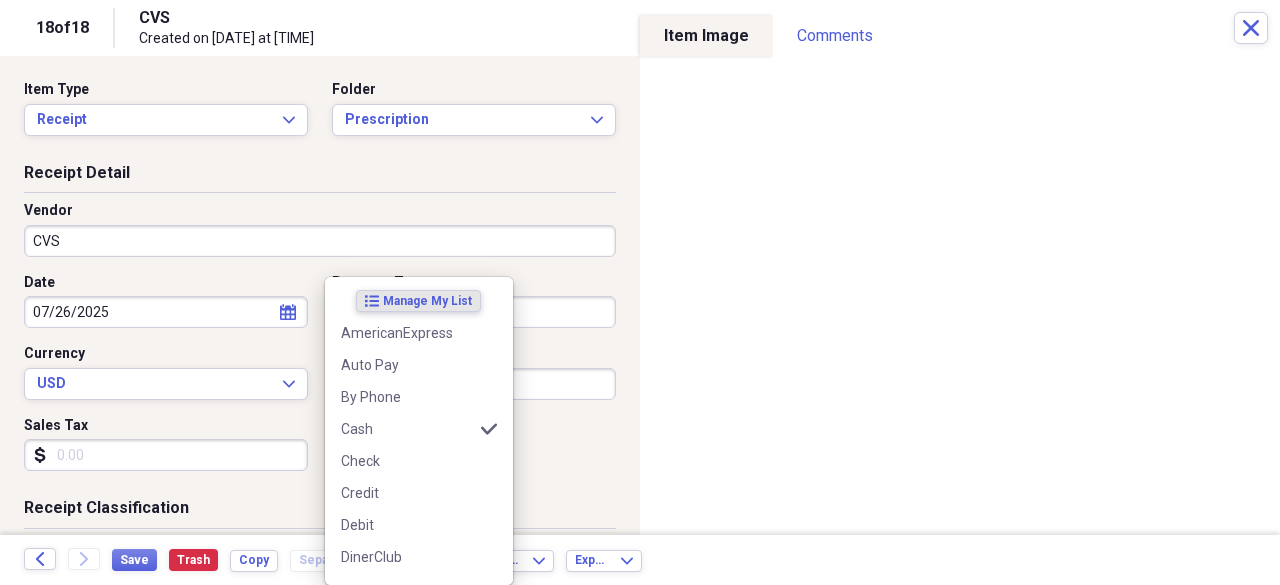 click on "Organize My Files Collapse Unfiled Needs Review Unfiled All Files Unfiled Unfiled Unfiled Saved Reports Collapse My Cabinet My Cabinet Add Folder Expand Folder 2021 Add Folder Expand Folder 2022 Add Folder Expand Folder 2023 Add Folder Expand Folder 2024 Add Folder Collapse Open Folder 2025 Add Folder Folder American Express Add Folder Folder Bank of America Add Folder Folder Bank of America Mastercard Add Folder Folder Boscovs Add Folder Folder Burlington County Times Add Folder Folder Colonial Life Add Folder Folder Comcast (Xfinity) Add Folder Folder E-Z Pass Add Folder Folder IGS Energy Add Folder Folder Liberty Mutual Add Folder Expand Folder Medical Add Folder Folder Miscellaneous Add Folder Folder Naturalawn of America Add Folder Folder PSE&G Add Folder Folder Verizon Add Folder Folder Westampton Township (RE Taxes) Add Folder Folder WMUA Add Folder Trash Trash Help & Support Submit Import Import Add Create Expand" at bounding box center (640, 292) 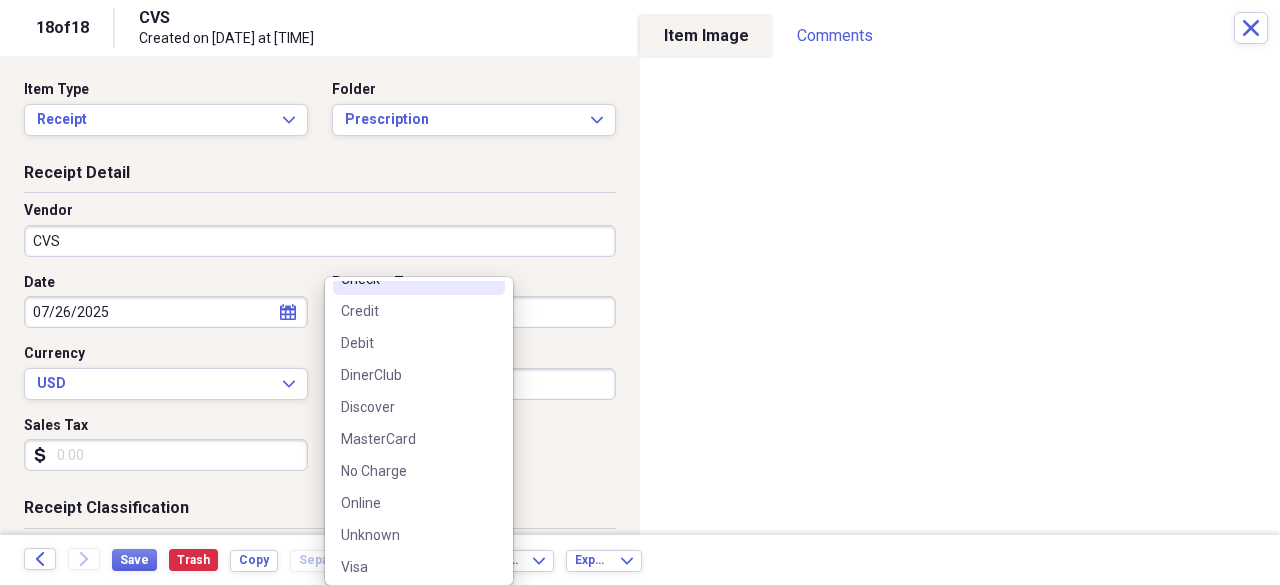 scroll, scrollTop: 188, scrollLeft: 0, axis: vertical 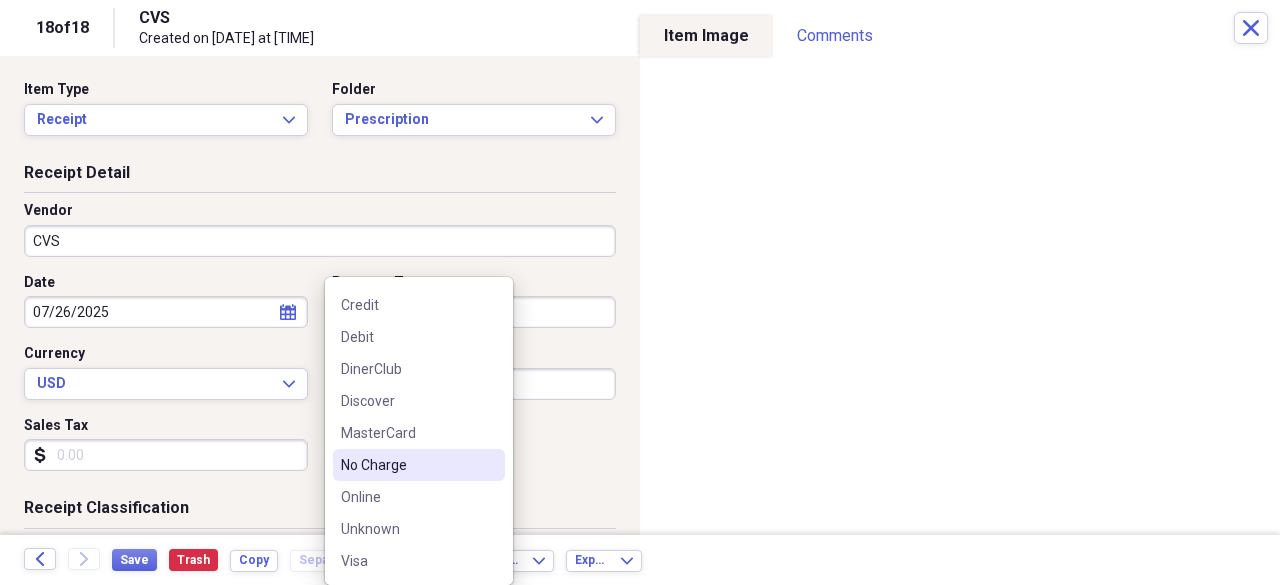 click on "No Charge" at bounding box center [407, 465] 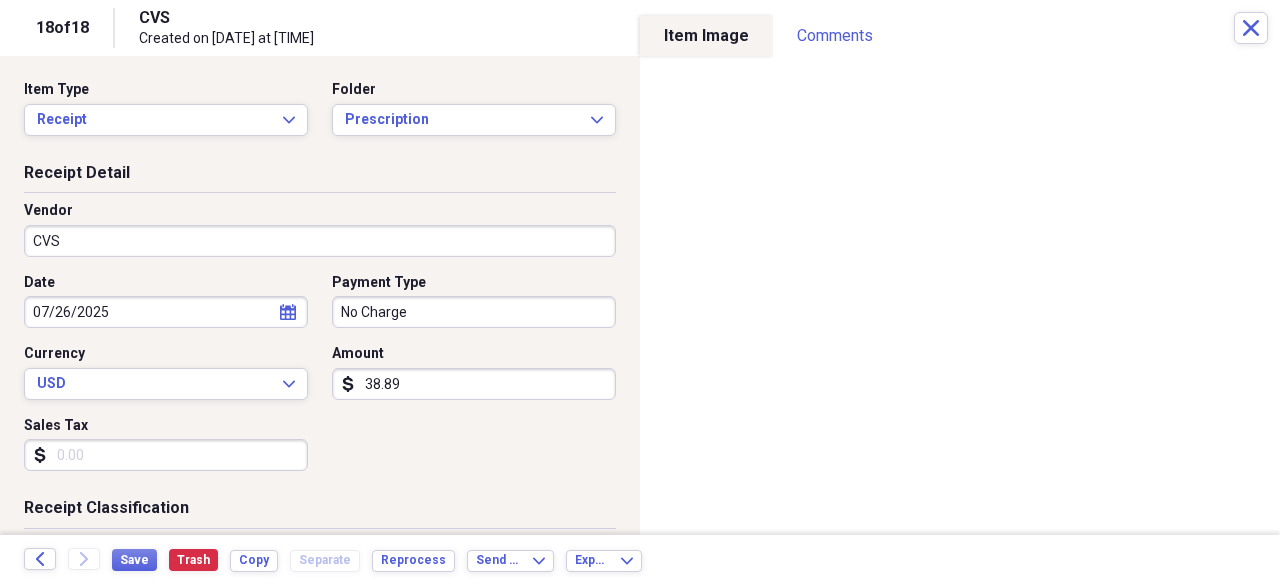 click on "38.89" at bounding box center [474, 384] 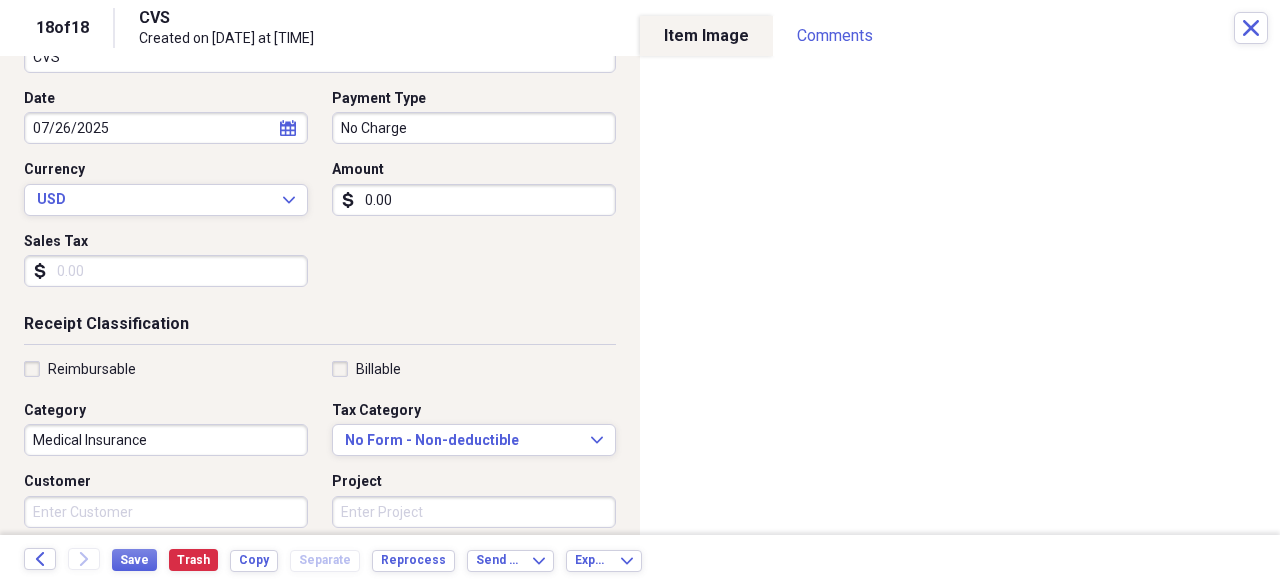 scroll, scrollTop: 200, scrollLeft: 0, axis: vertical 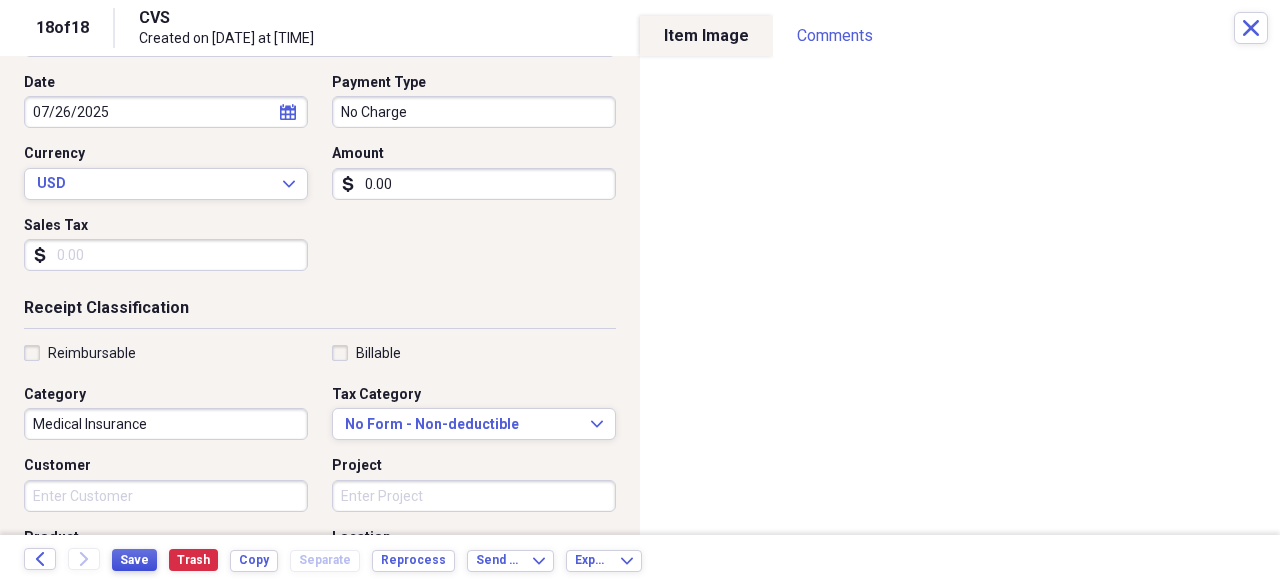 type on "0.00" 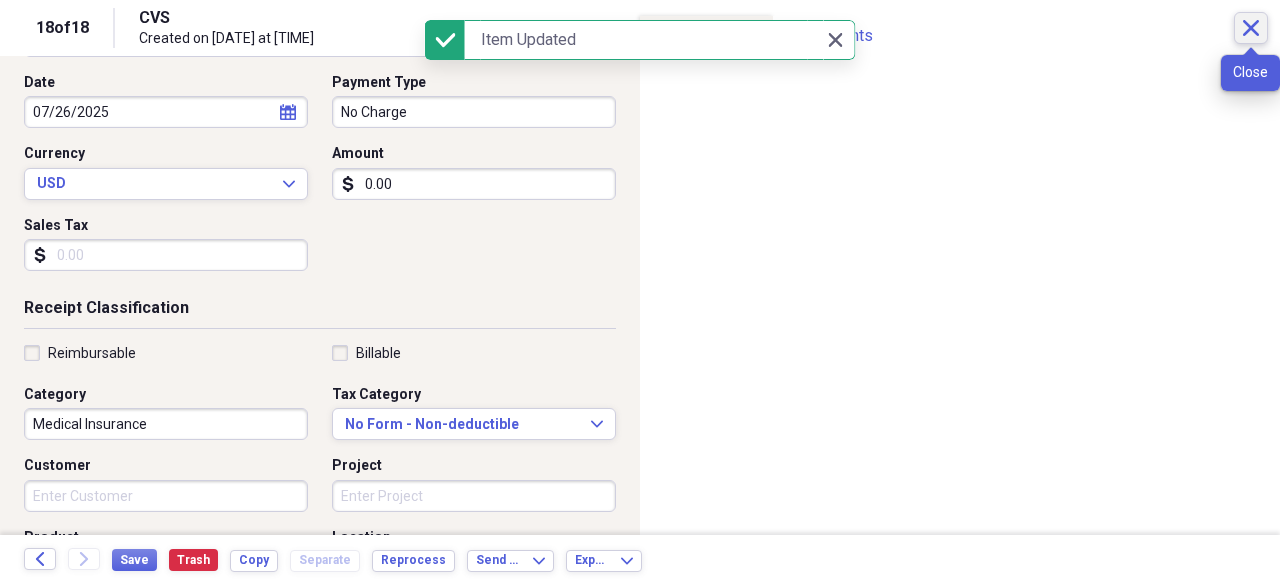 click 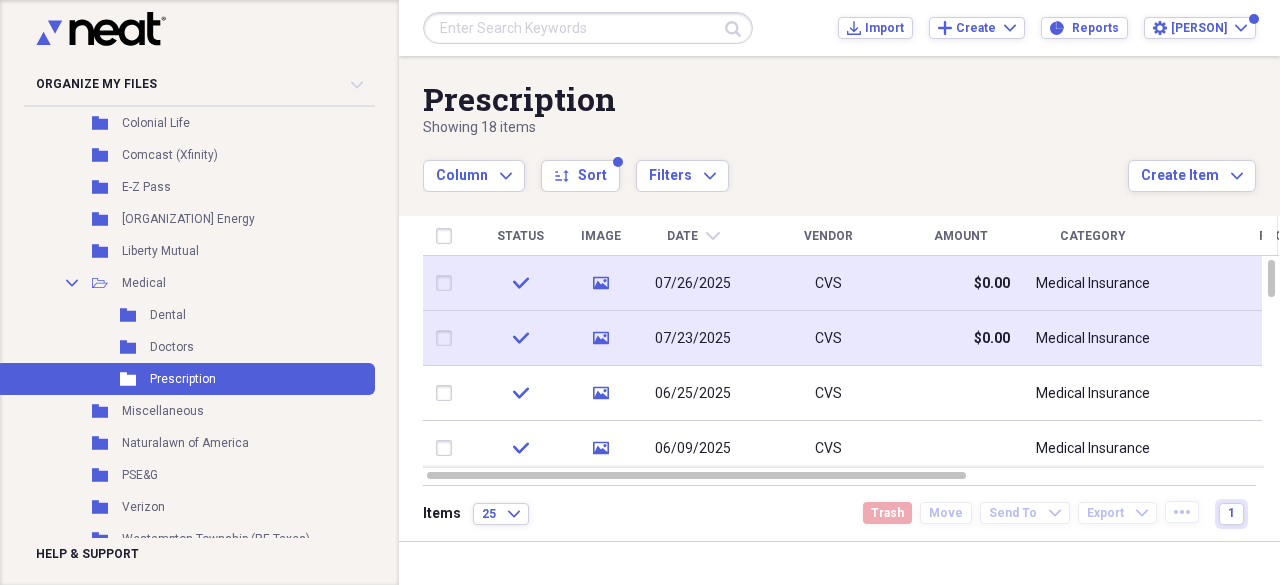 click on "check" at bounding box center (520, 338) 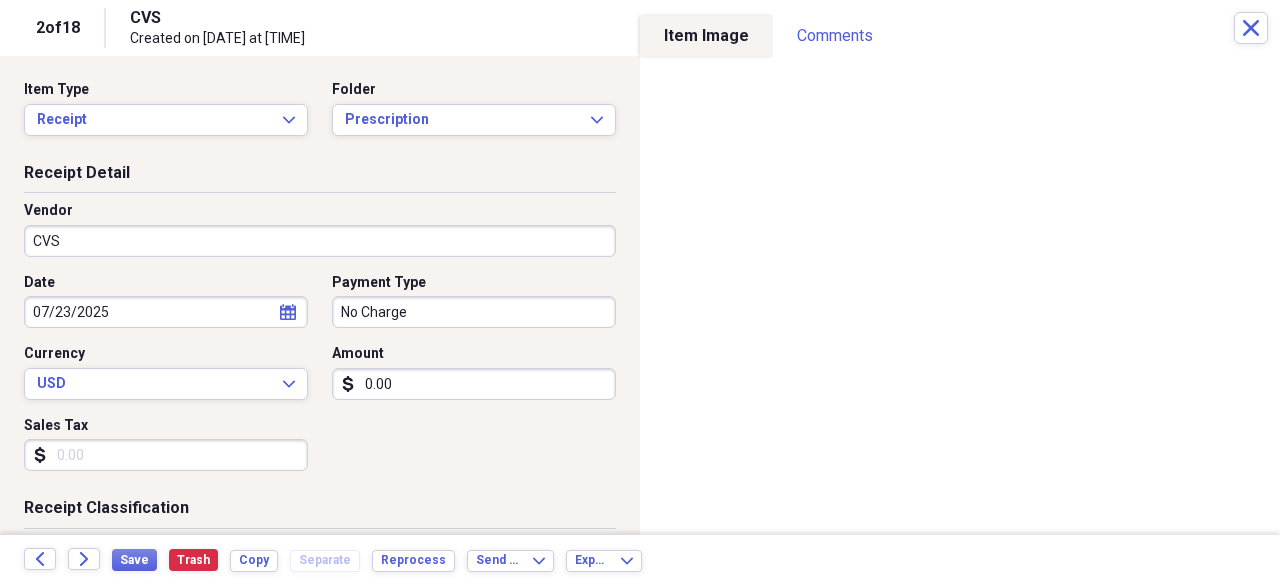 click on "0.00" at bounding box center (474, 384) 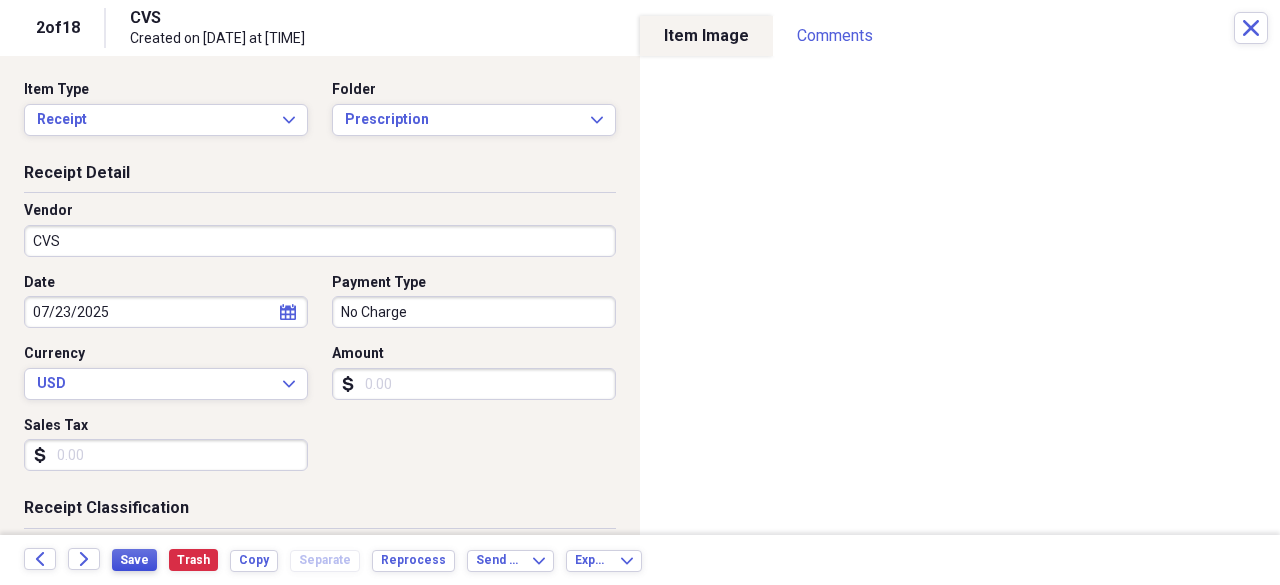 type 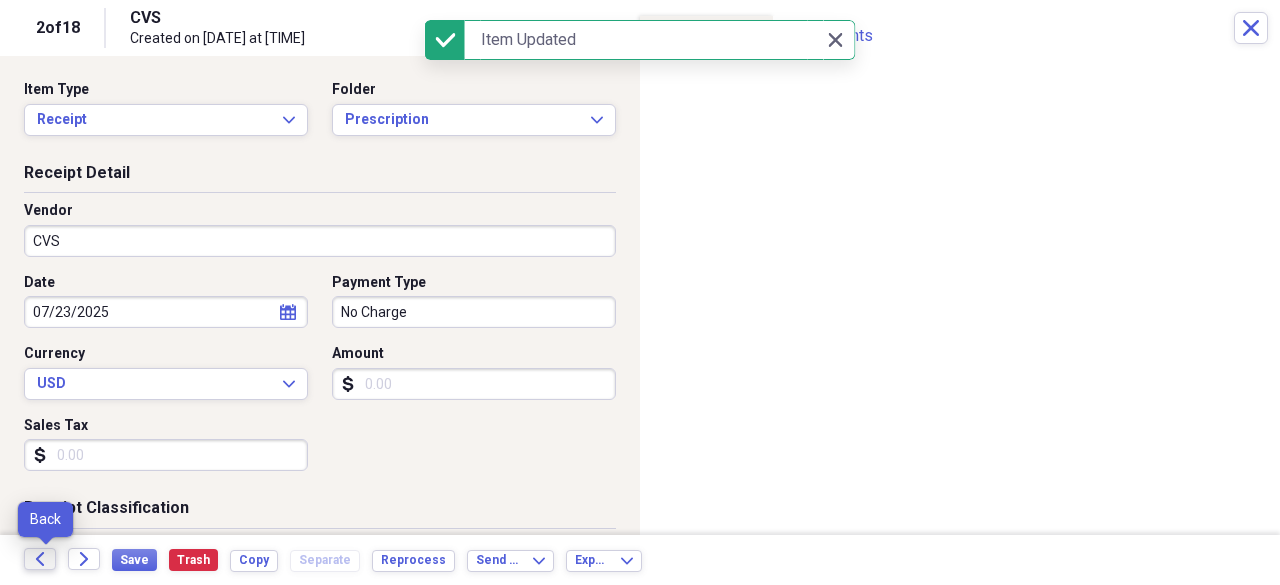 click on "Back" at bounding box center [40, 559] 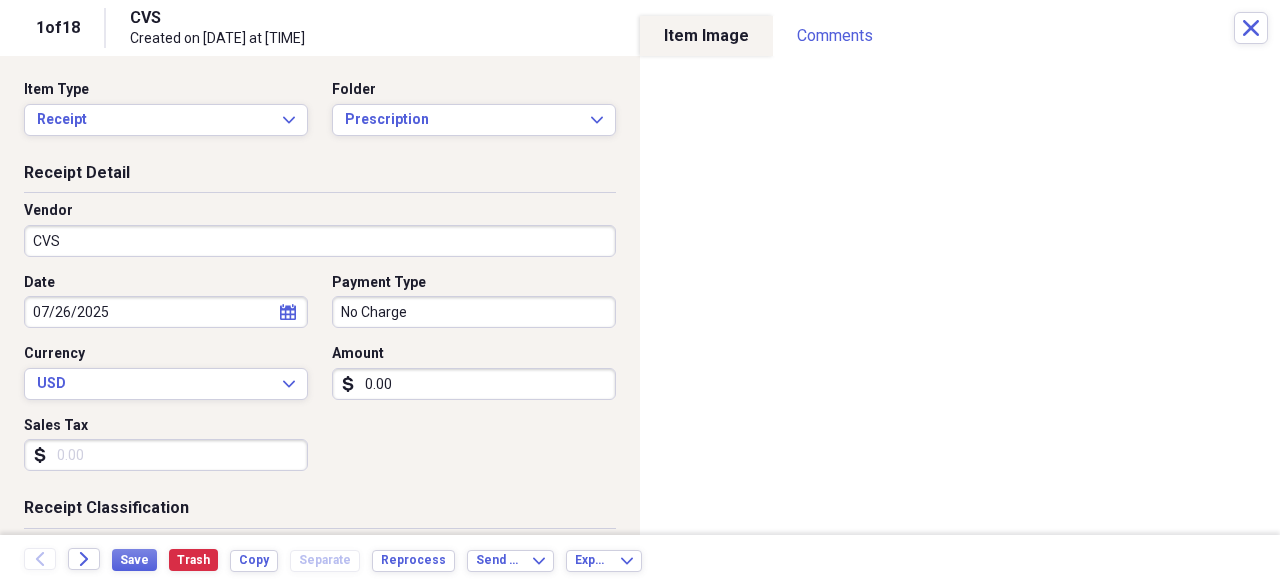 click on "0.00" at bounding box center [474, 384] 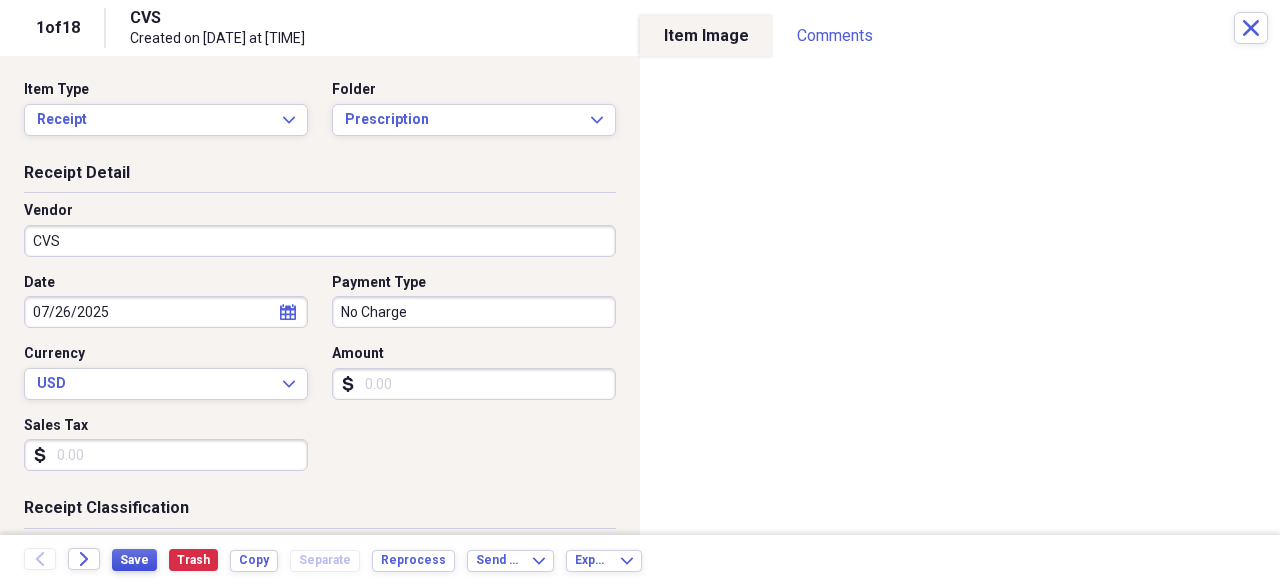 type 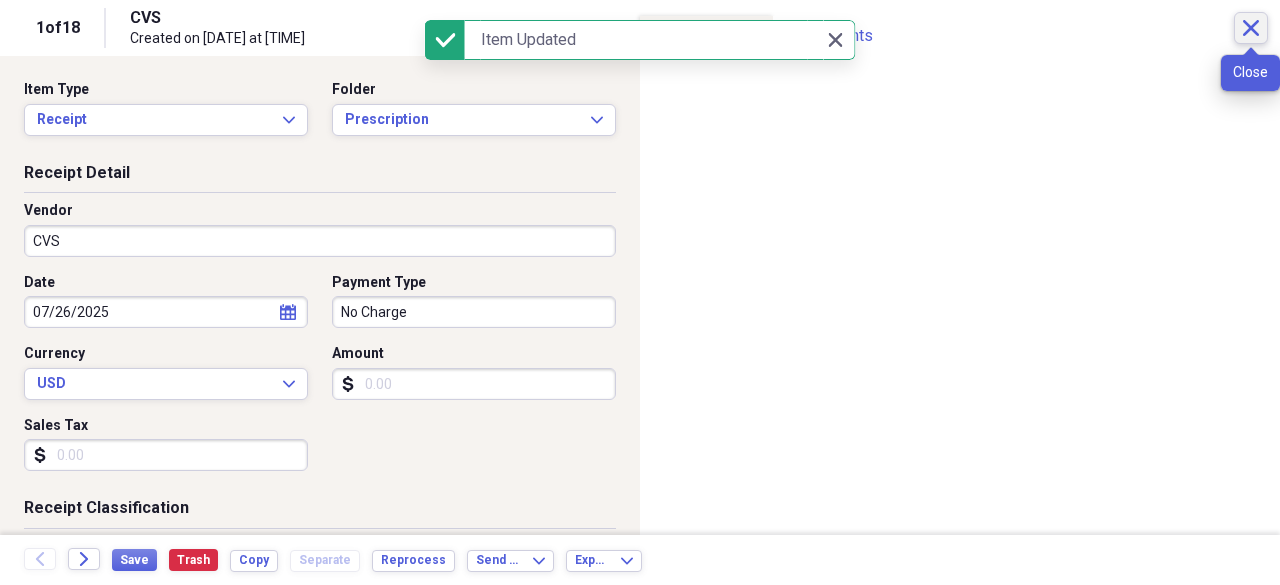 click 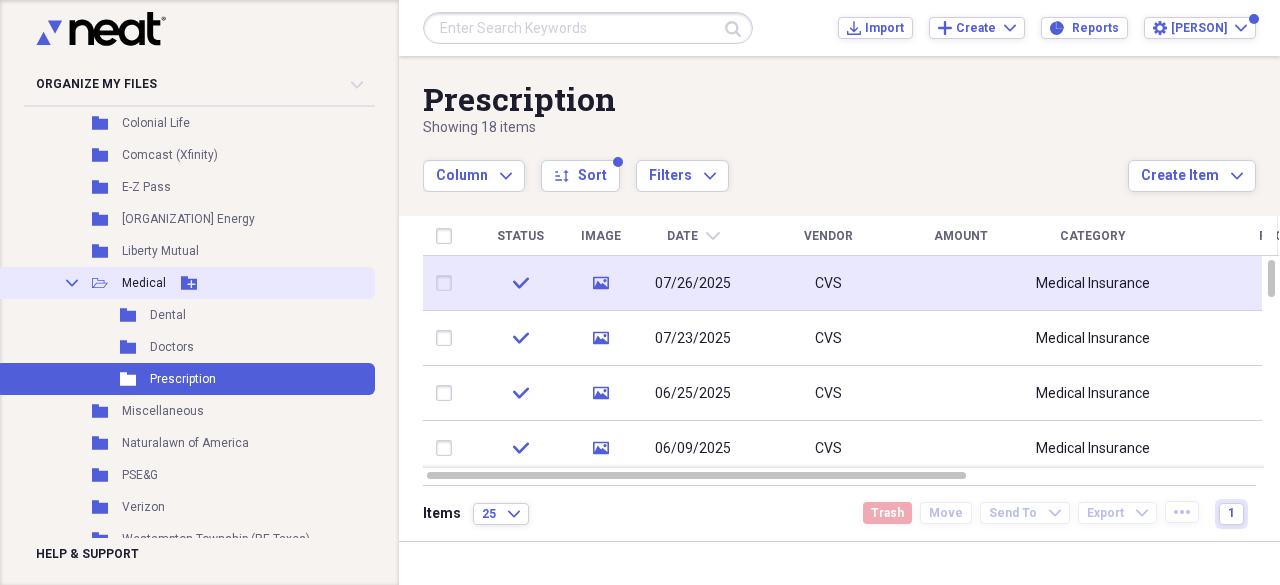 click on "Collapse" 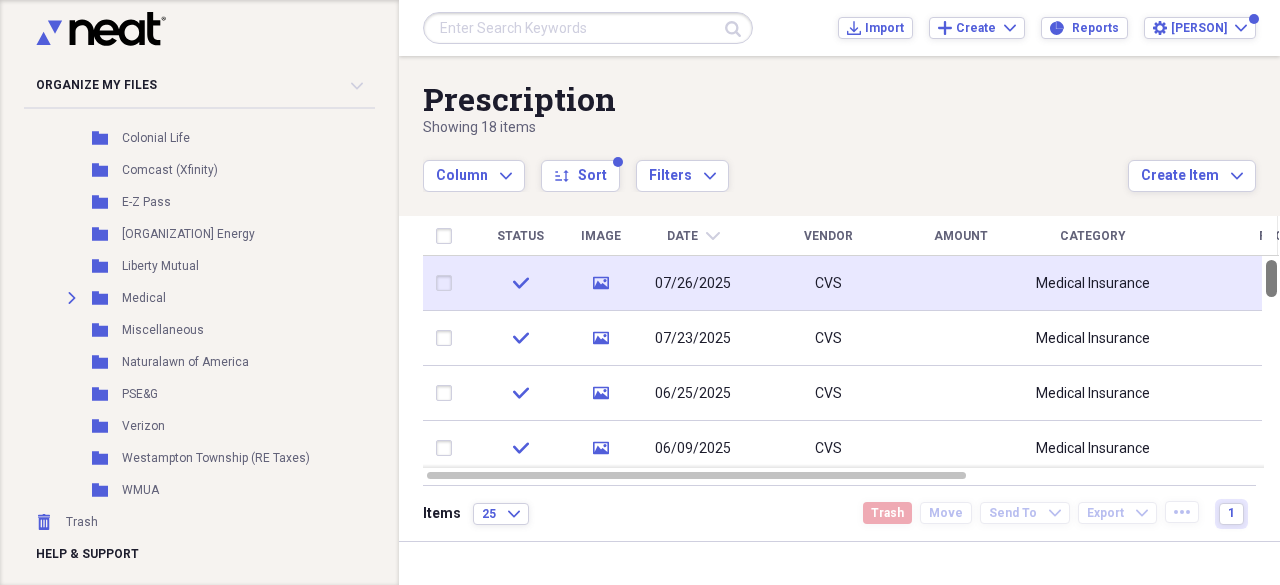 scroll, scrollTop: 488, scrollLeft: 0, axis: vertical 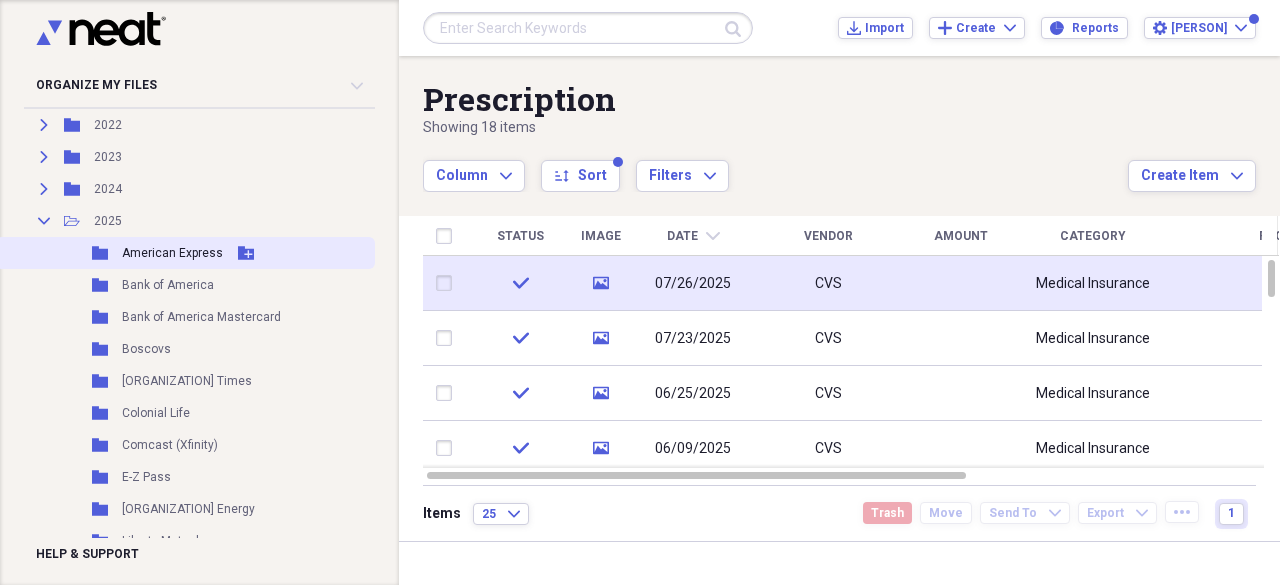 click on "Folder American Express Add Folder" at bounding box center (185, 253) 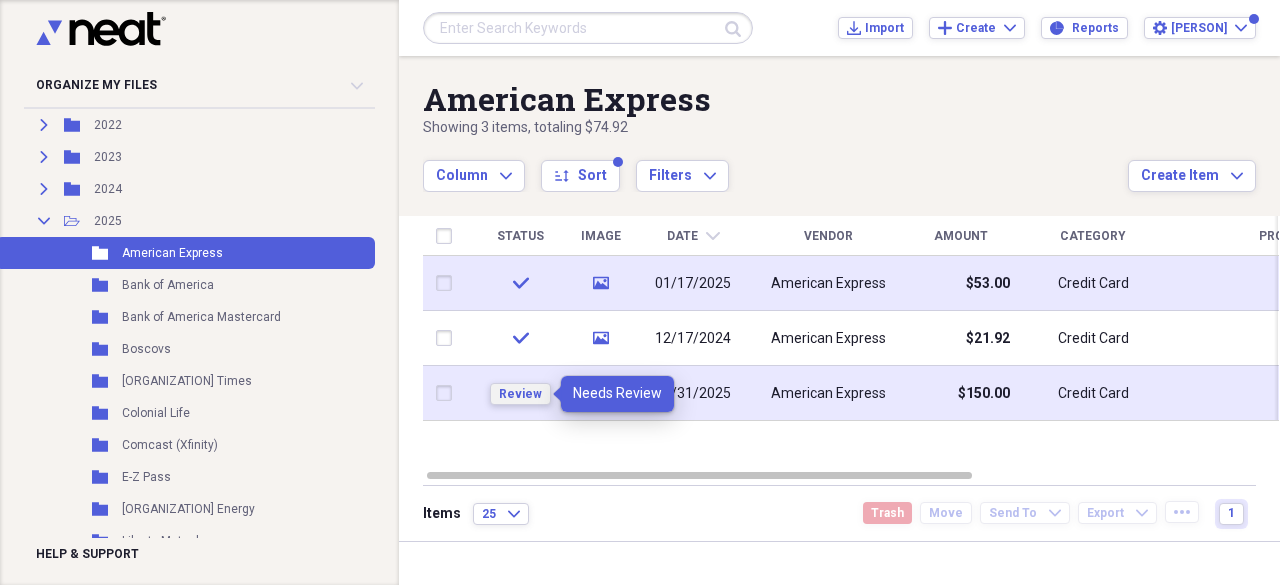 click on "Review" at bounding box center [520, 394] 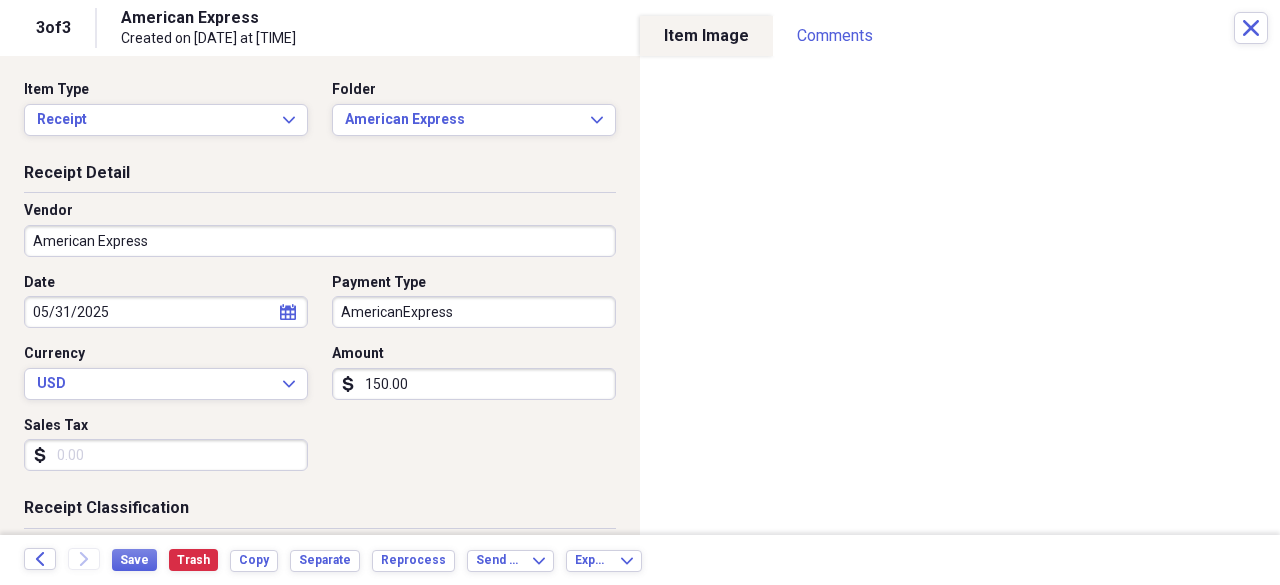 click 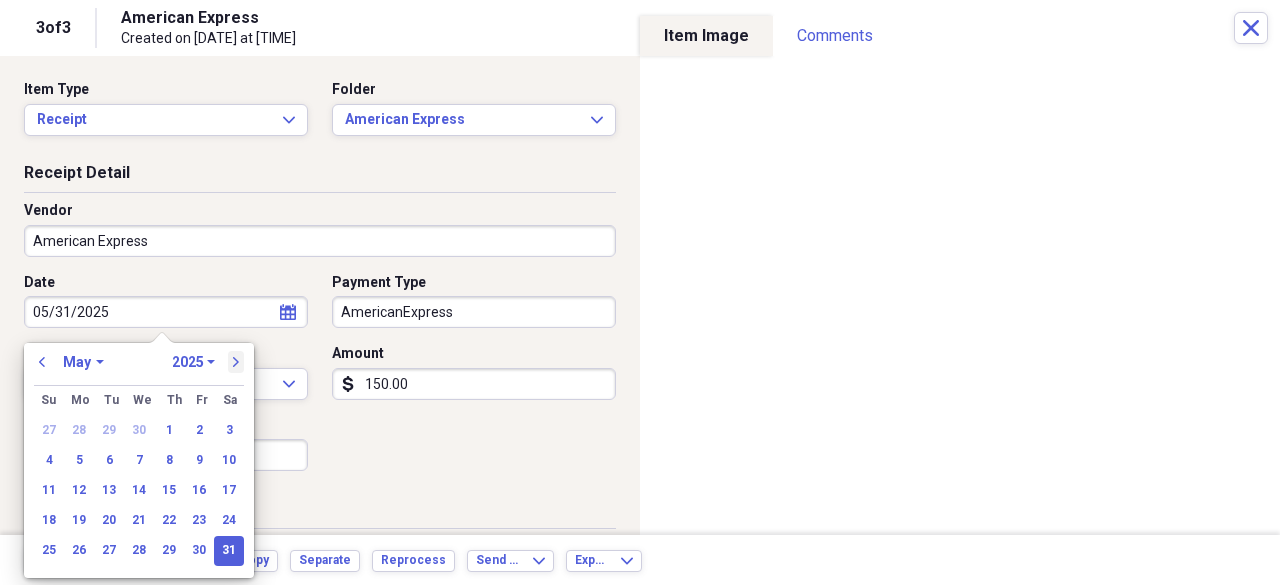 click on "next" at bounding box center (236, 362) 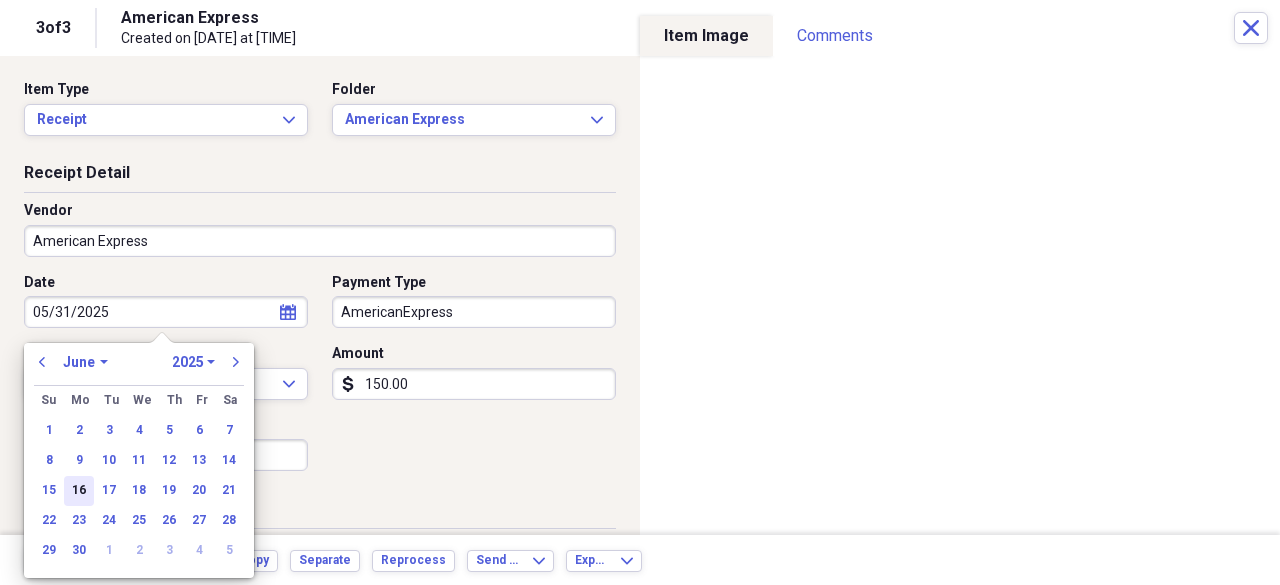click on "16" at bounding box center [79, 491] 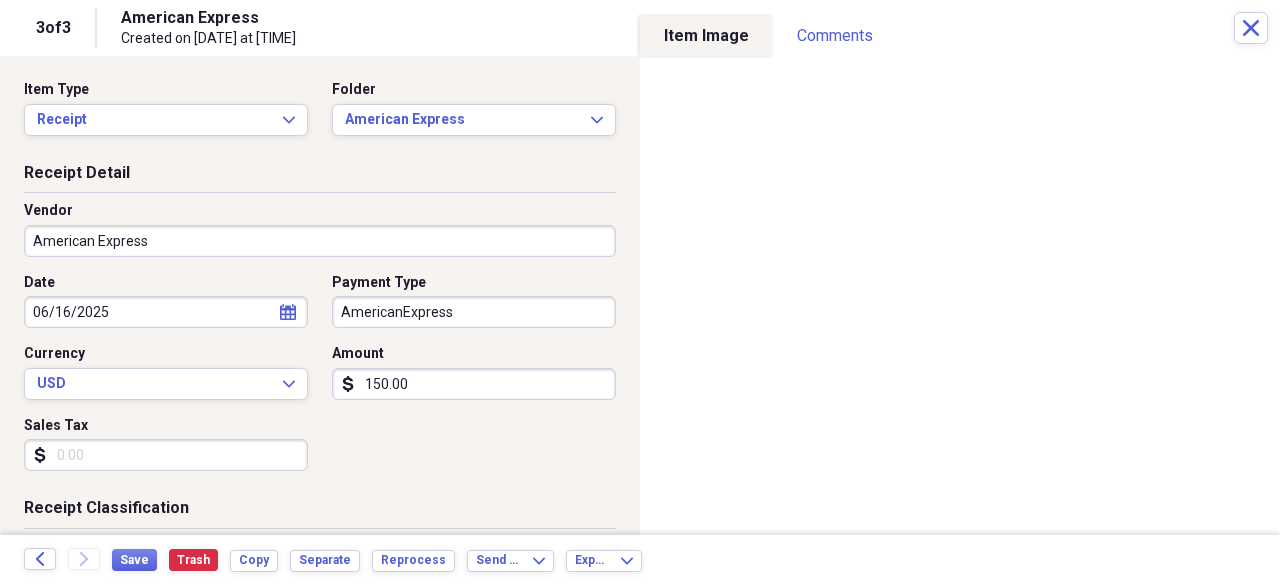type on "06/16/2025" 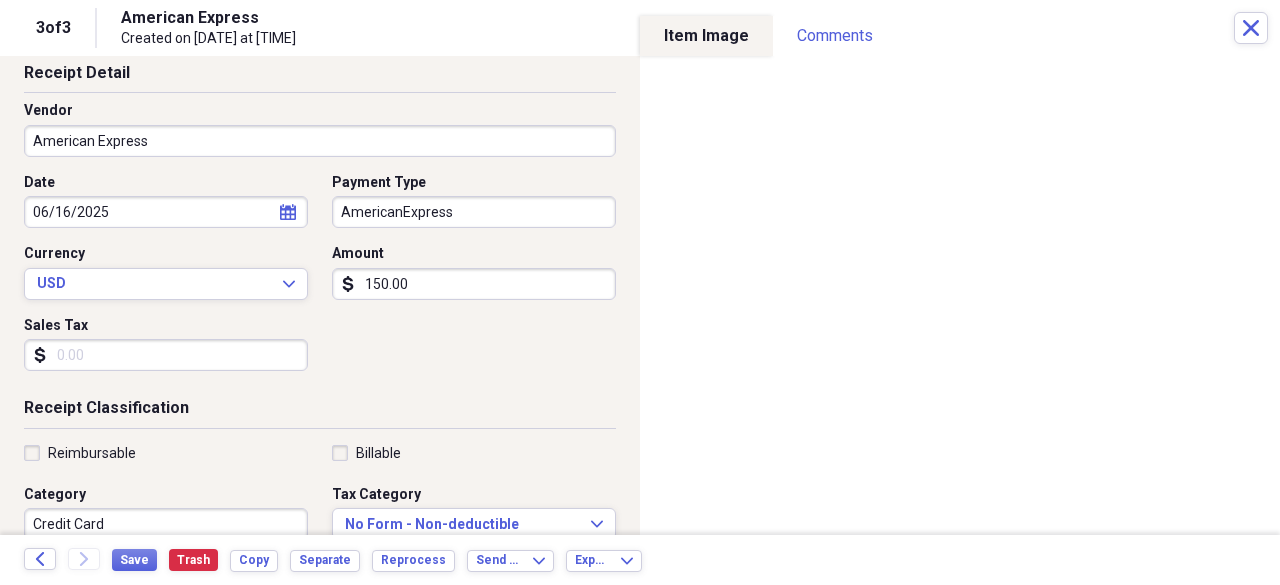 scroll, scrollTop: 200, scrollLeft: 0, axis: vertical 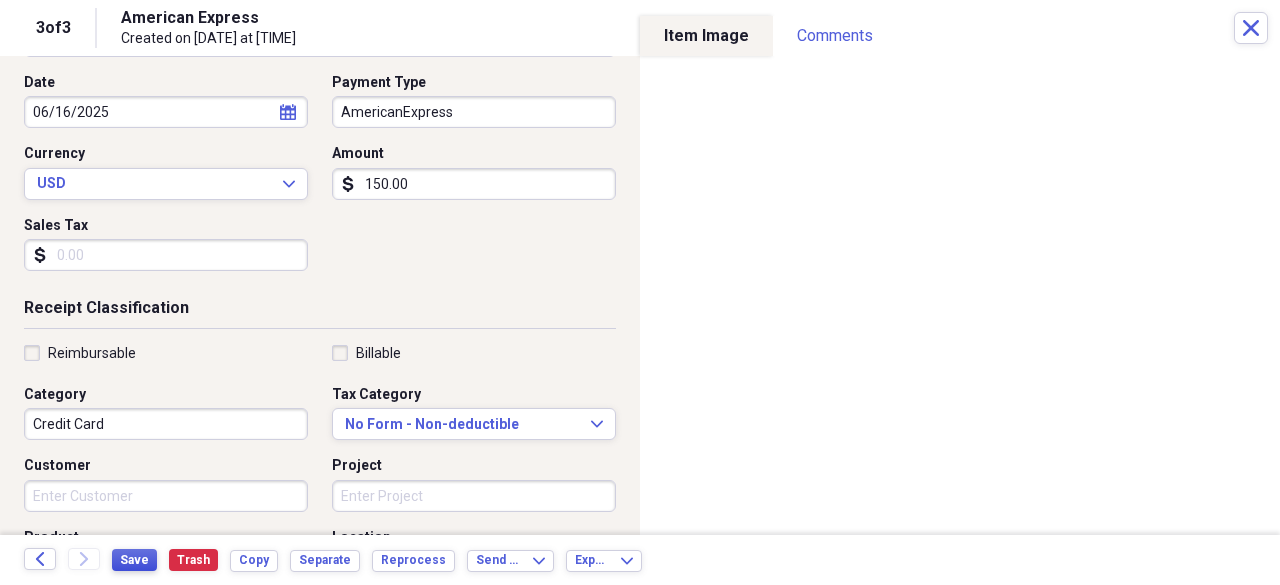 click on "Save" at bounding box center [134, 560] 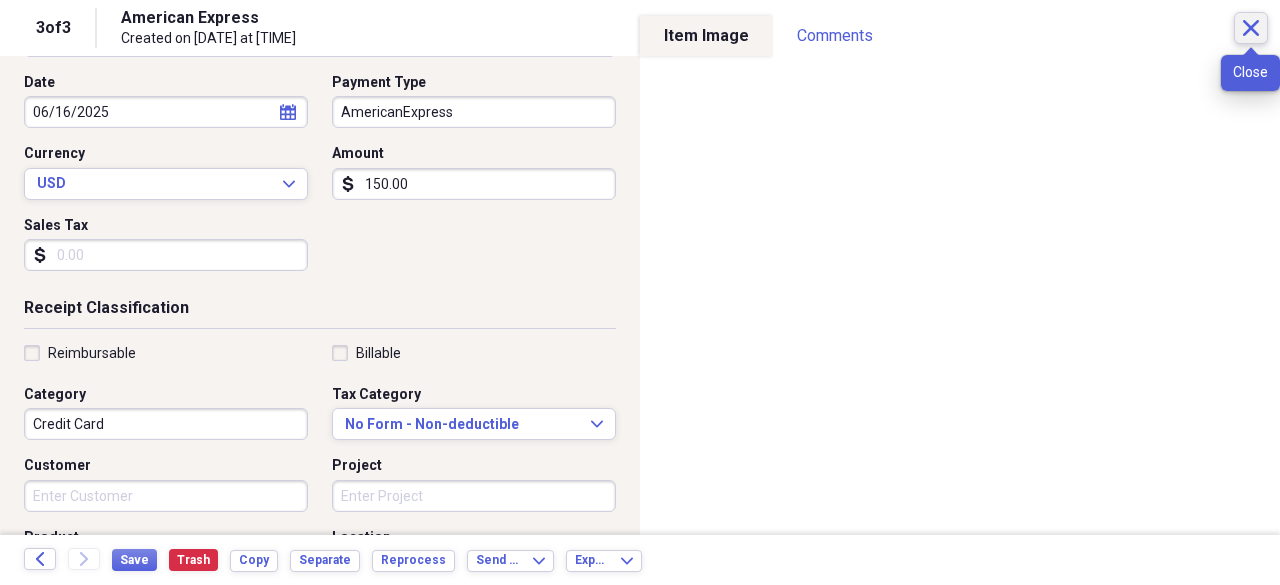 click on "Close" at bounding box center (1251, 28) 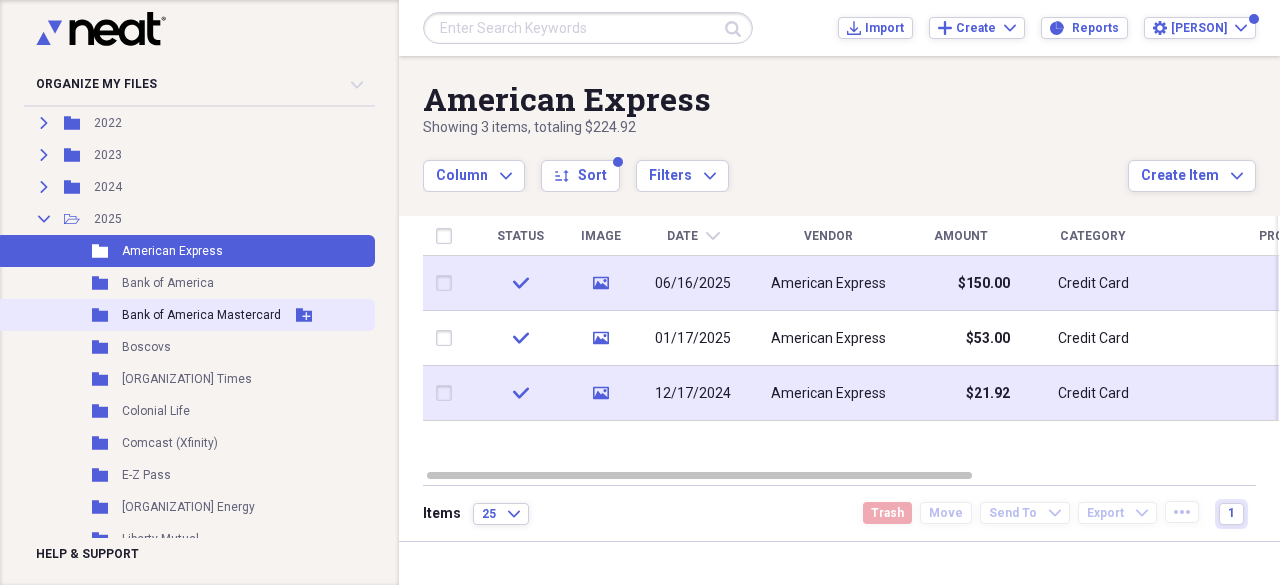 click on "Bank of America Mastercard" at bounding box center (201, 315) 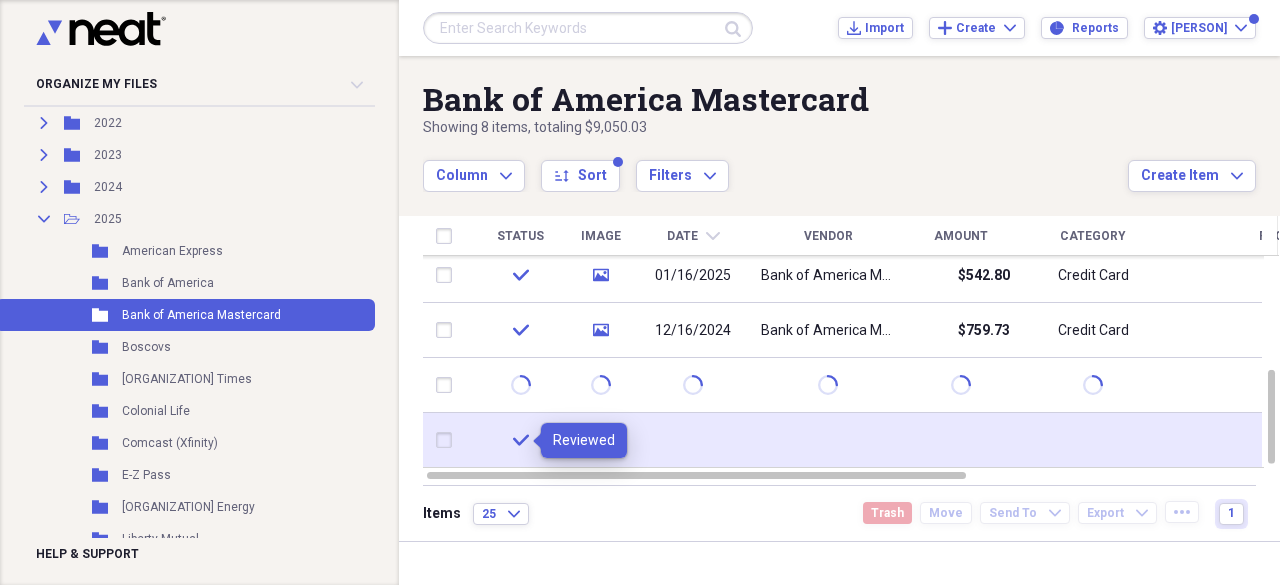 click on "check" 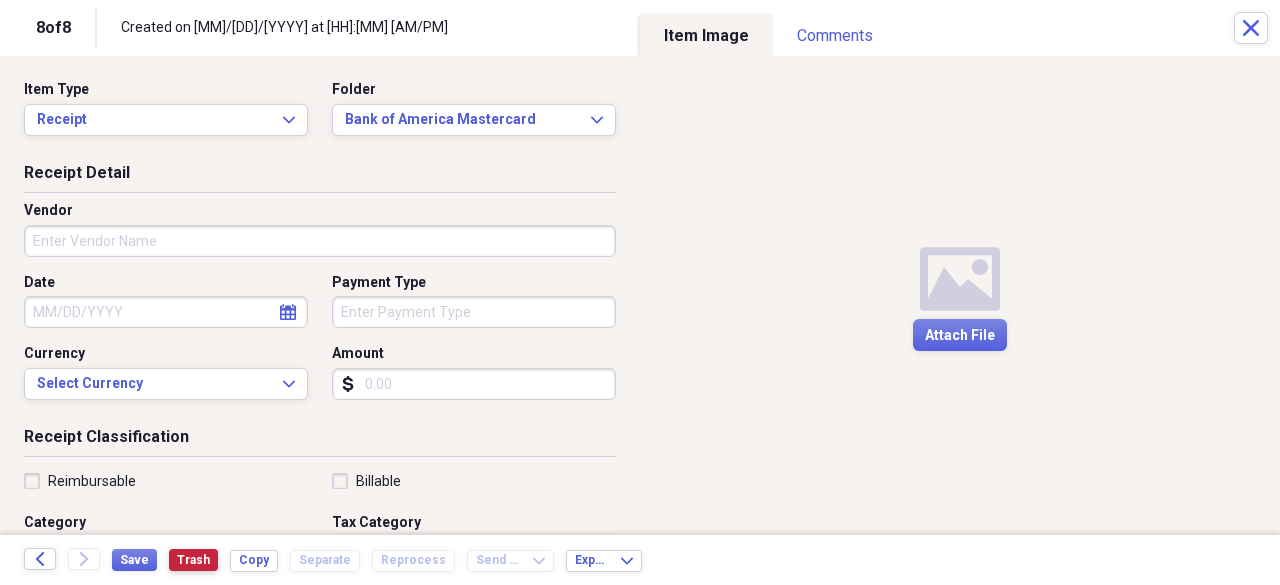 click on "Trash" at bounding box center [193, 560] 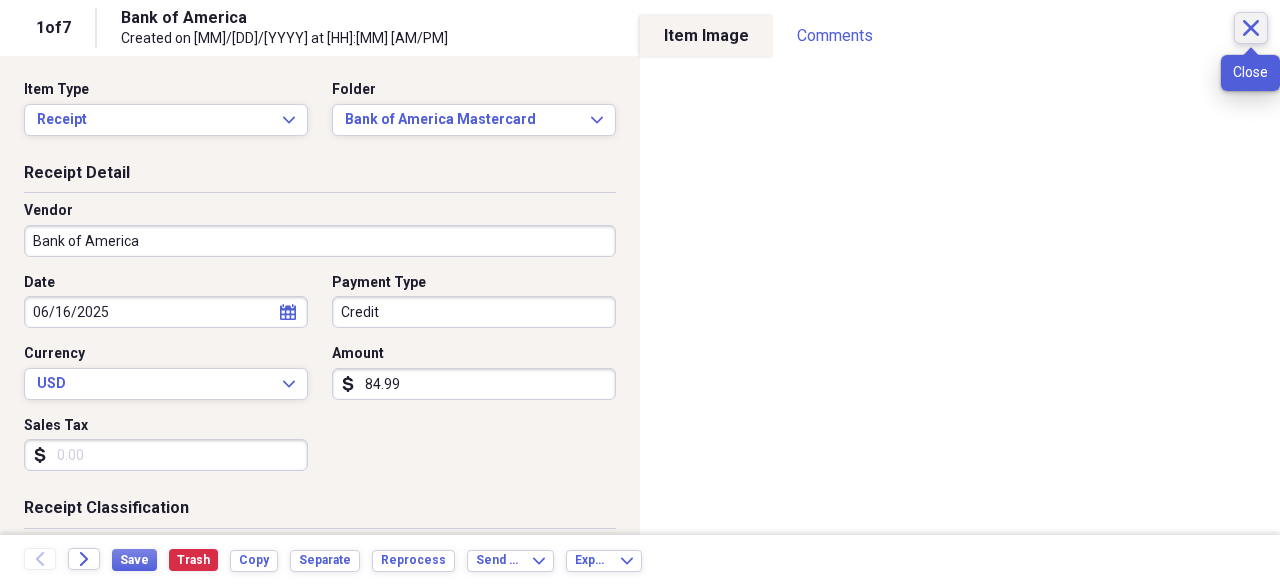 click on "Close" 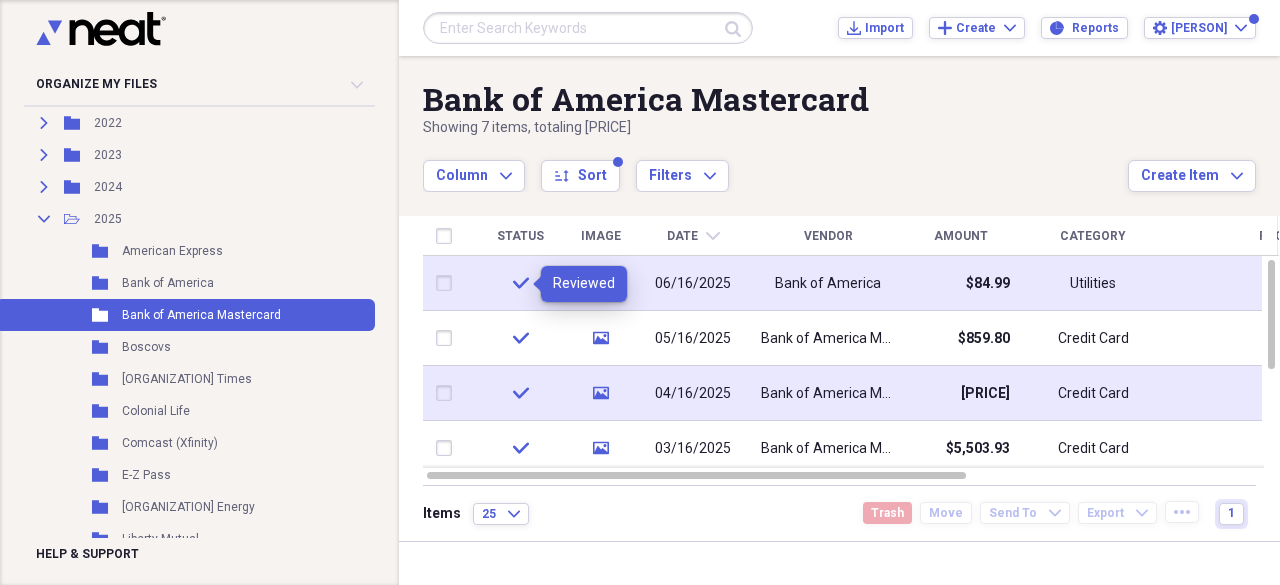 click on "check" 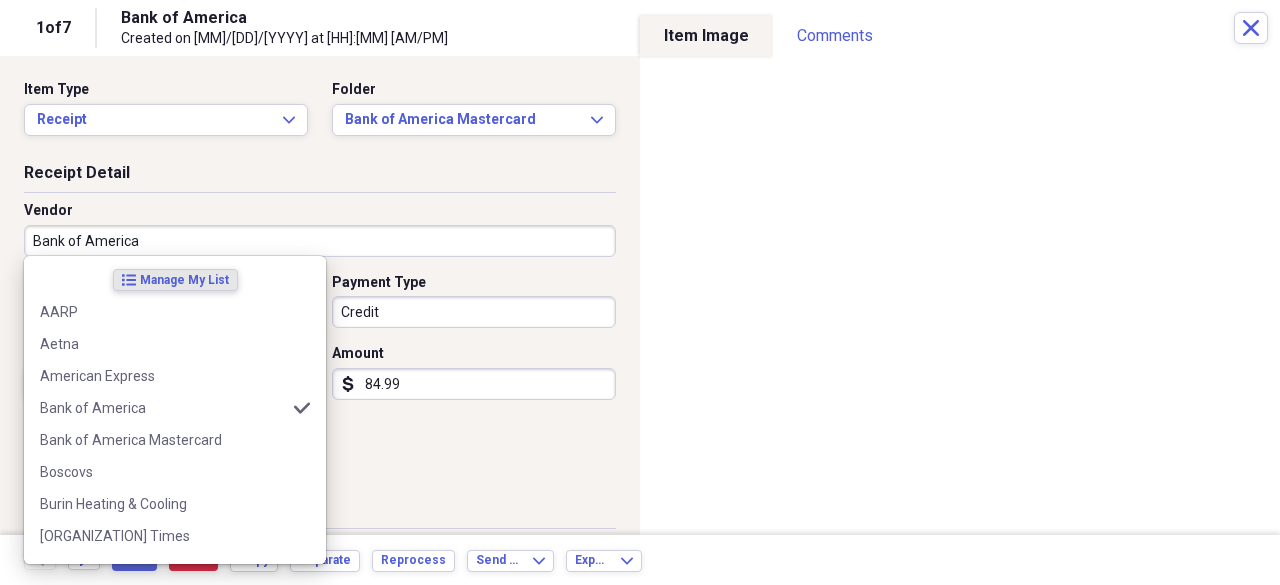 click on "Bank of America" at bounding box center [320, 241] 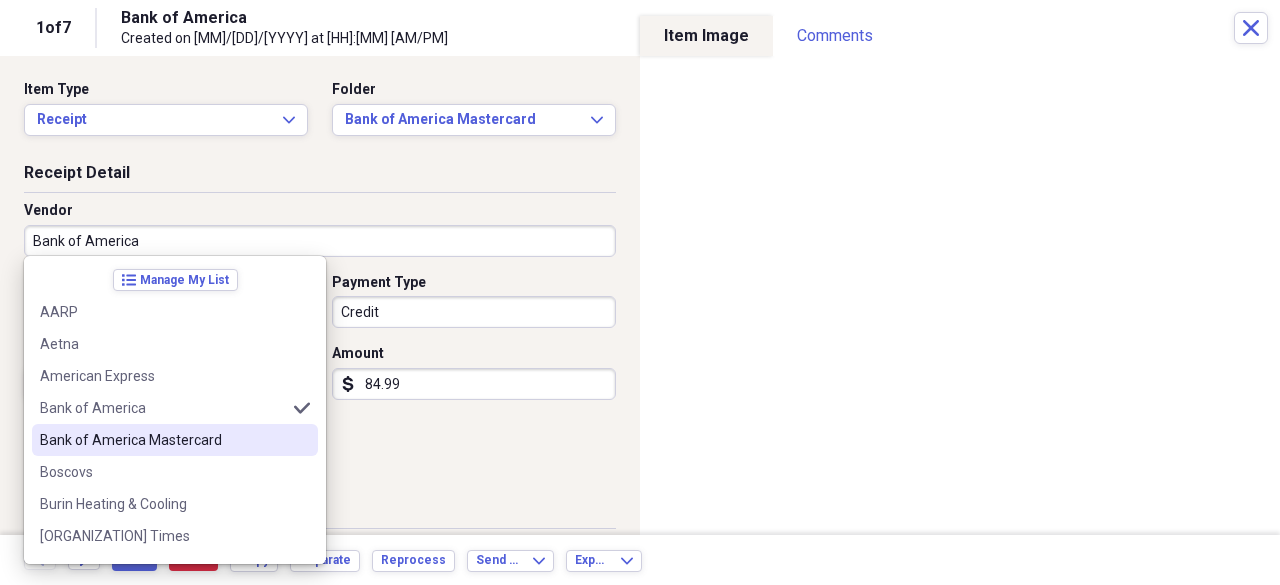 click on "Bank of America Mastercard" at bounding box center [163, 440] 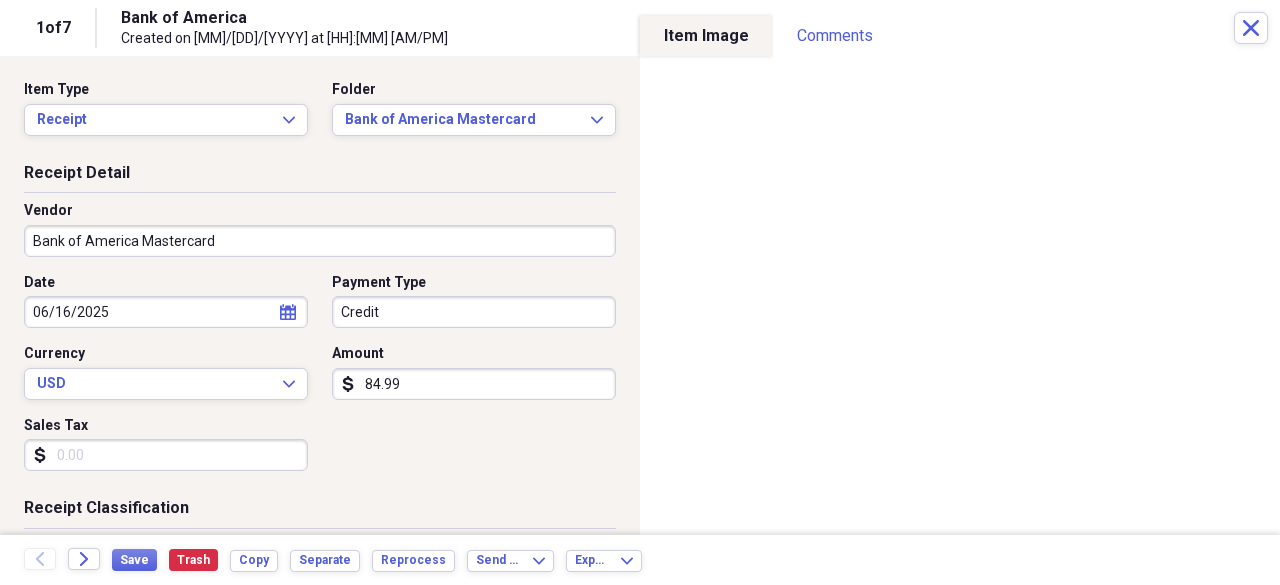 type on "Credit Card" 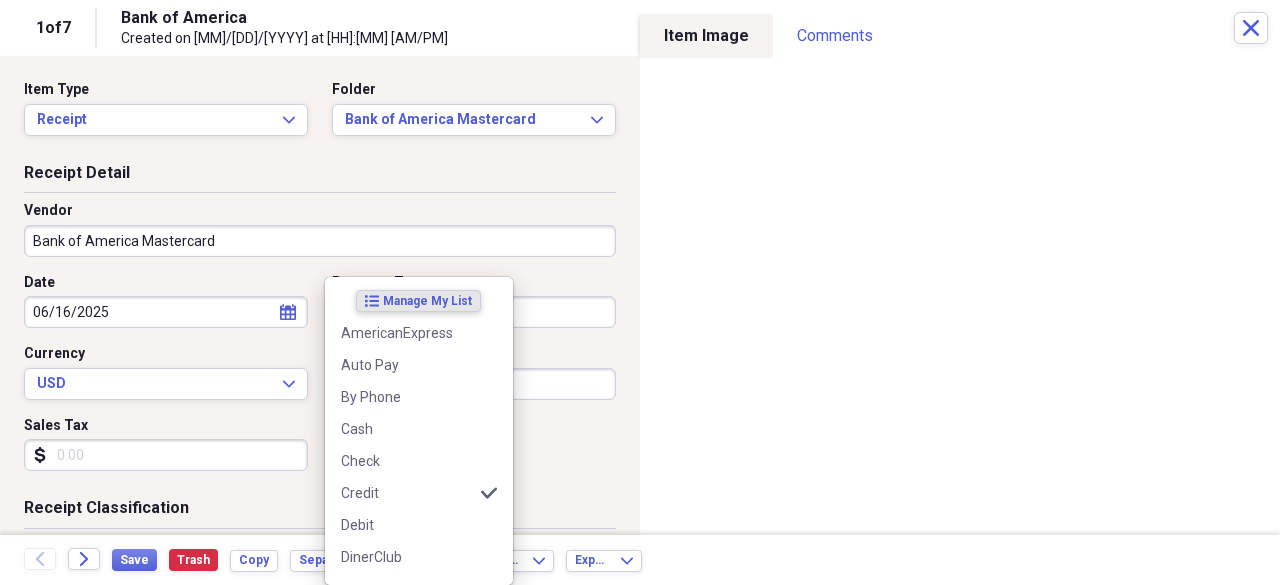 click on "Organize My Files Collapse Unfiled Needs Review Unfiled All Files Unfiled Unfiled Unfiled Saved Reports Collapse My Cabinet My Cabinet Add Folder Expand Folder 2021 Add Folder Expand Folder 2022 Add Folder Expand Folder 2023 Add Folder Expand Folder 2024 Add Folder Collapse Open Folder 2025 Add Folder Folder American Express Add Folder Folder Bank of America Add Folder Folder Bank of America Mastercard Add Folder Folder Boscovs Add Folder Folder Burlington County Times Add Folder Folder Colonial Life Add Folder Folder Comcast (Xfinity) Add Folder Folder E-Z Pass Add Folder Folder IGS Energy Add Folder Folder Liberty Mutual Add Folder Expand Folder Medical Add Folder Folder Miscellaneous Add Folder Folder Naturalawn of America Add Folder Folder PSE&G Add Folder Folder Verizon Add Folder Folder Westampton Township (RE Taxes) Add Folder Folder WMUA Add Folder Trash Trash Help & Support Submit Import Import Add Create Expand Reports Reports Settings [PERSON] Expand Bank of America Mastercard Showing 7 items Column" at bounding box center (640, 292) 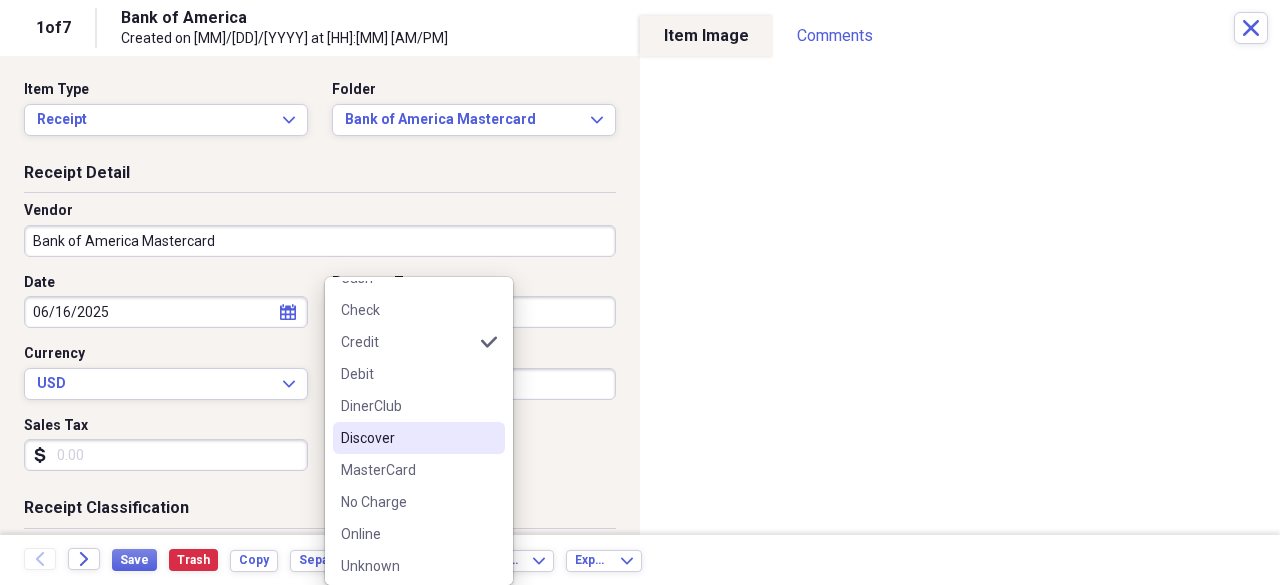 scroll, scrollTop: 188, scrollLeft: 0, axis: vertical 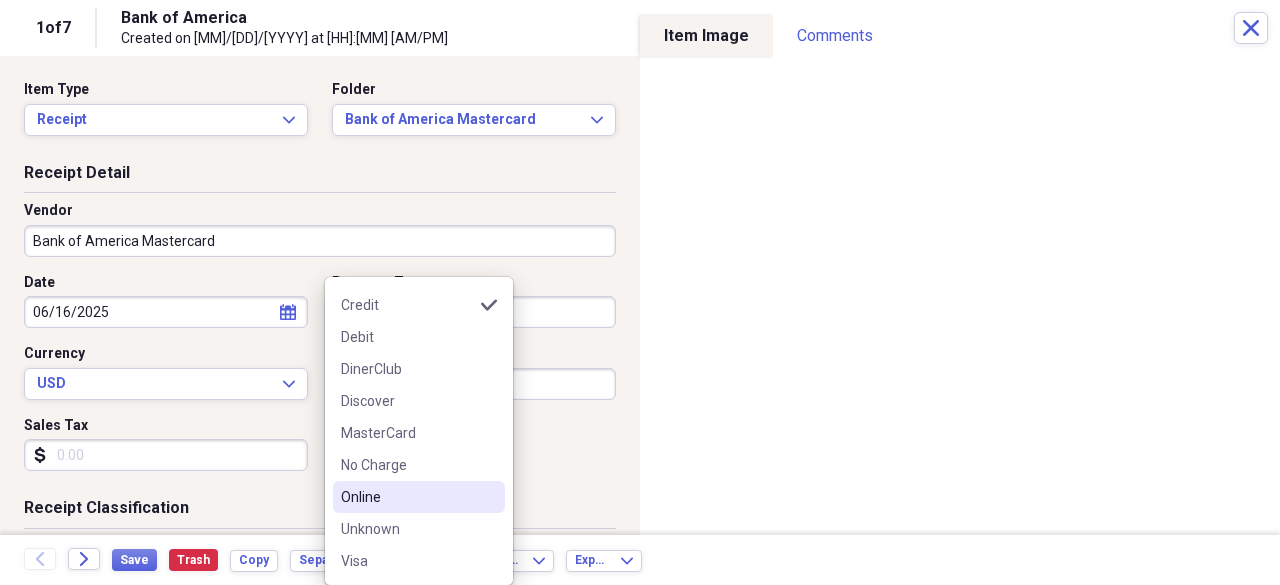 click on "Online" at bounding box center [407, 497] 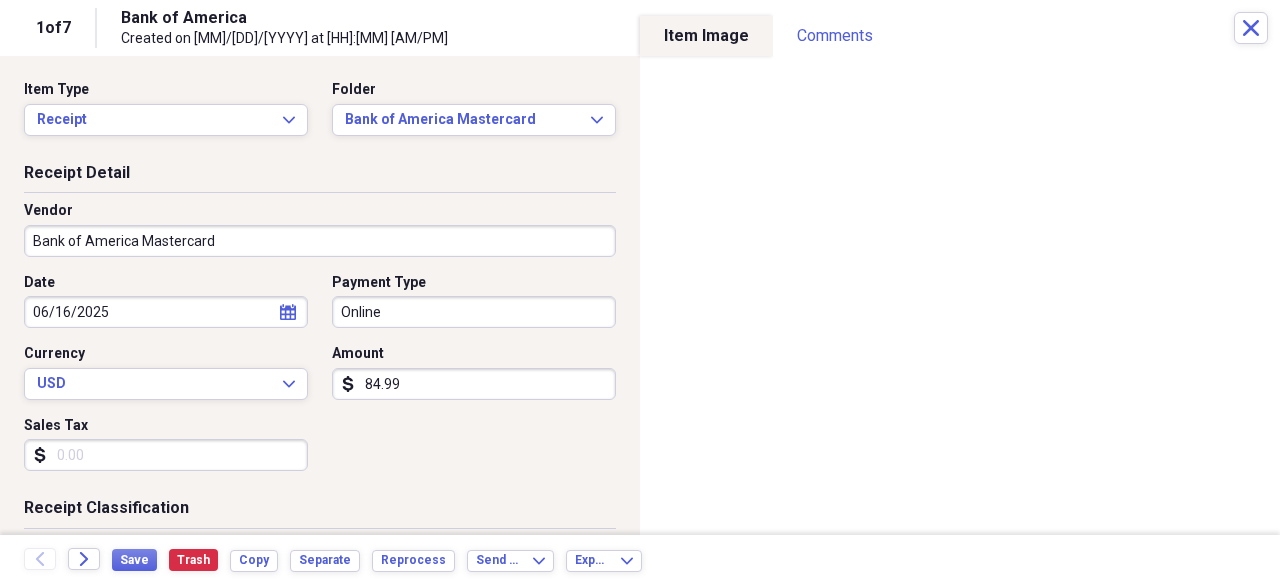 click on "84.99" at bounding box center [474, 384] 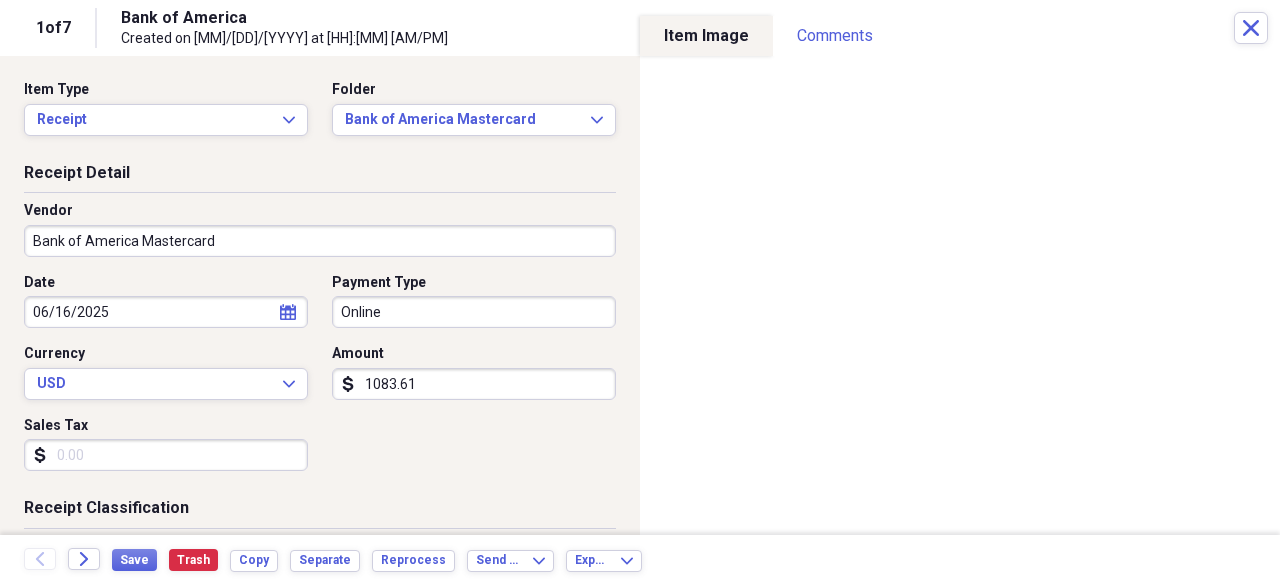 type on "1083.61" 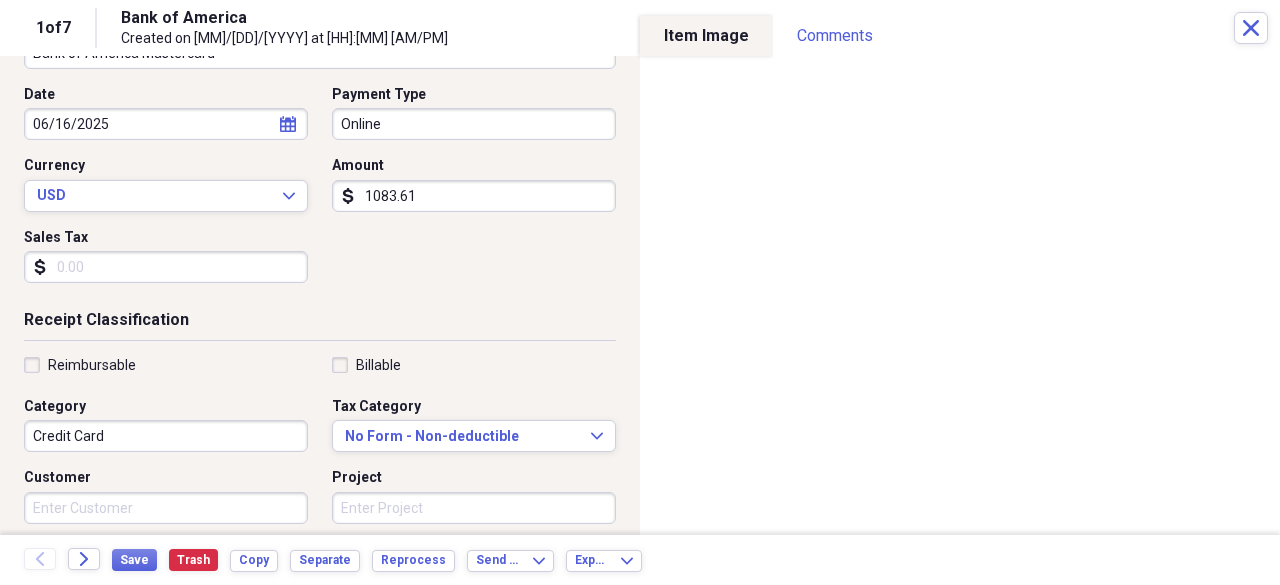 scroll, scrollTop: 200, scrollLeft: 0, axis: vertical 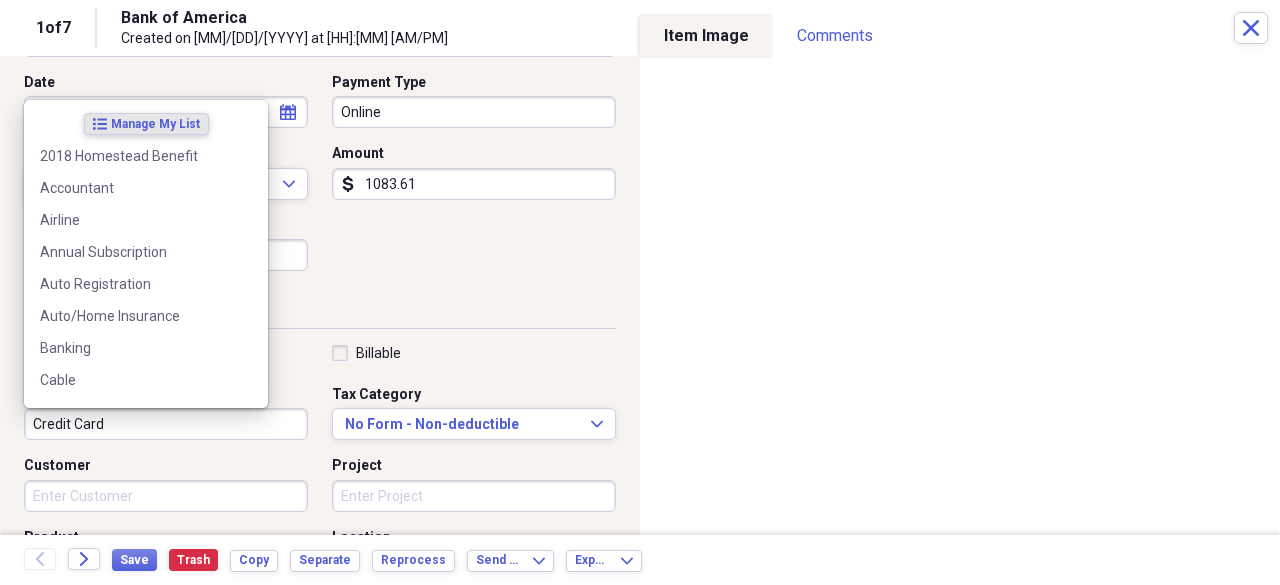 click on "Credit Card" at bounding box center (166, 424) 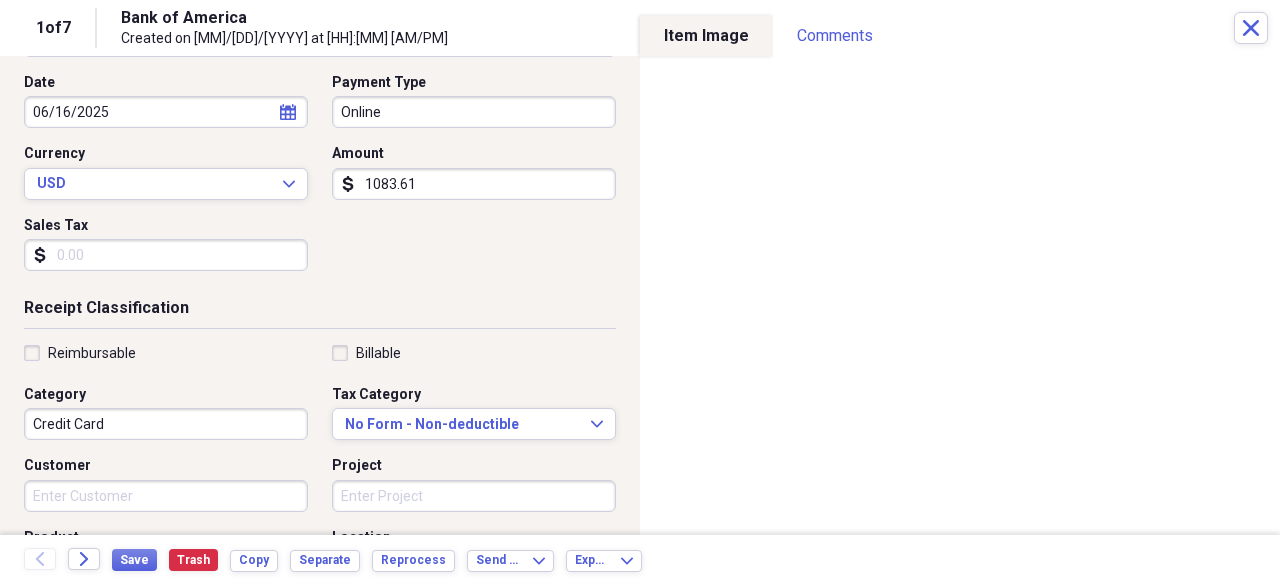 click on "Date [DATE] calendar Calendar Payment Type Online Currency USD Expand Amount dollar-sign [PRICE] Sales Tax dollar-sign" at bounding box center (320, 180) 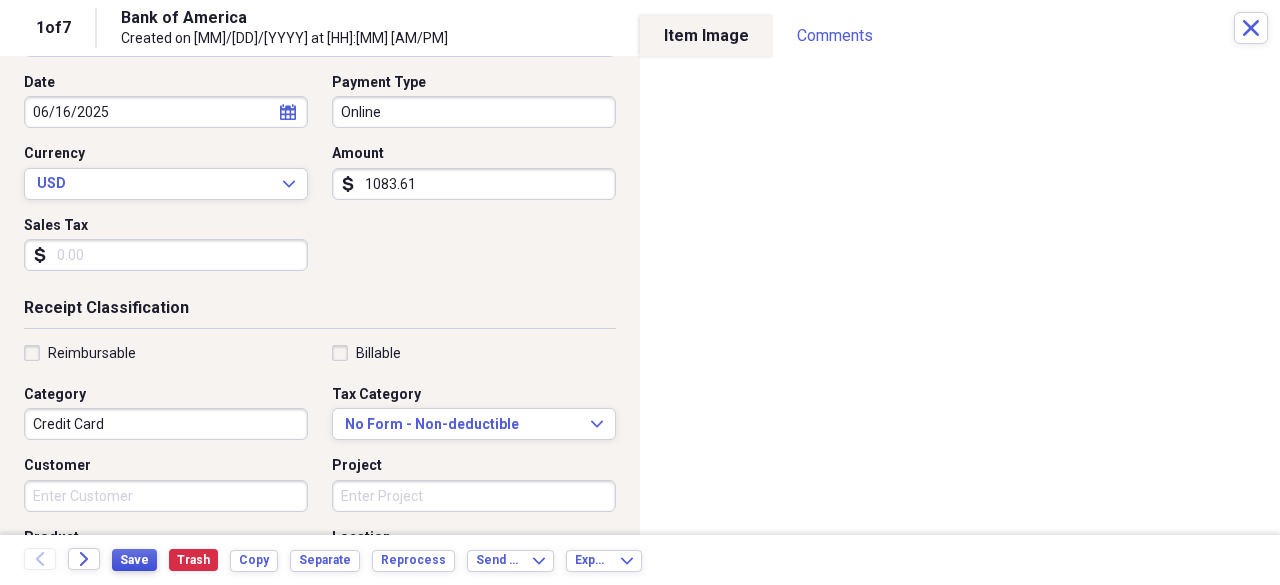 click on "Save" at bounding box center [134, 560] 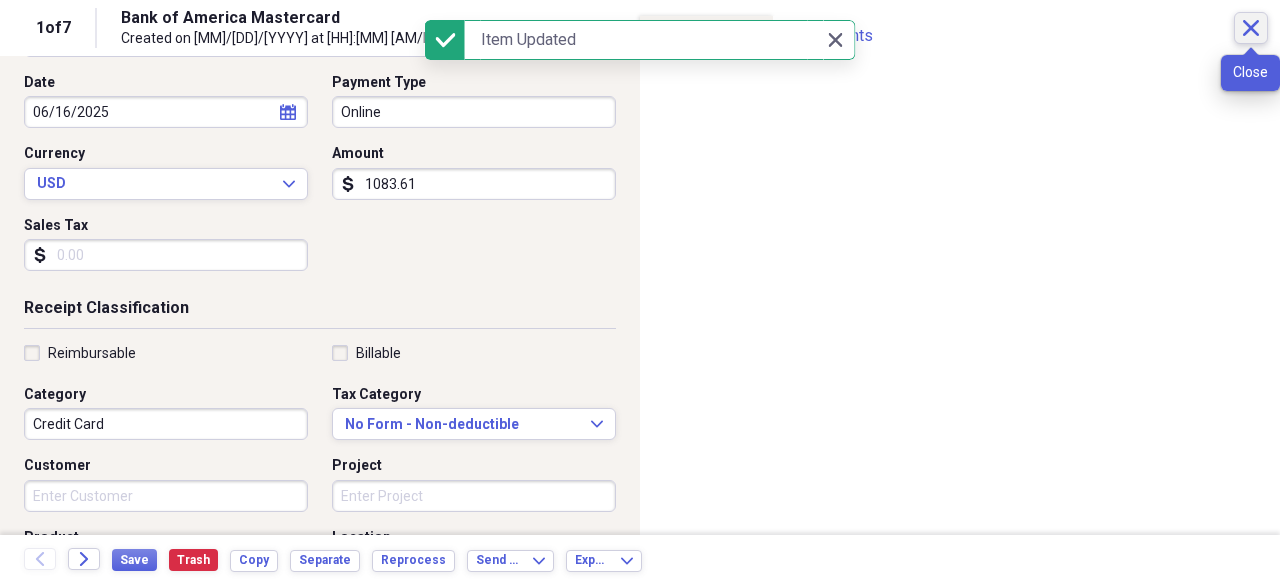 click on "Close" 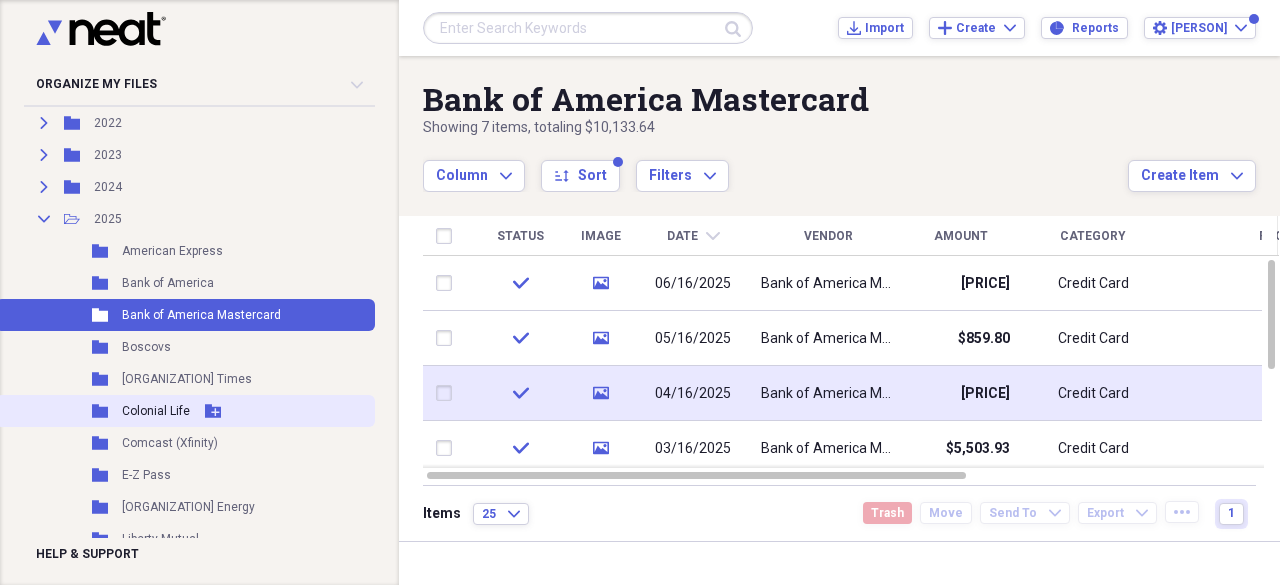 click on "Colonial Life" at bounding box center (156, 411) 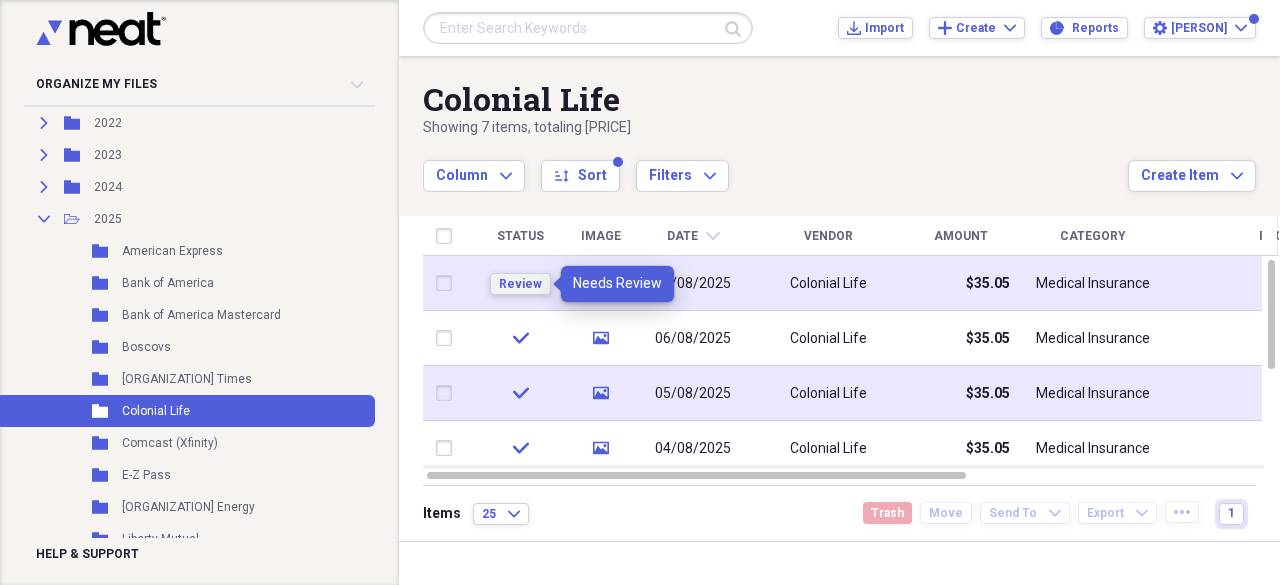 click on "Review" at bounding box center [520, 284] 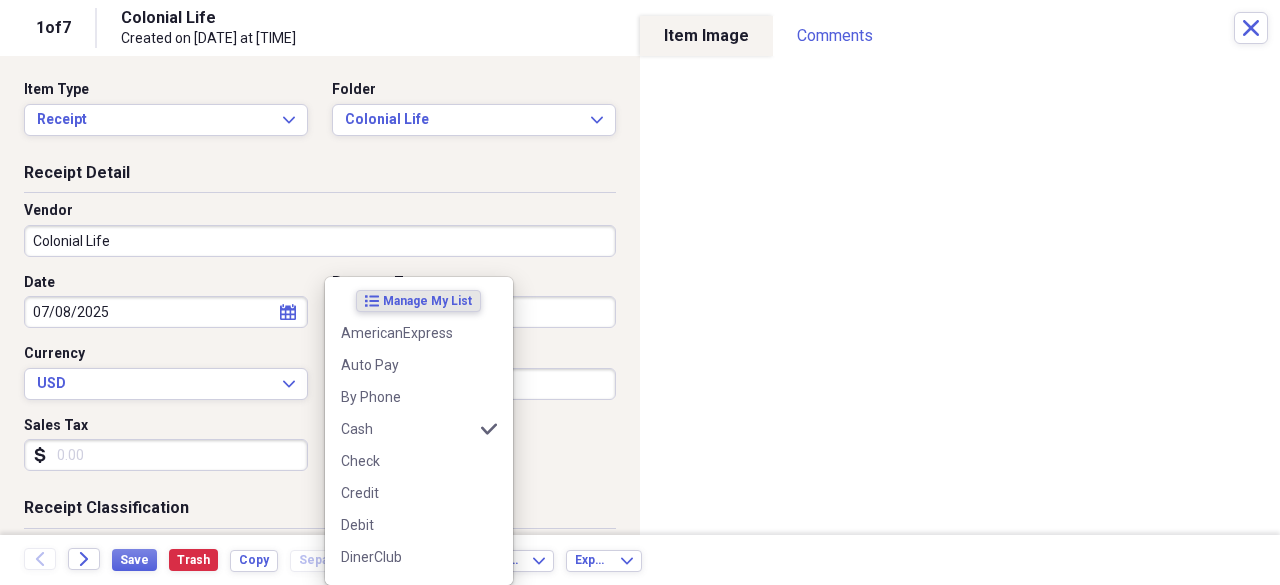 click on "Organize My Files Collapse Unfiled Needs Review Unfiled All Files Unfiled Unfiled Unfiled Saved Reports Collapse My Cabinet My Cabinet Add Folder Expand Folder 2021 Add Folder Expand Folder 2022 Add Folder Expand Folder 2023 Add Folder Expand Folder 2024 Add Folder Collapse Open Folder 2025 Add Folder Folder American Express Add Folder Folder Bank of America Add Folder Folder Bank of America Mastercard Add Folder Folder Boscovs Add Folder Folder Burlington County Times Add Folder Folder Colonial Life Add Folder Folder Comcast (Xfinity) Add Folder Folder E-Z Pass Add Folder Folder IGS Energy Add Folder Folder Liberty Mutual Add Folder Expand Folder Medical Add Folder Folder Miscellaneous Add Folder Folder Naturalawn of America Add Folder Folder PSE&G Add Folder Folder Verizon Add Folder Folder Westampton Township (RE Taxes) Add Folder Folder WMUA Add Folder Trash Trash Help & Support Submit Import Import Add Create Expand Reports Reports Settings [PERSON] Expand Colonial Life Showing 7 items , totaling [PRICE]" at bounding box center (640, 292) 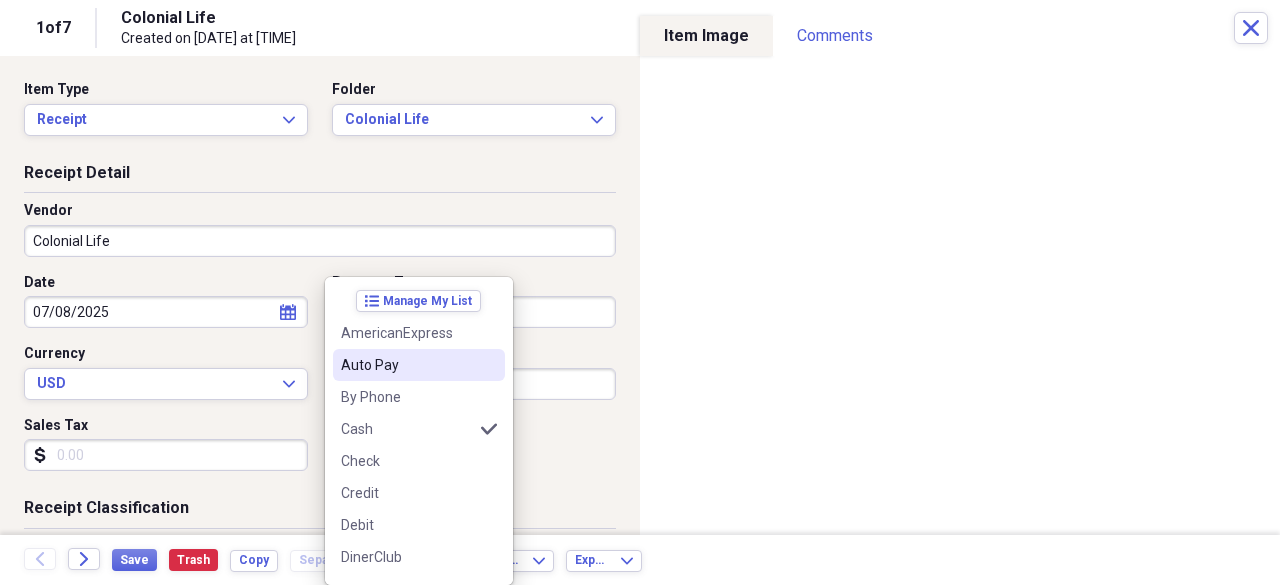 click on "Auto Pay" at bounding box center (407, 365) 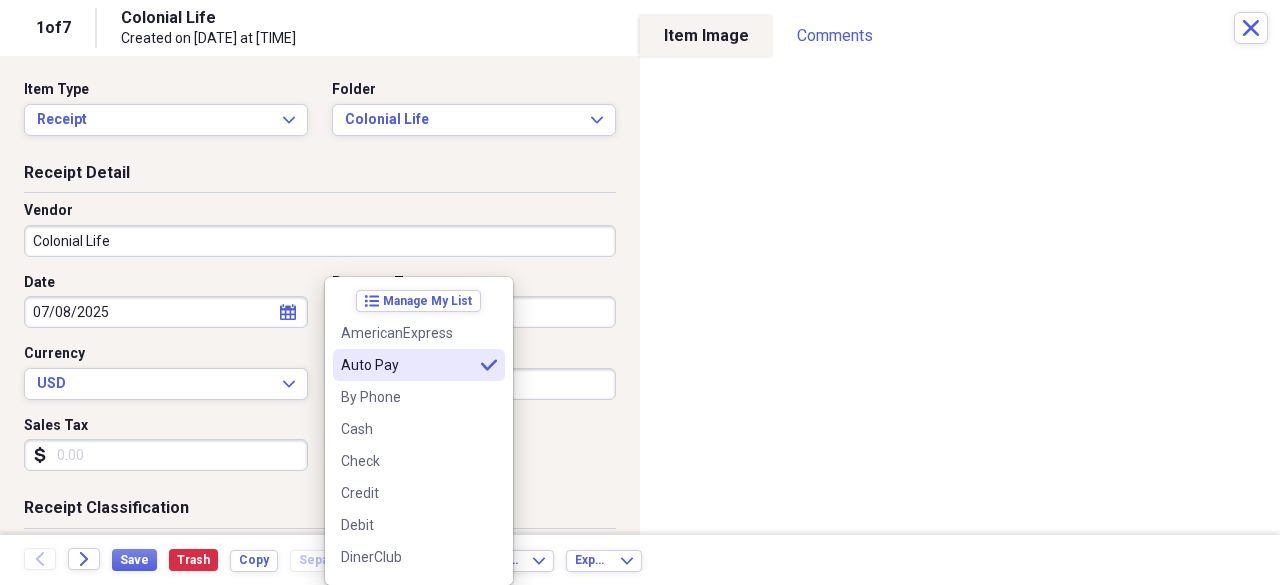 type on "Auto Pay" 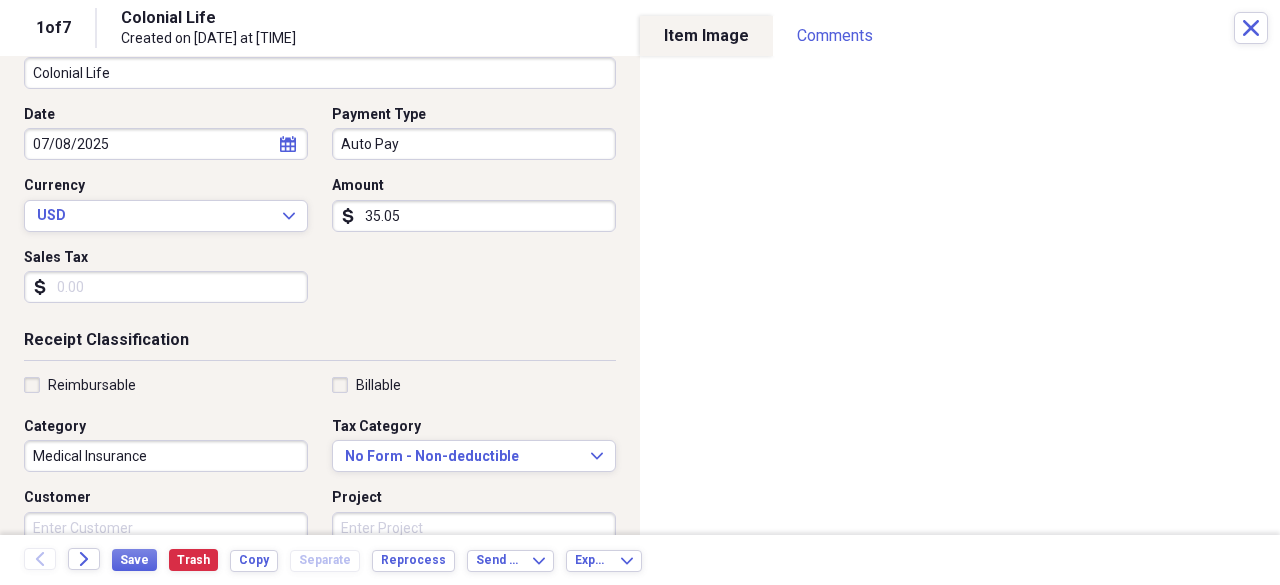 scroll, scrollTop: 200, scrollLeft: 0, axis: vertical 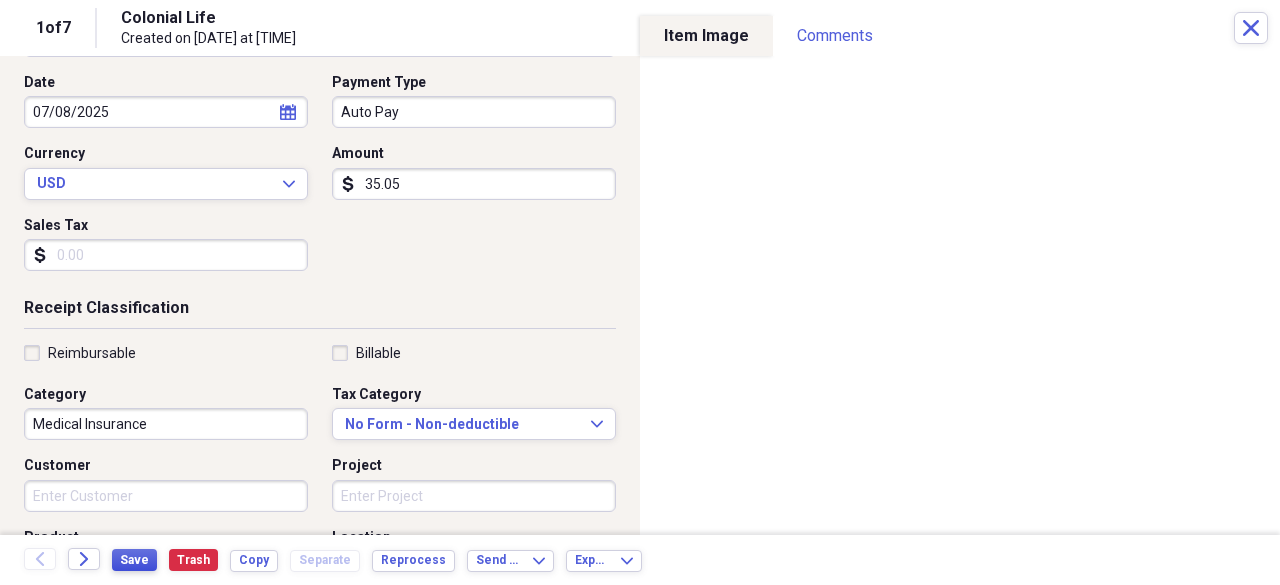 click on "Save" at bounding box center [134, 560] 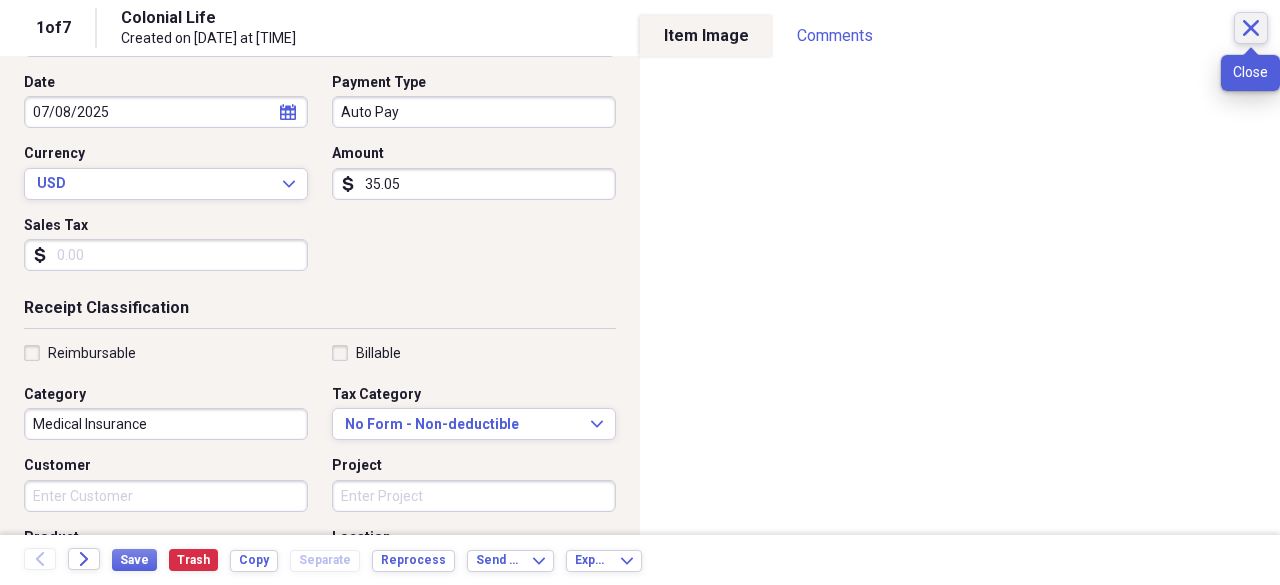 click 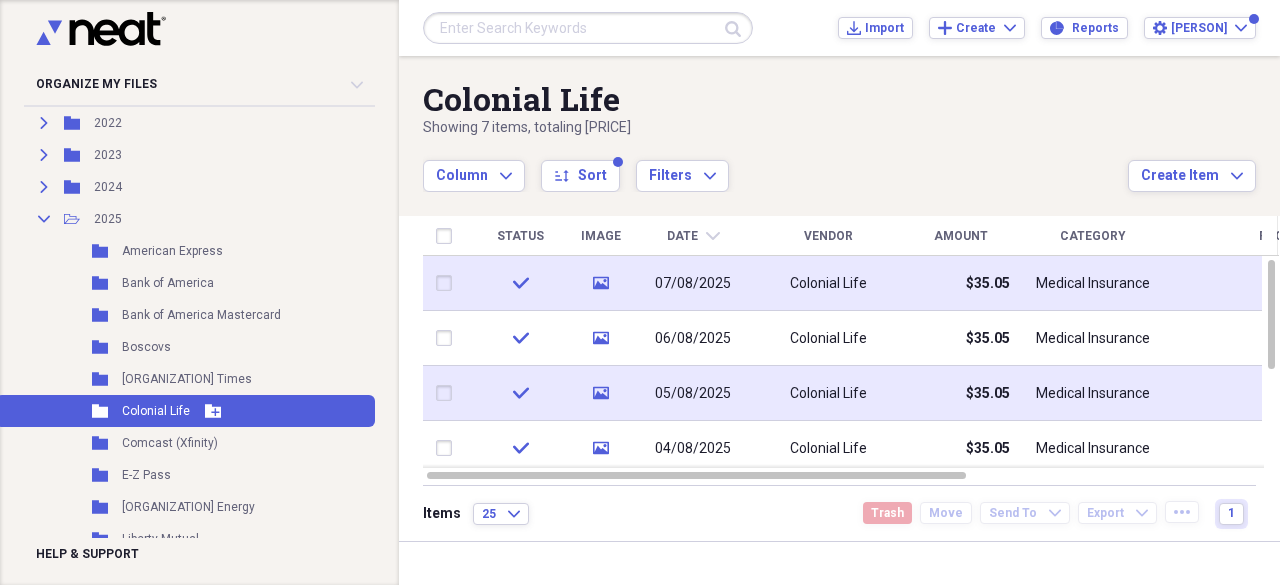 click on "Folder Colonial Life Add Folder" at bounding box center [185, 411] 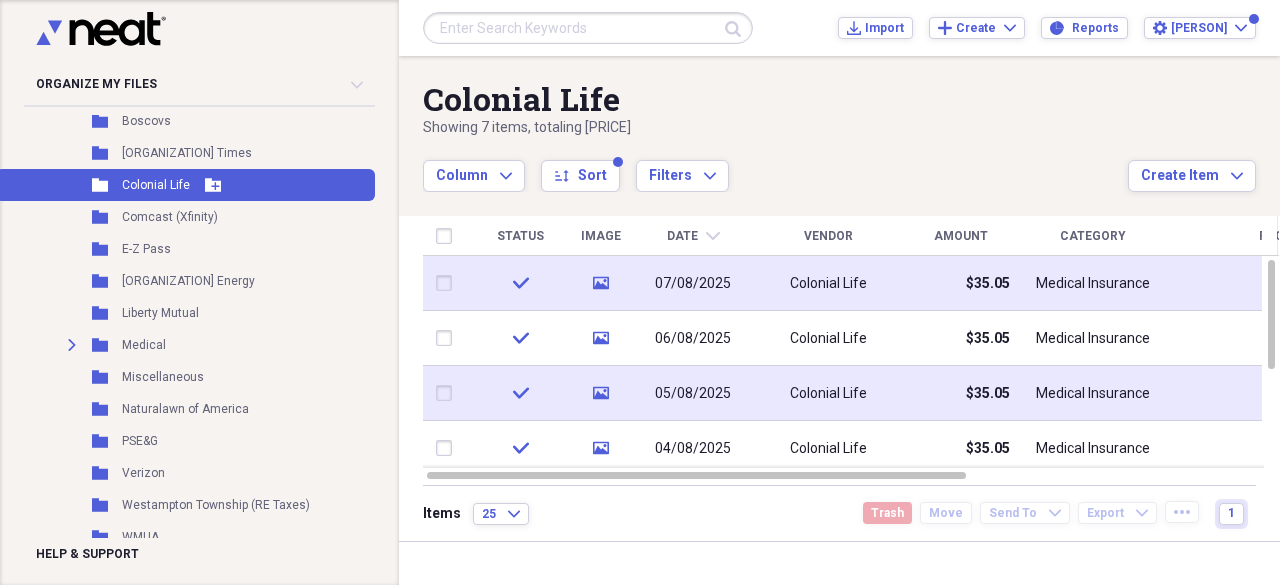 scroll, scrollTop: 486, scrollLeft: 0, axis: vertical 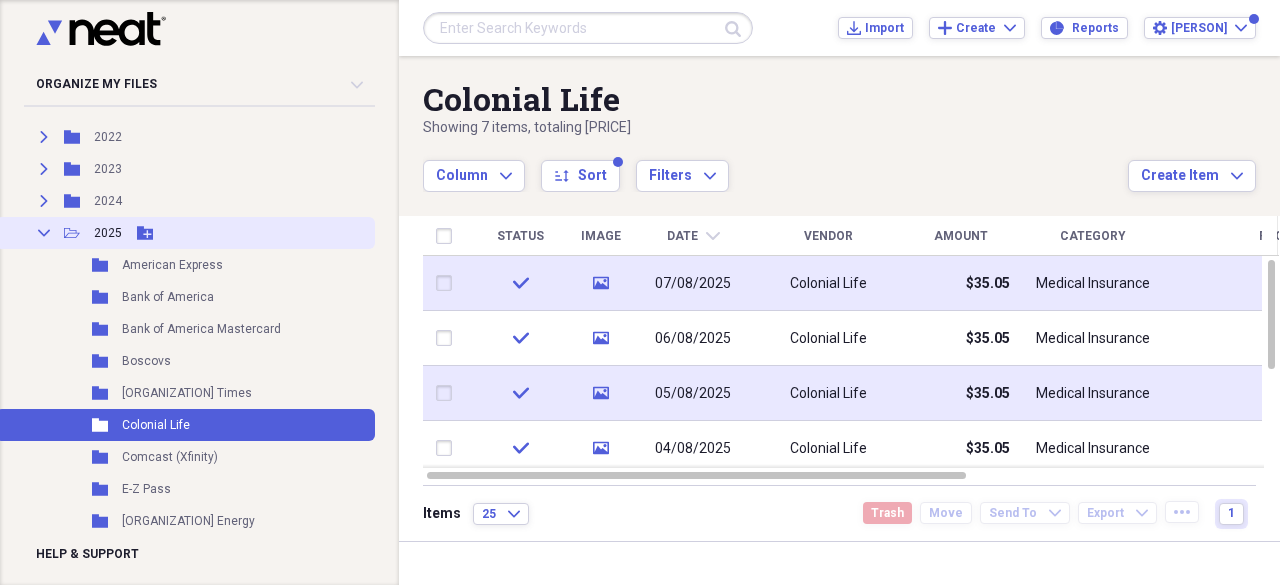 click on "Collapse Open Folder 2025 Add Folder" at bounding box center (185, 233) 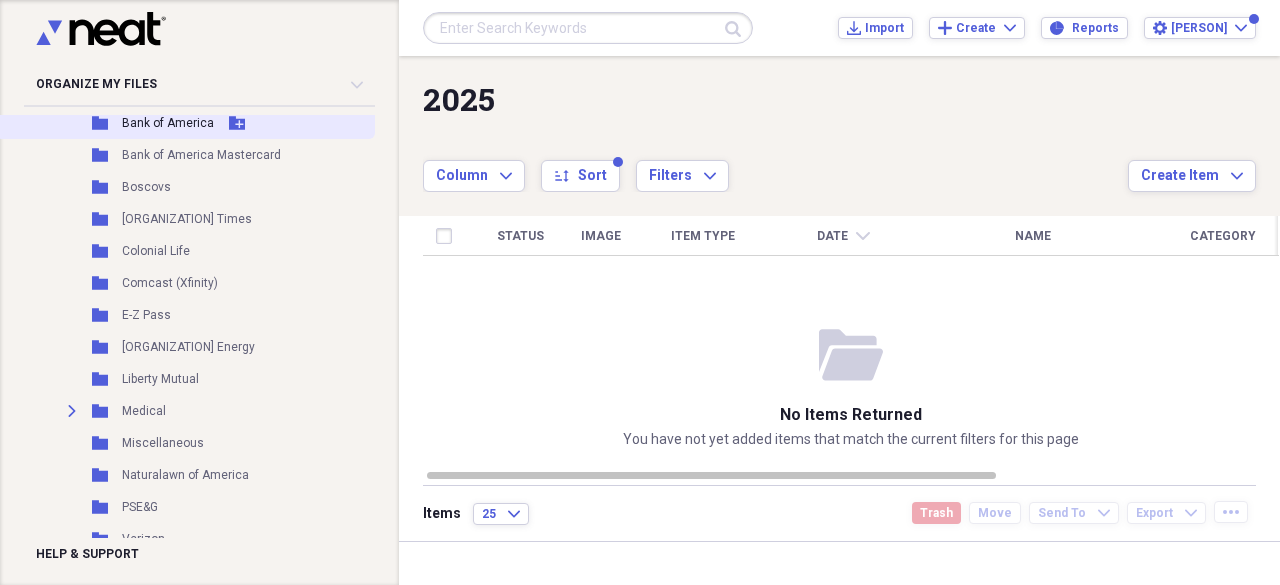 scroll, scrollTop: 386, scrollLeft: 0, axis: vertical 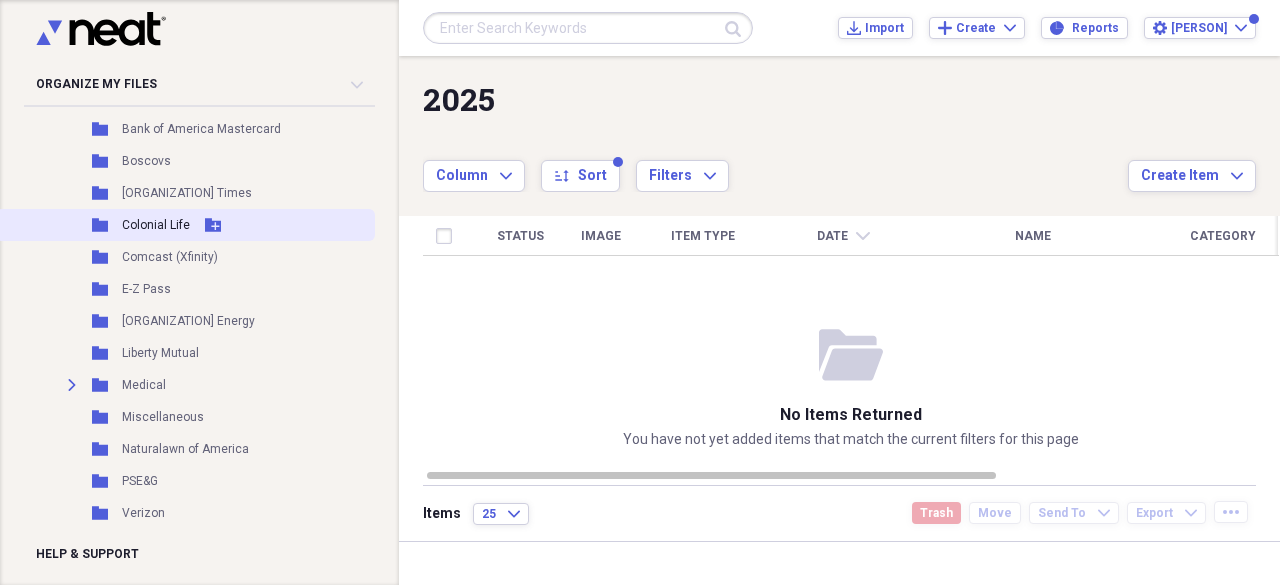 click on "Colonial Life" at bounding box center (156, 225) 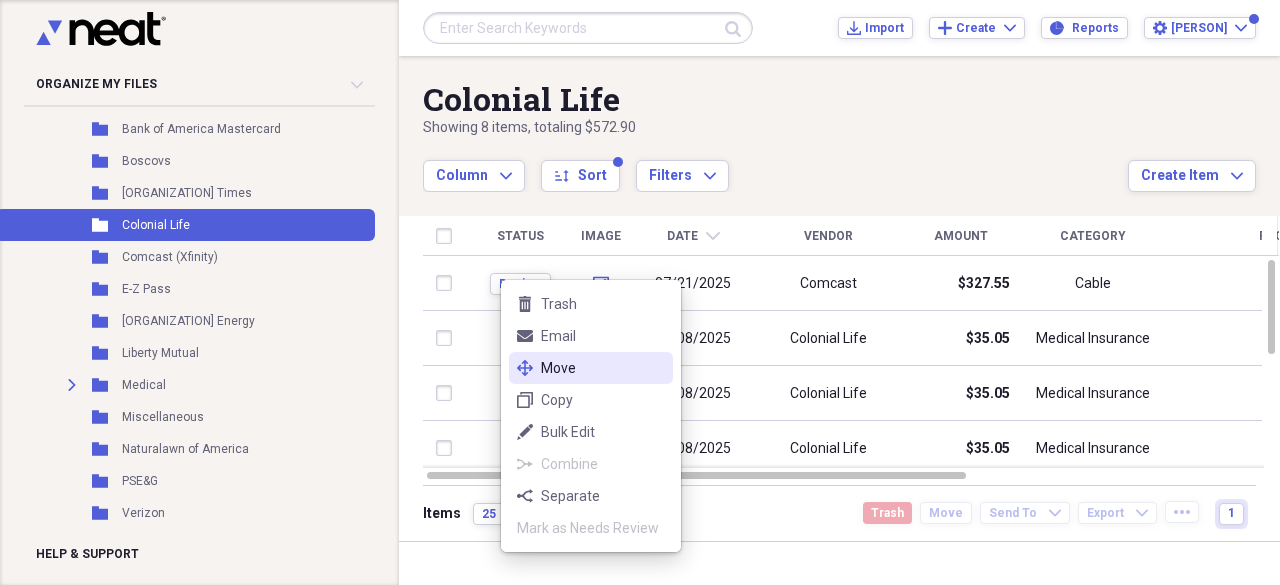 click on "Move" at bounding box center (603, 368) 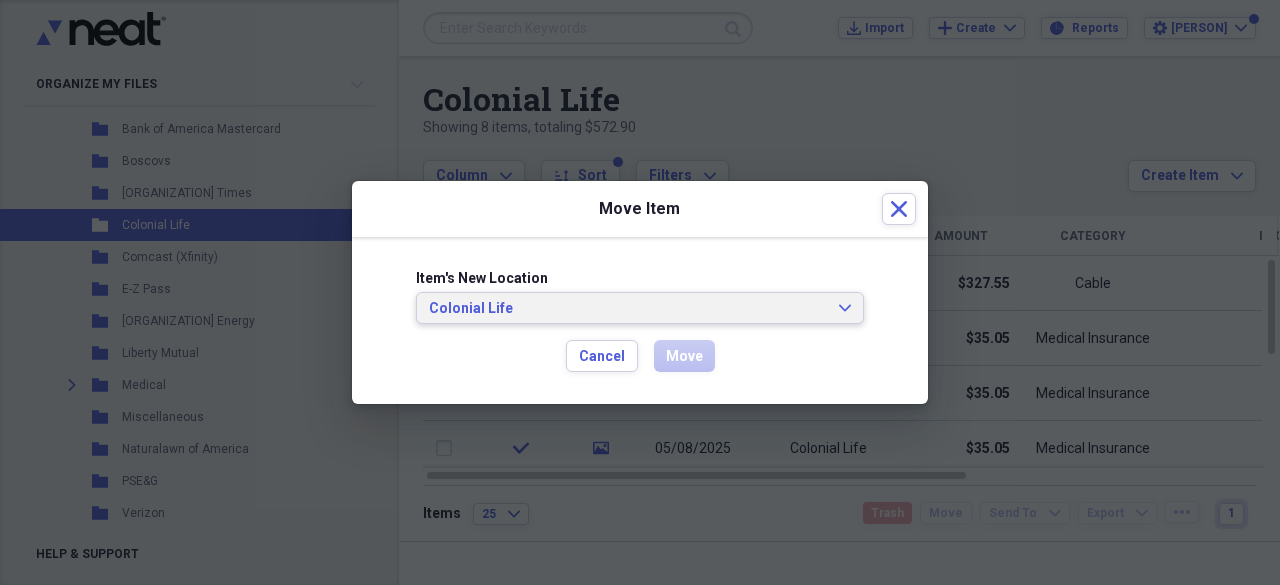click on "Expand" 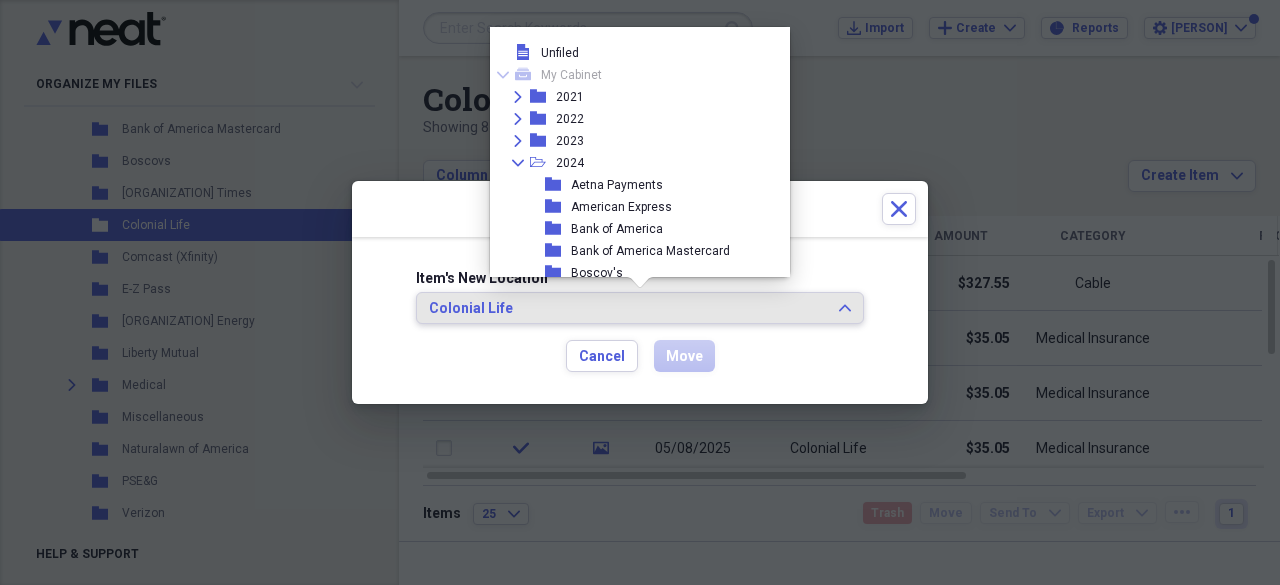scroll, scrollTop: 649, scrollLeft: 0, axis: vertical 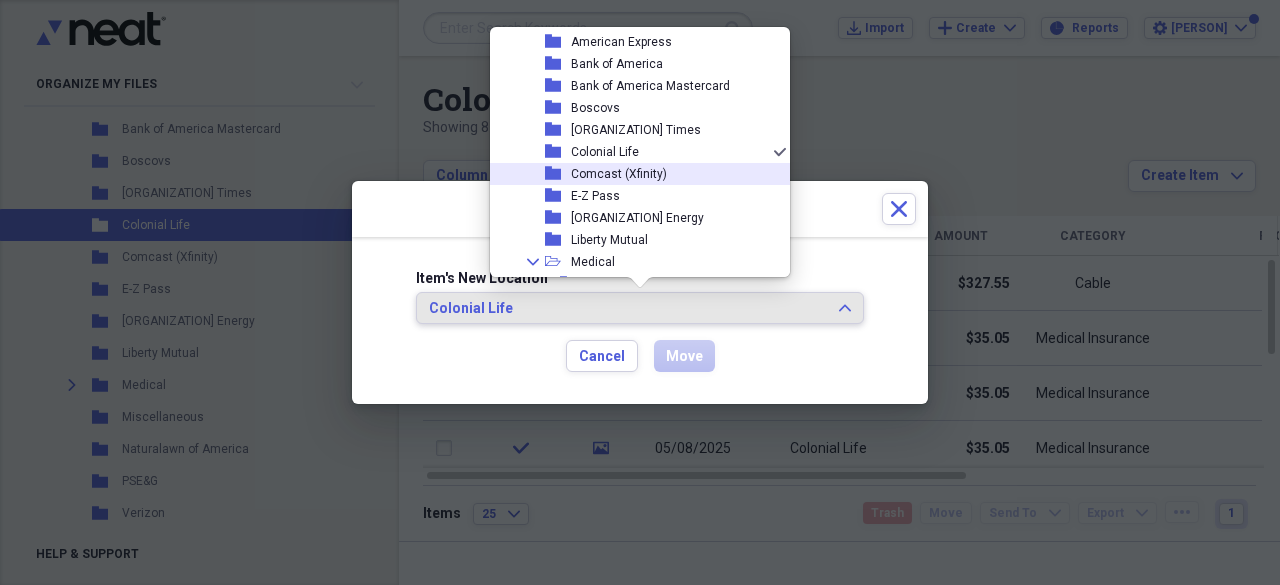 click on "Comcast (Xfinity)" at bounding box center (619, 174) 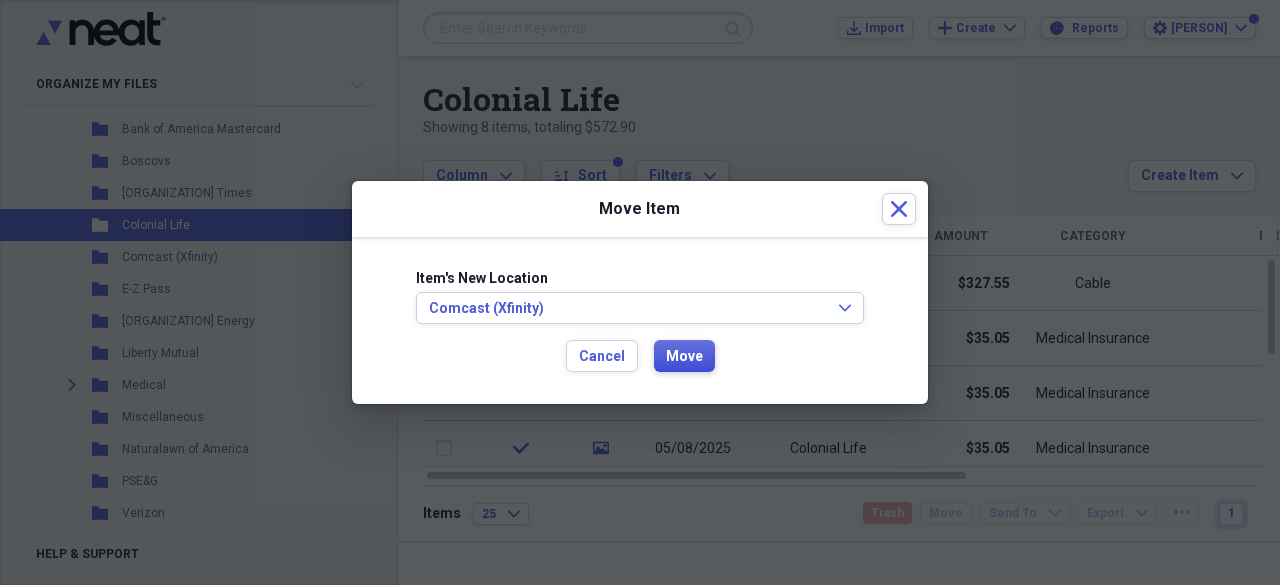 click on "Move" at bounding box center (684, 357) 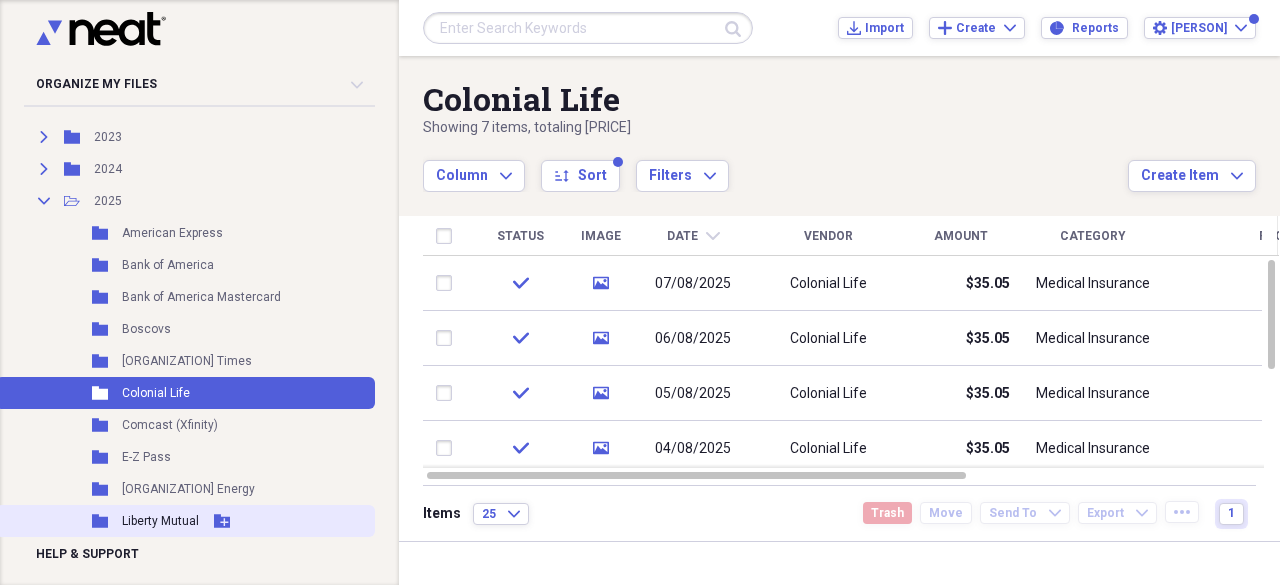 scroll, scrollTop: 186, scrollLeft: 0, axis: vertical 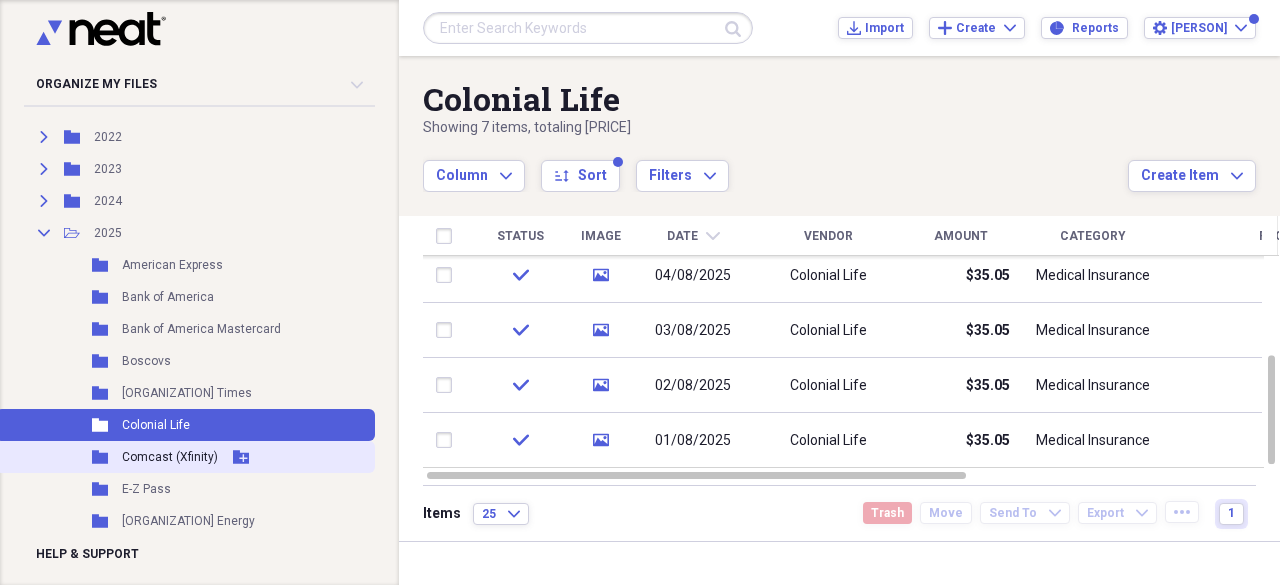 click on "Comcast (Xfinity)" at bounding box center [170, 457] 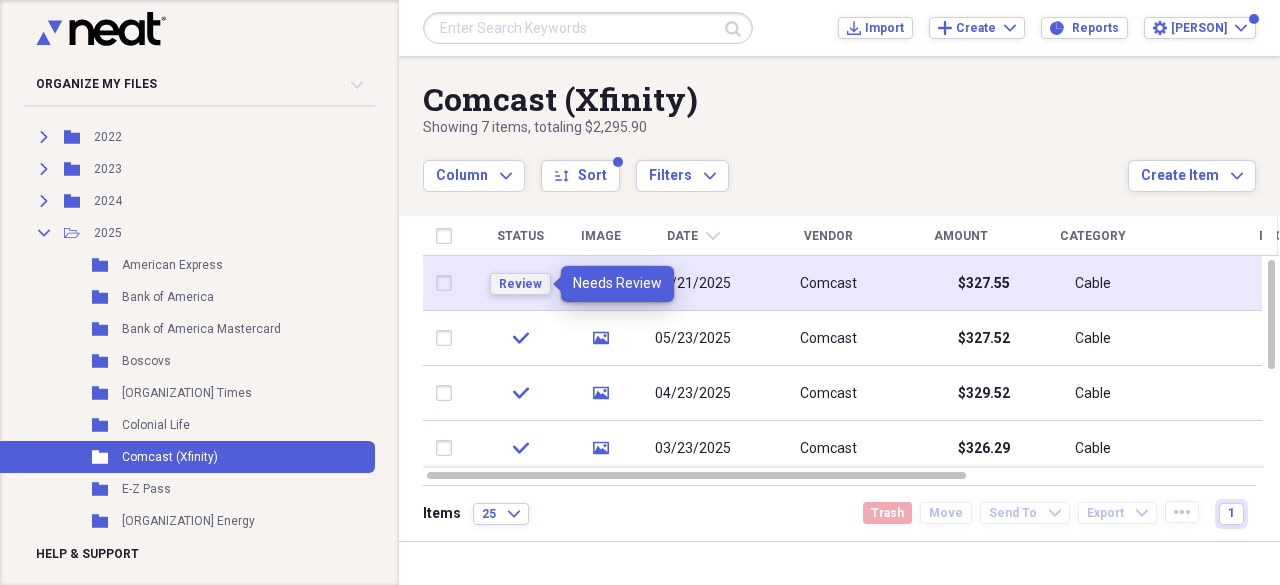 click on "Review" at bounding box center [520, 284] 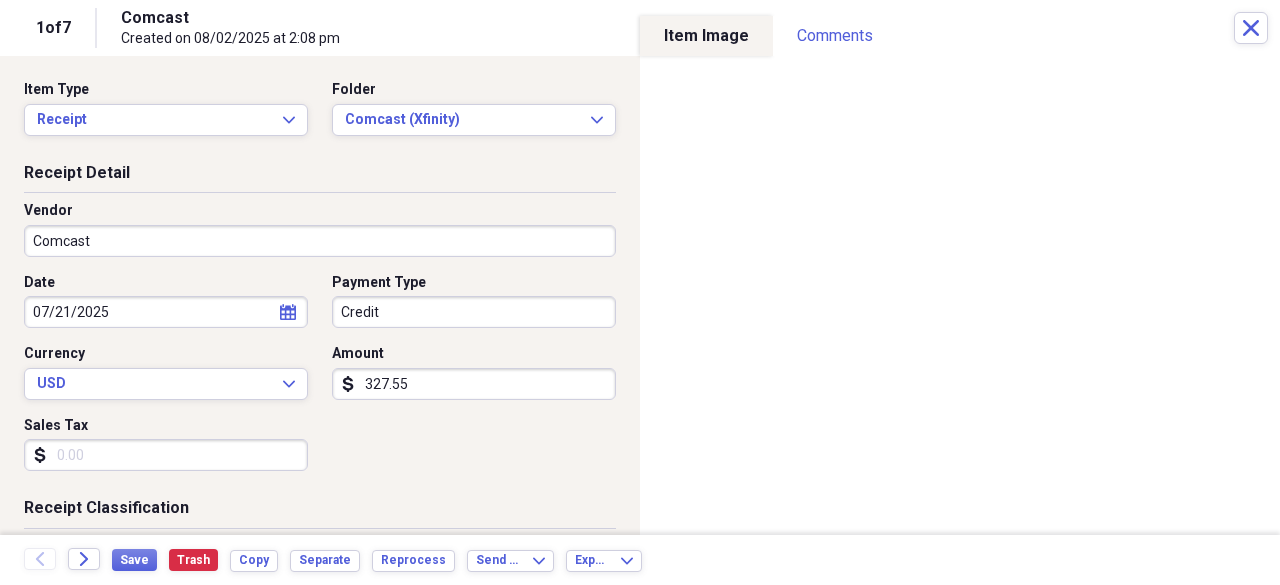 click on "Organize My Files Collapse Unfiled Needs Review Unfiled All Files Unfiled Unfiled Unfiled Saved Reports Collapse My Cabinet My Cabinet Add Folder Expand Folder 2021 Add Folder Expand Folder 2022 Add Folder Expand Folder 2023 Add Folder Expand Folder 2024 Add Folder Collapse Open Folder 2025 Add Folder Folder American Express Add Folder Folder Bank of America Add Folder Folder Bank of America Mastercard Add Folder Folder Boscovs Add Folder Folder Burlington County Times Add Folder Folder Colonial Life Add Folder Folder Comcast (Xfinity) Add Folder Folder E-Z Pass Add Folder Folder IGS Energy Add Folder Folder Liberty Mutual Add Folder Expand Folder Medical Add Folder Folder Miscellaneous Add Folder Folder Naturalawn of America Add Folder Folder PSE&G Add Folder Folder Verizon Add Folder Folder Westampton Township (RE Taxes) Add Folder Folder WMUA Add Folder Trash Trash Help & Support Submit Import Import Add Create Expand Reports Reports Settings Deborah Expand Comcast (Xfinity) Showing 7 items Column Expand 1" at bounding box center [640, 292] 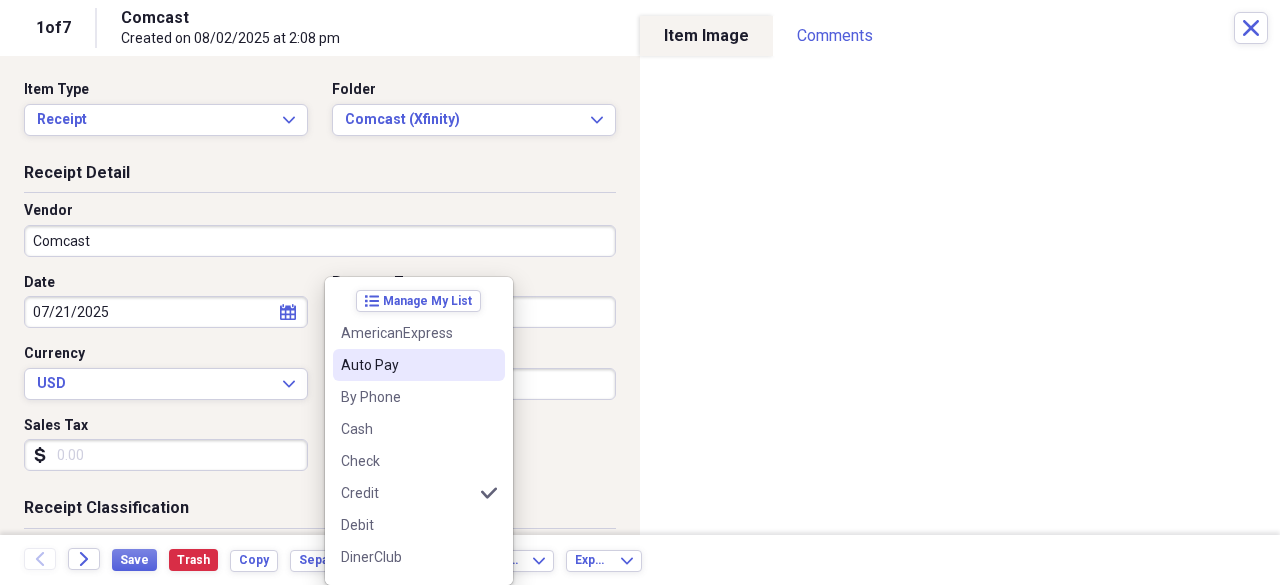 click on "Auto Pay" at bounding box center [407, 365] 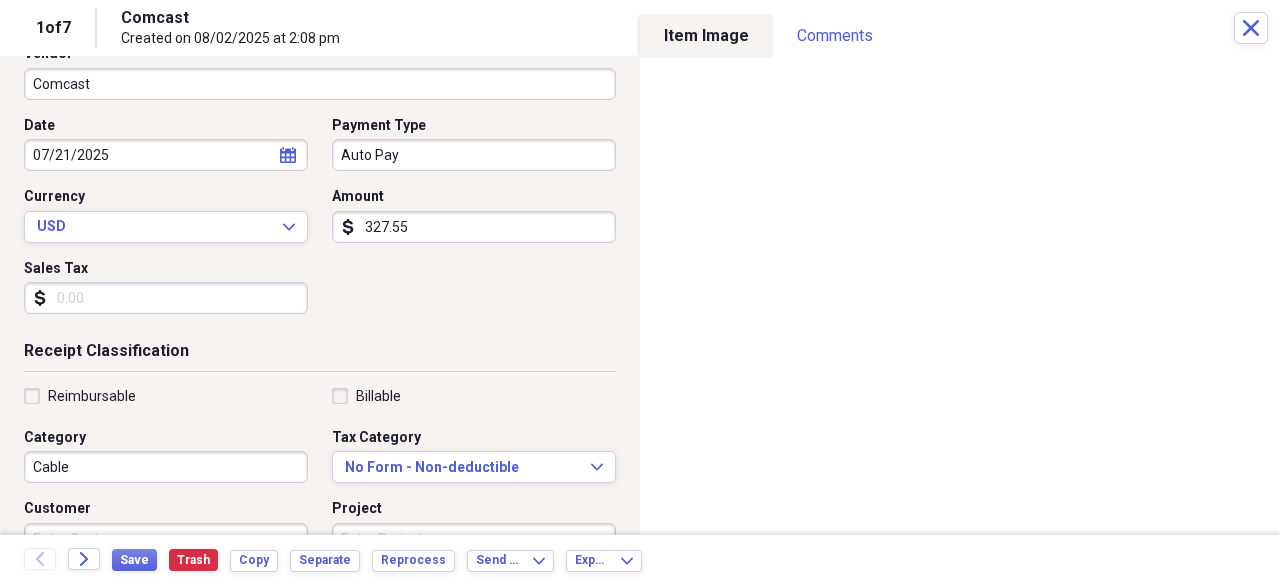 scroll, scrollTop: 200, scrollLeft: 0, axis: vertical 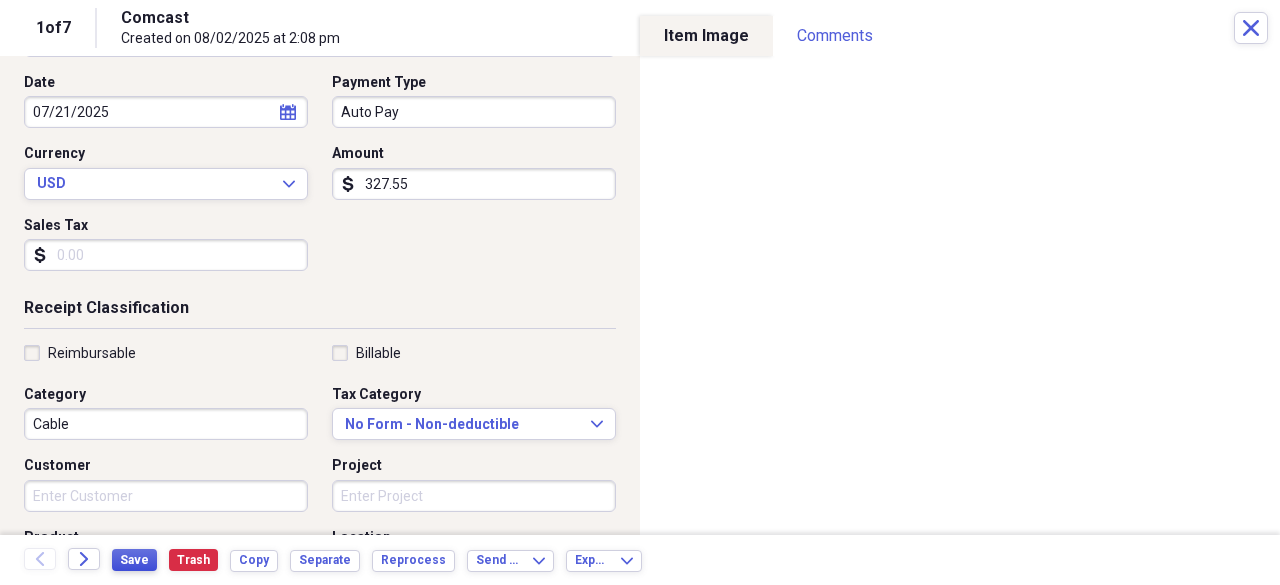 click on "Save" at bounding box center (134, 560) 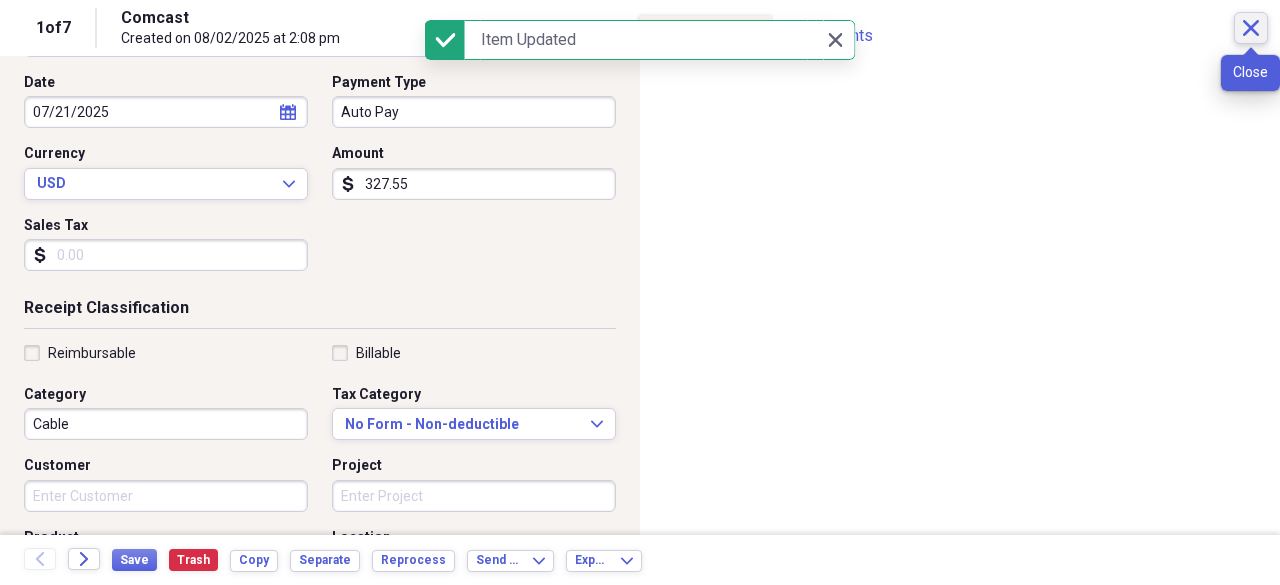 click on "Close" at bounding box center [1251, 28] 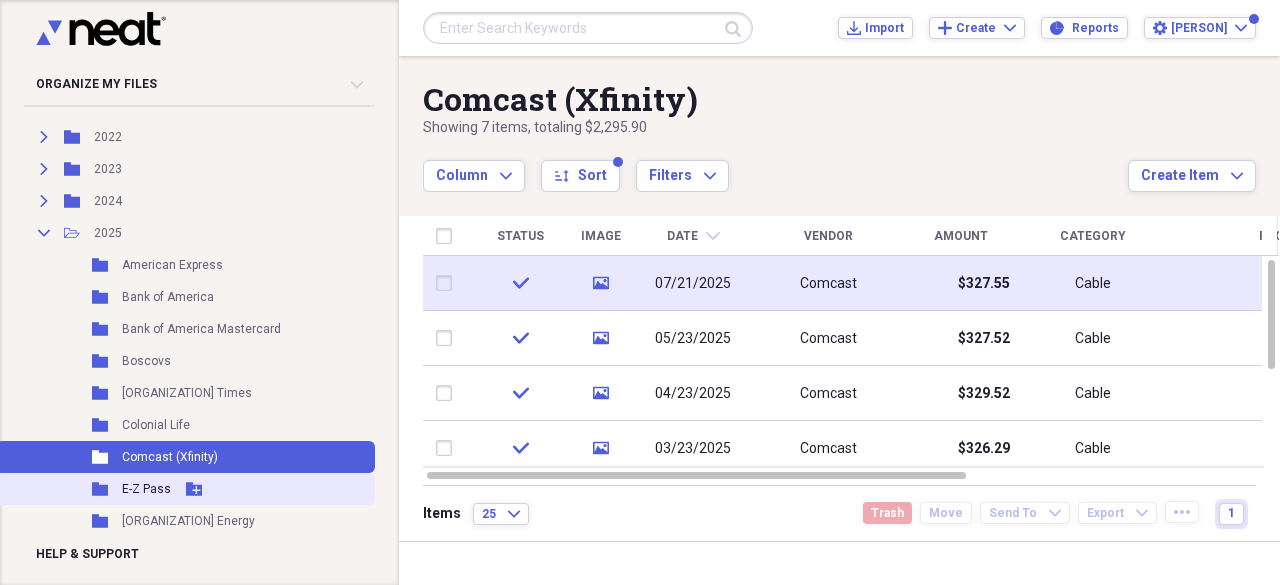 scroll, scrollTop: 286, scrollLeft: 0, axis: vertical 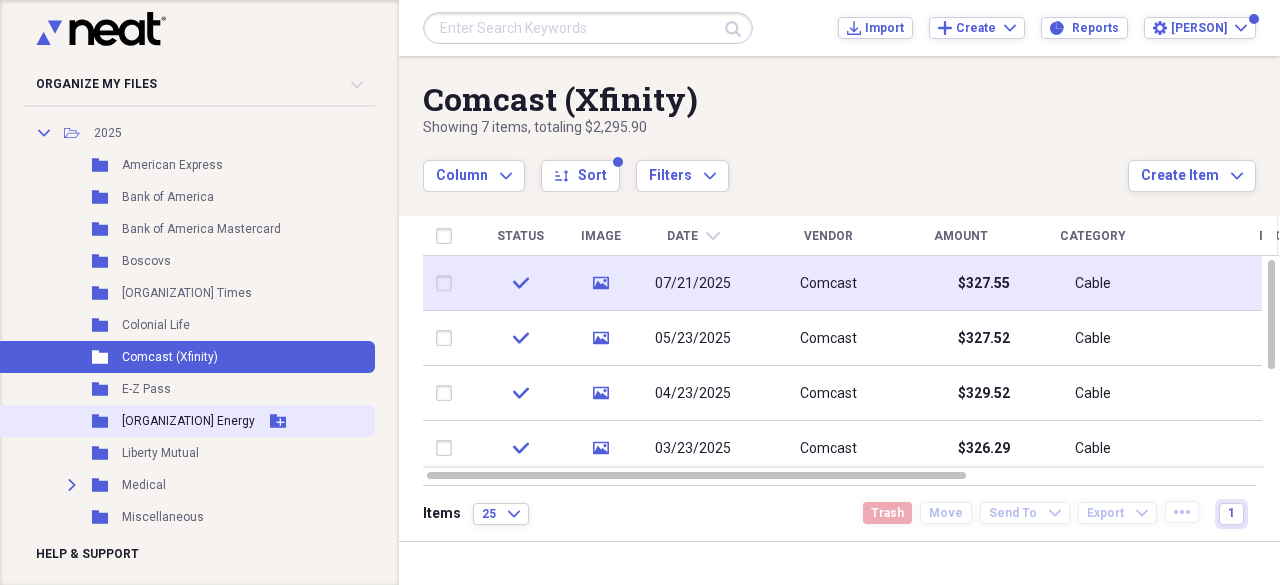 click on "[ORGANIZATION] Energy" at bounding box center [188, 421] 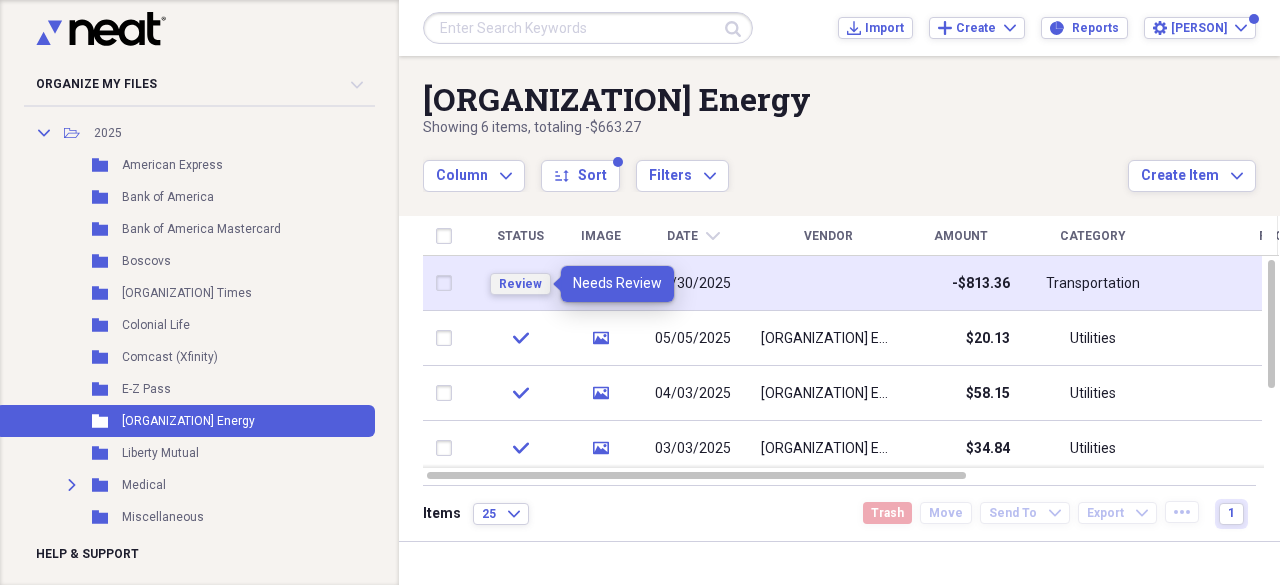 click on "Review" at bounding box center (520, 284) 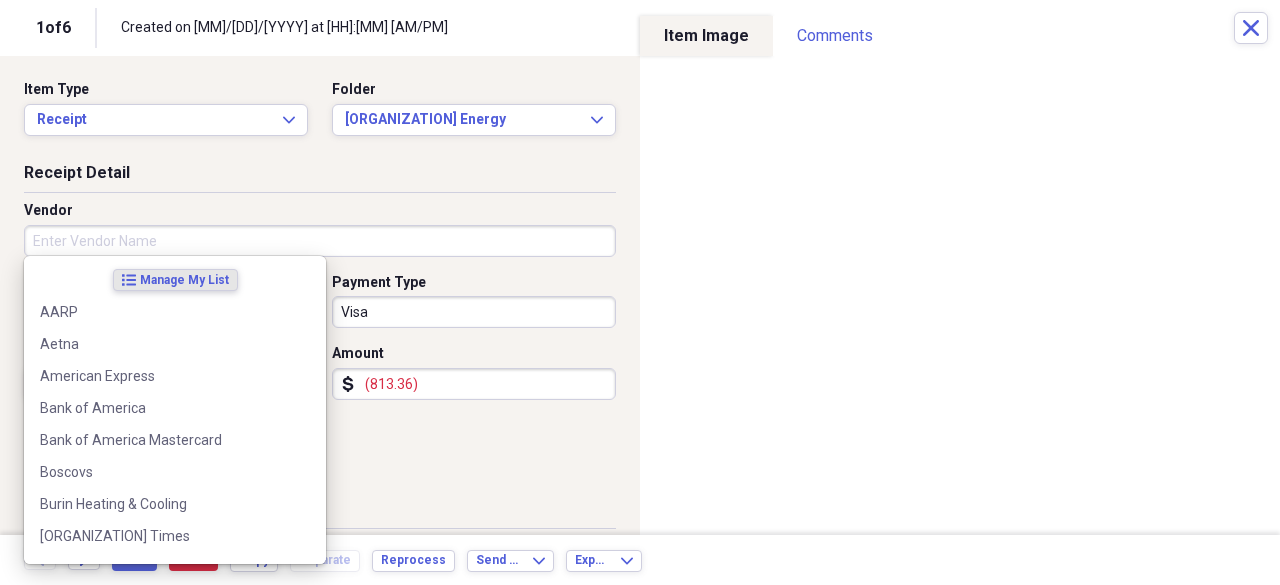 click on "Vendor" at bounding box center (320, 241) 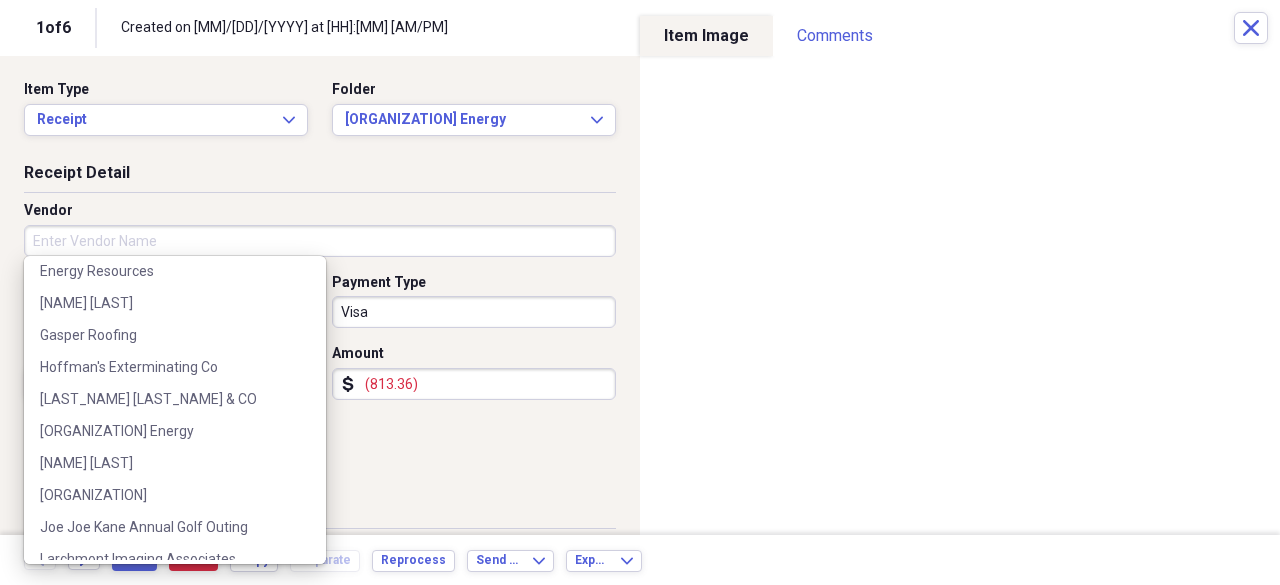 scroll, scrollTop: 700, scrollLeft: 0, axis: vertical 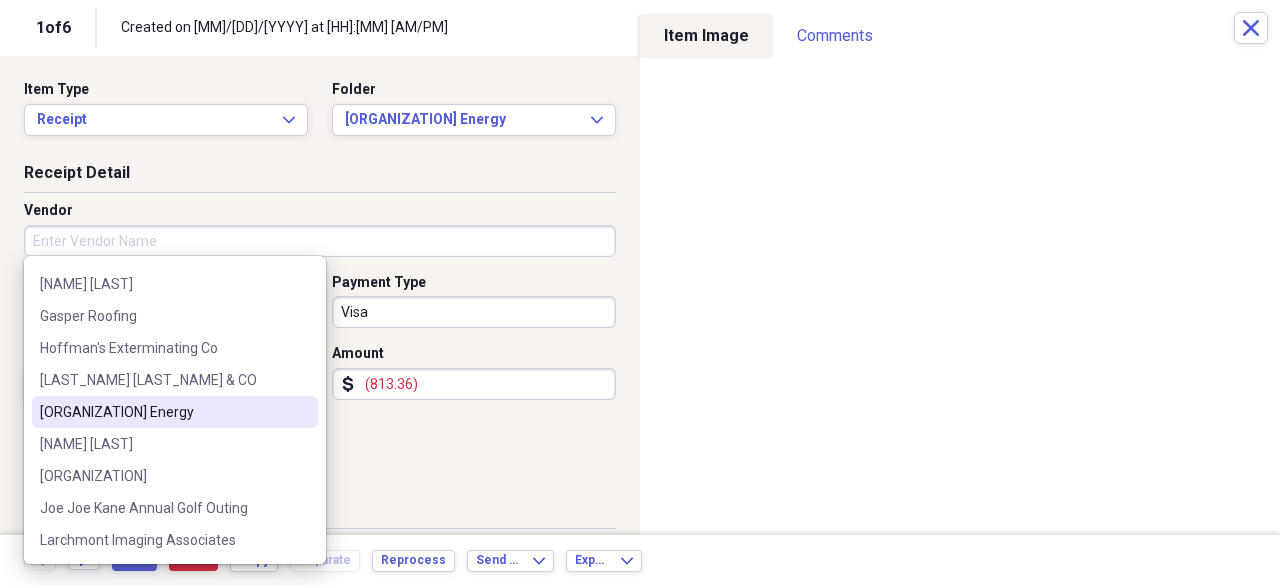 click on "[ORGANIZATION] Energy" at bounding box center (163, 412) 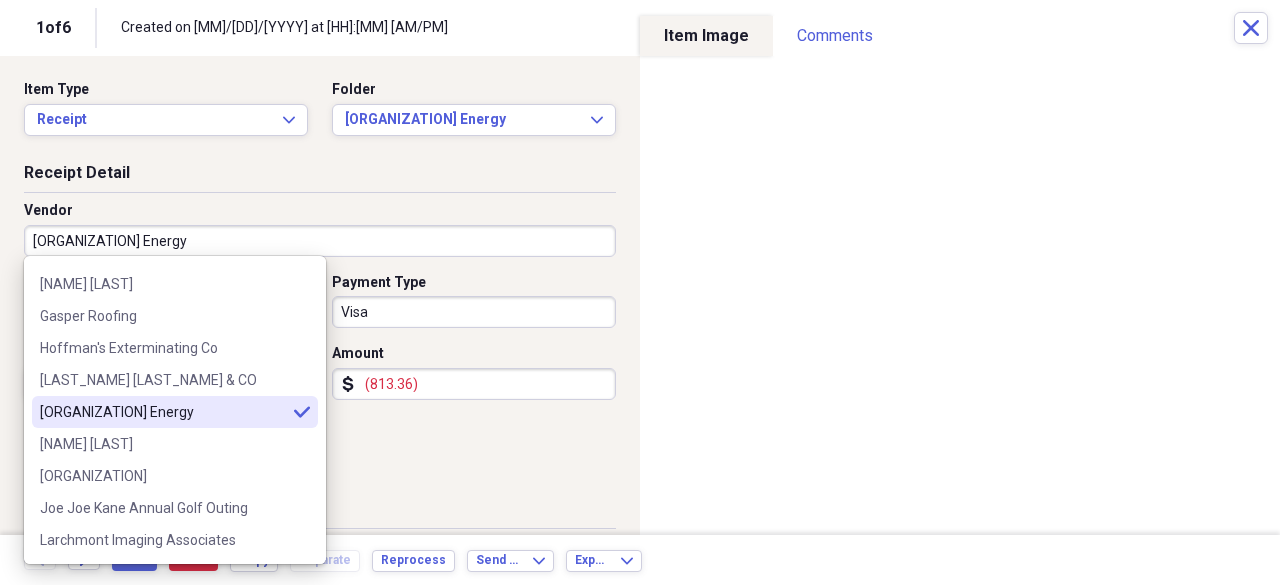 type on "[ORGANIZATION] Energy" 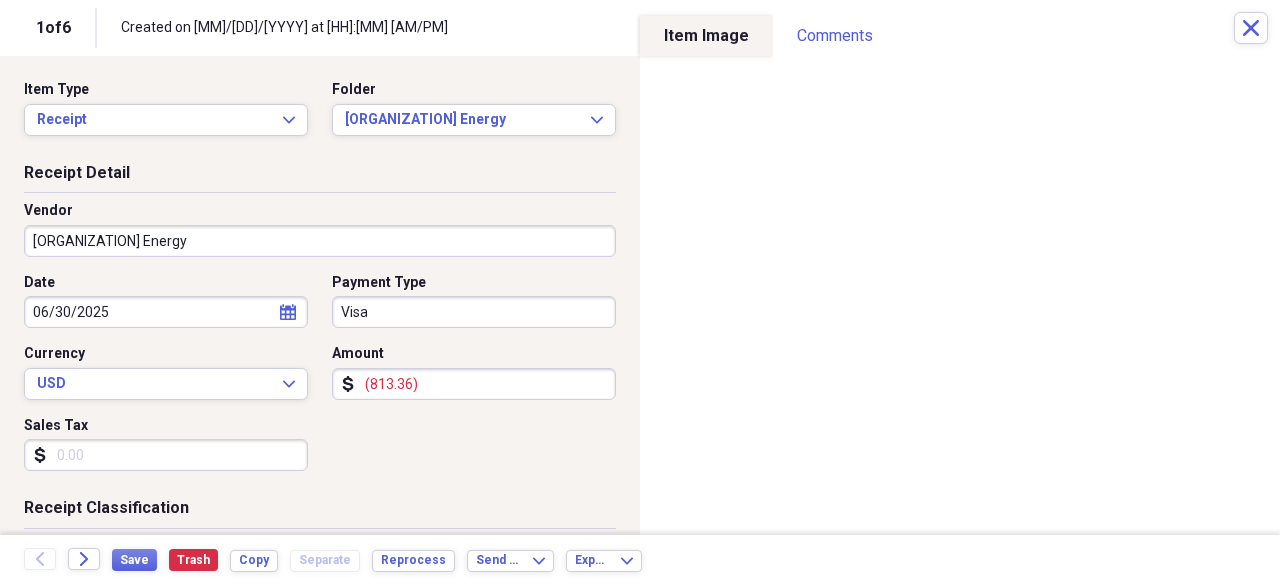 type on "Utilities" 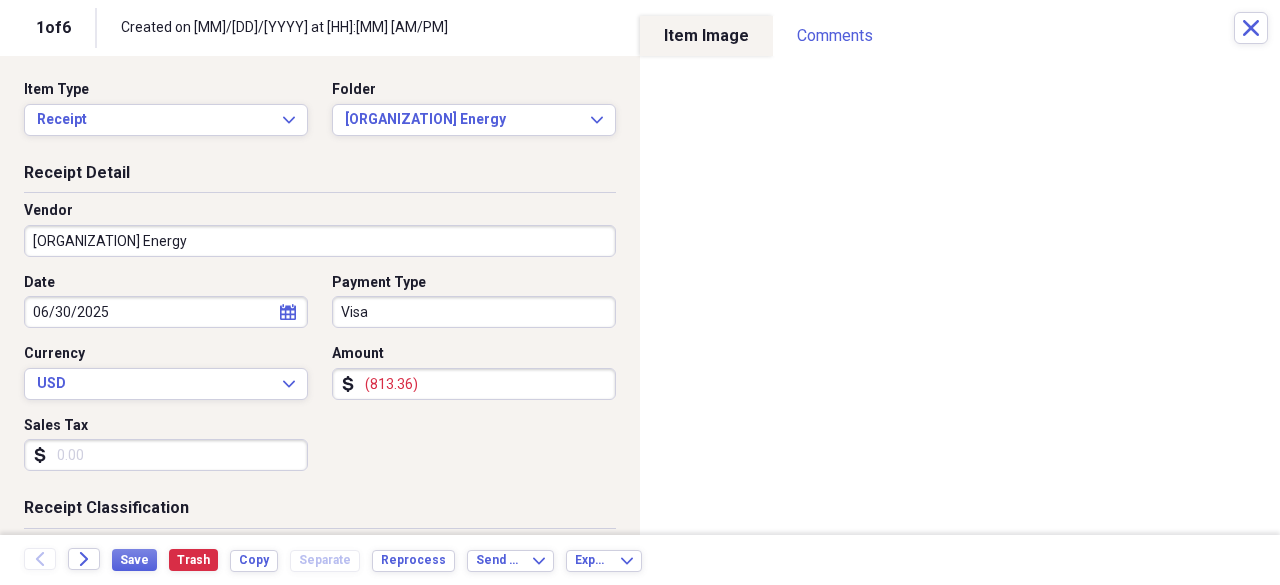click on "calendar" 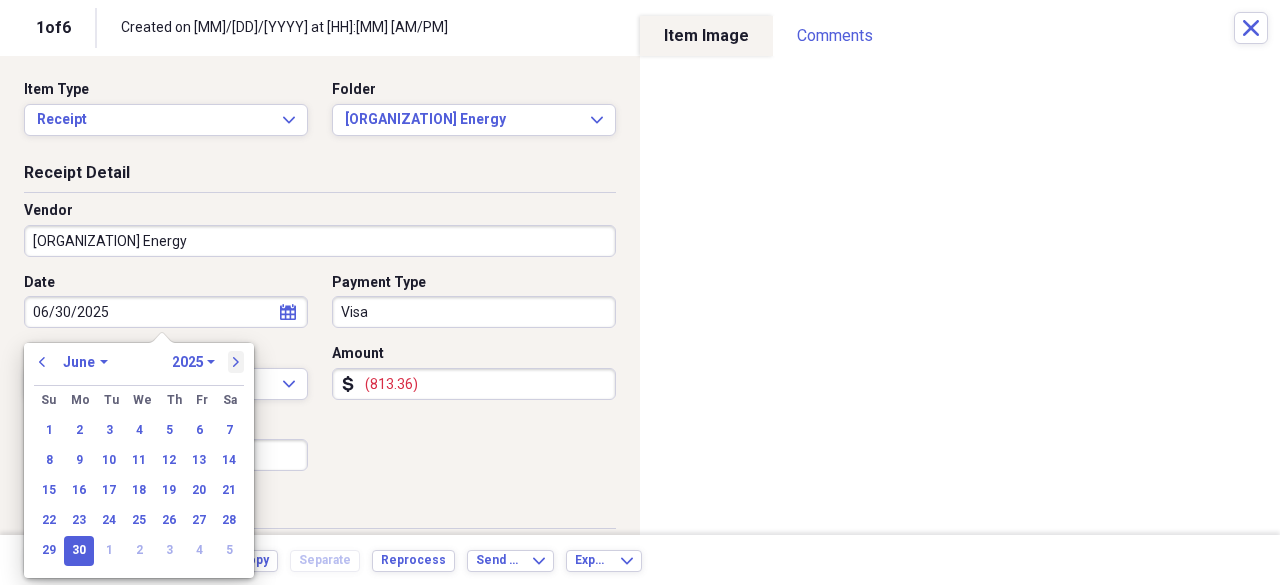 click on "next" at bounding box center (236, 362) 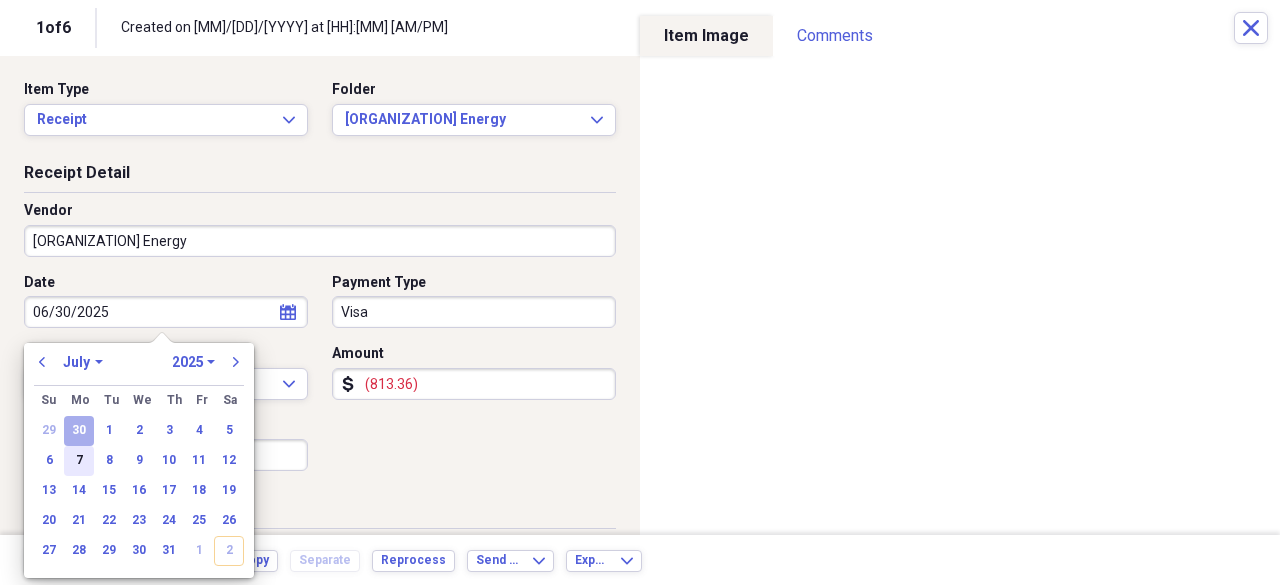 click on "7" at bounding box center (79, 461) 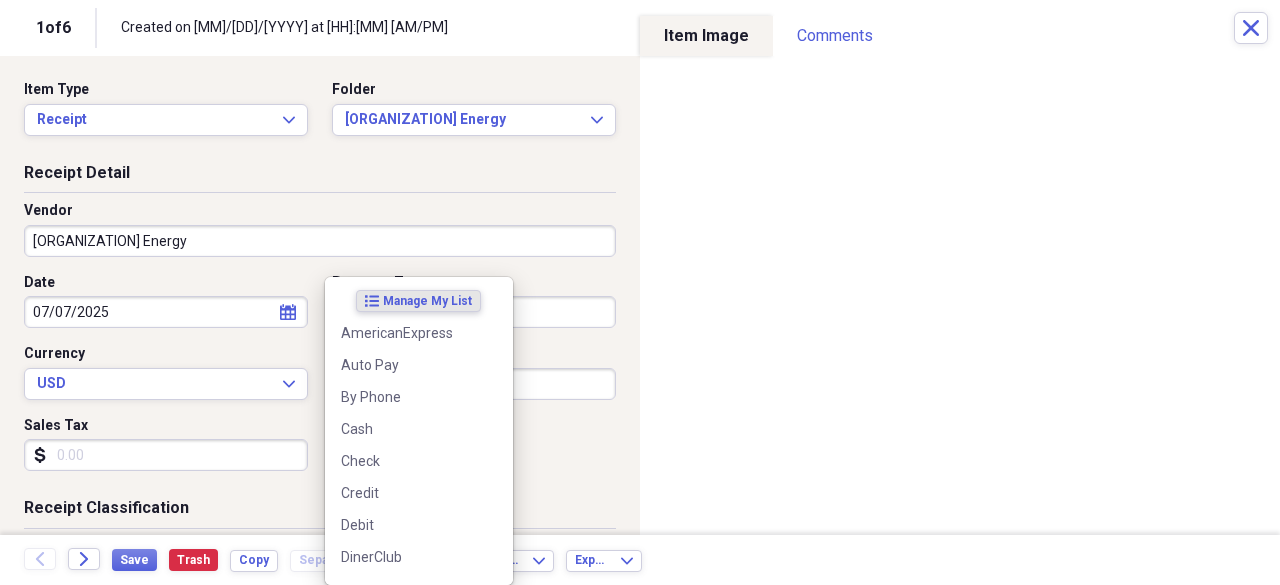 click on "Organize My Files Collapse Unfiled Needs Review Unfiled All Files Unfiled Unfiled Unfiled Saved Reports Collapse My Cabinet My Cabinet Add Folder Expand Folder 2021 Add Folder Expand Folder 2022 Add Folder Expand Folder 2023 Add Folder Expand Folder 2024 Add Folder Collapse Open Folder 2025 Add Folder Folder American Express Add Folder Folder Bank of America Add Folder Folder Bank of America Mastercard Add Folder Folder Boscovs Add Folder Folder Burlington County Times Add Folder Folder Colonial Life Add Folder Folder Comcast (Xfinity) Add Folder Folder E-Z Pass Add Folder Folder IGS Energy Add Folder Folder Liberty Mutual Add Folder Expand Folder Medical Add Folder Folder Miscellaneous Add Folder Folder Naturalawn of America Add Folder Folder PSE&G Add Folder Folder Verizon Add Folder Folder Westampton Township (RE Taxes) Add Folder Folder WMUA Add Folder Trash Trash Help & Support Submit Import Import Add Create Expand Reports Reports Settings Deborah Expand IGS Energy Showing 6 items , totaling -$663.27 25" at bounding box center [640, 292] 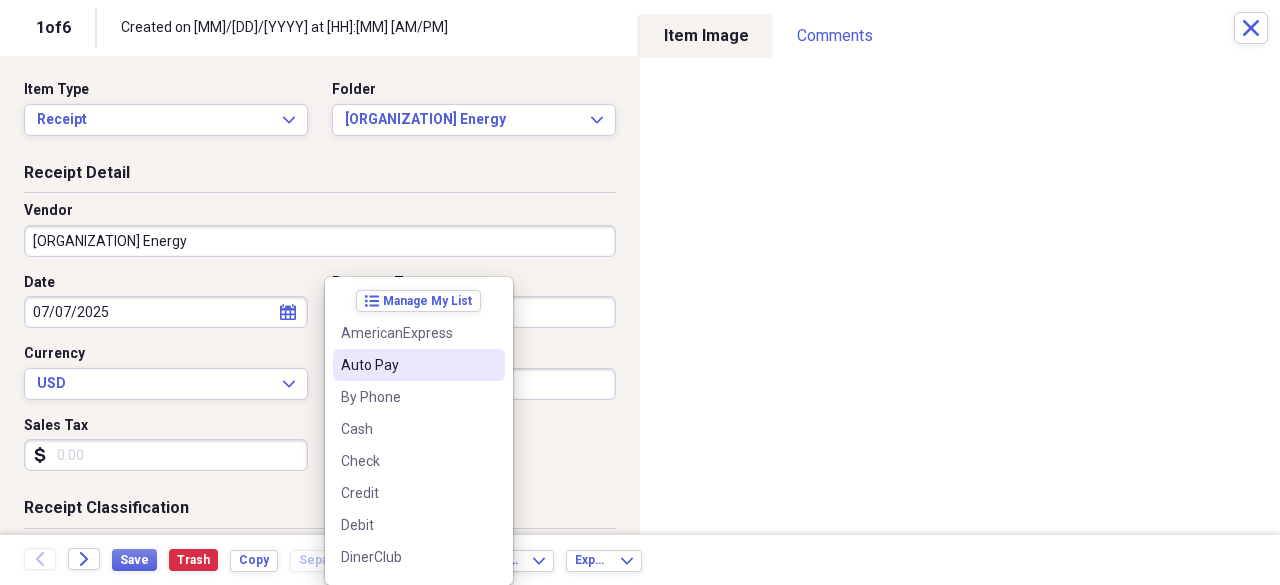click on "Auto Pay" at bounding box center (407, 365) 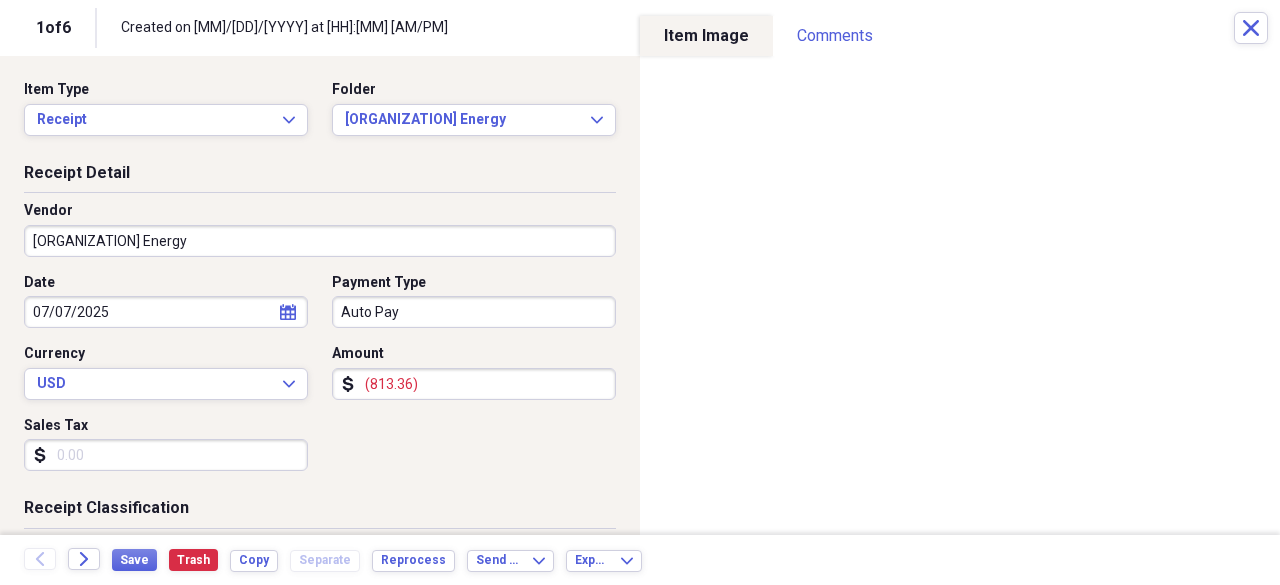 click on "(813.36)" at bounding box center (474, 384) 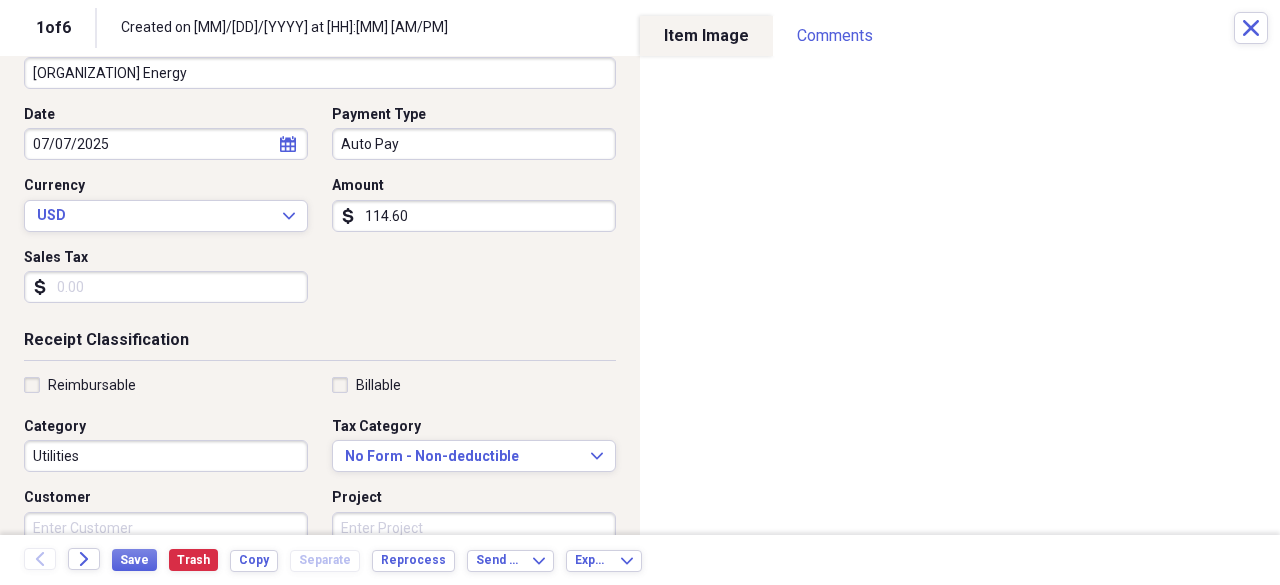 scroll, scrollTop: 200, scrollLeft: 0, axis: vertical 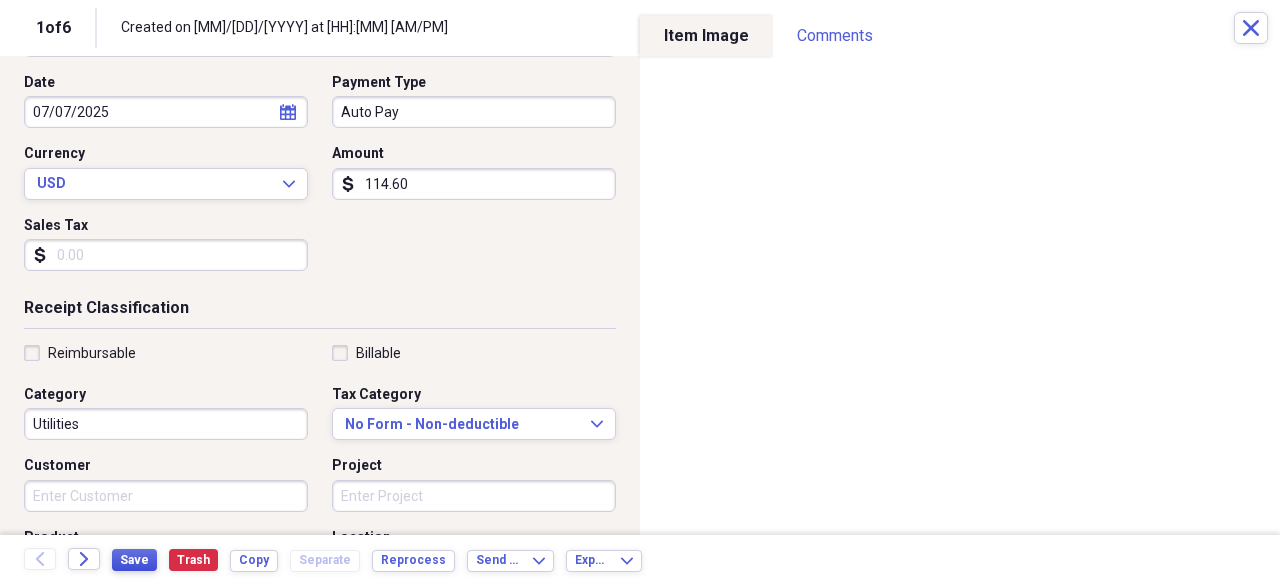 type on "114.60" 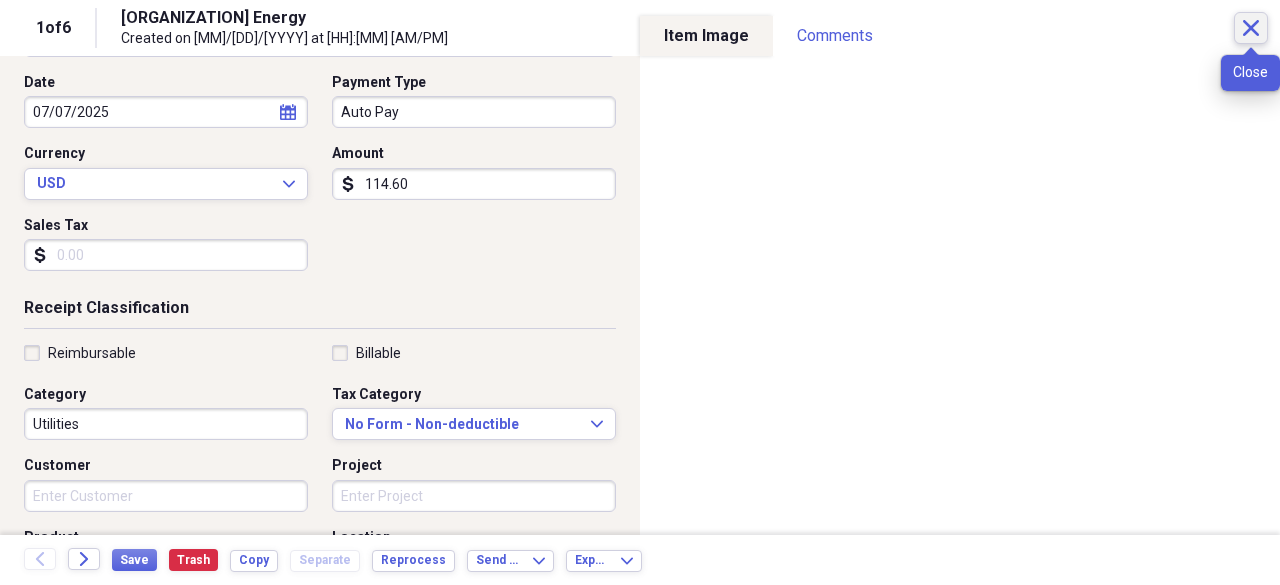 click on "Close" 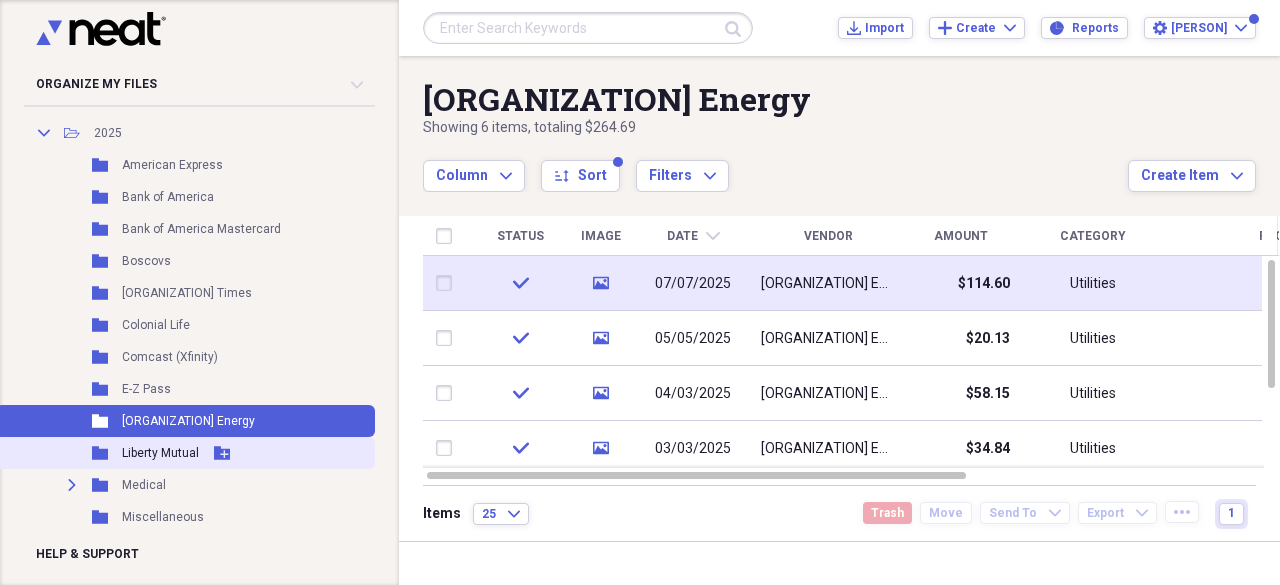 click on "Liberty Mutual" at bounding box center [160, 453] 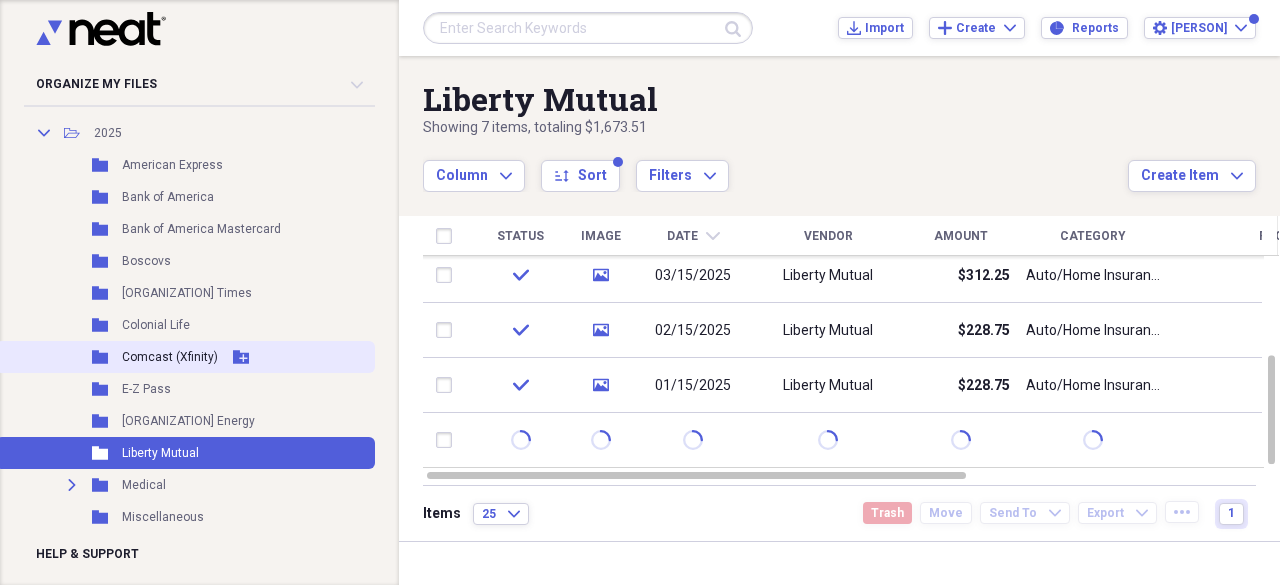 click on "Comcast (Xfinity)" at bounding box center [170, 357] 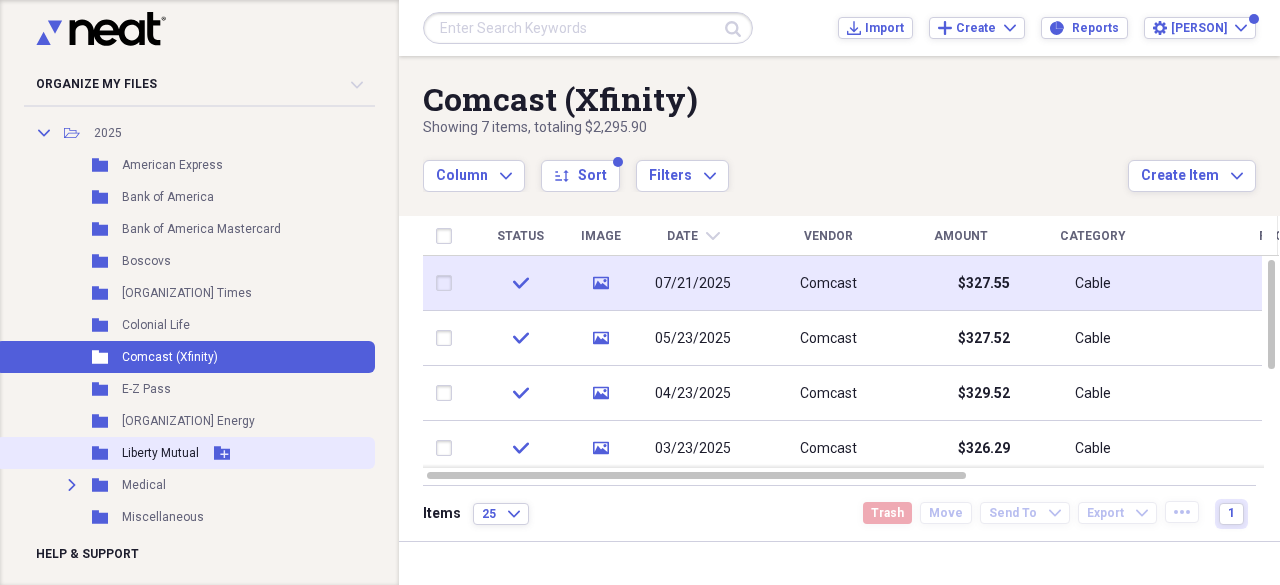 click on "Liberty Mutual" at bounding box center [160, 453] 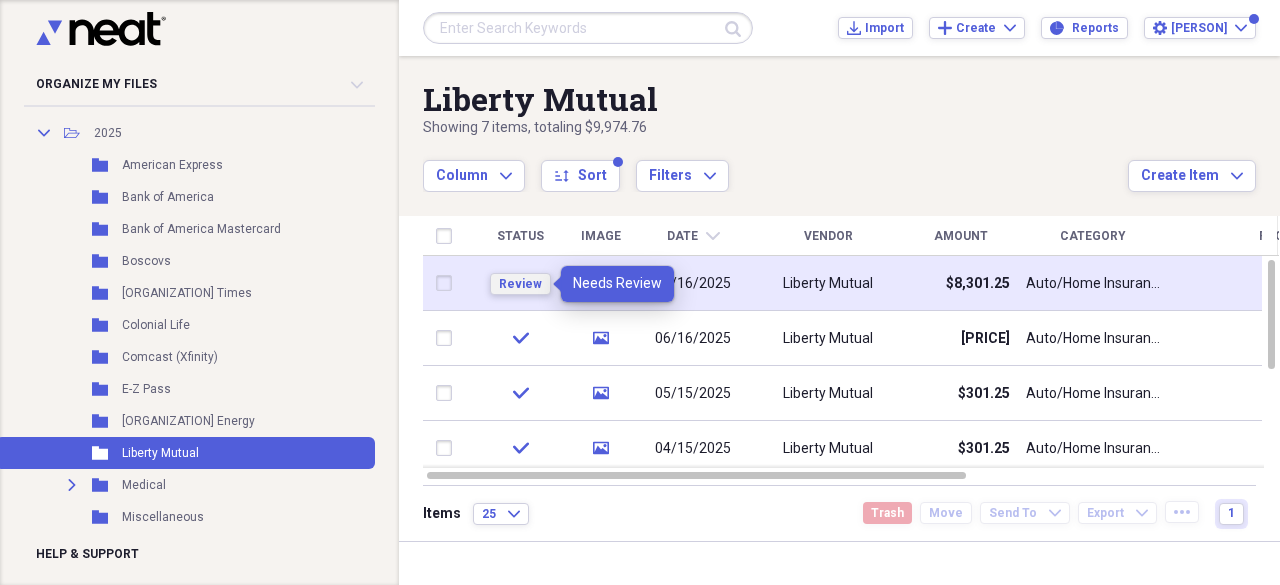 click on "Review" at bounding box center (520, 284) 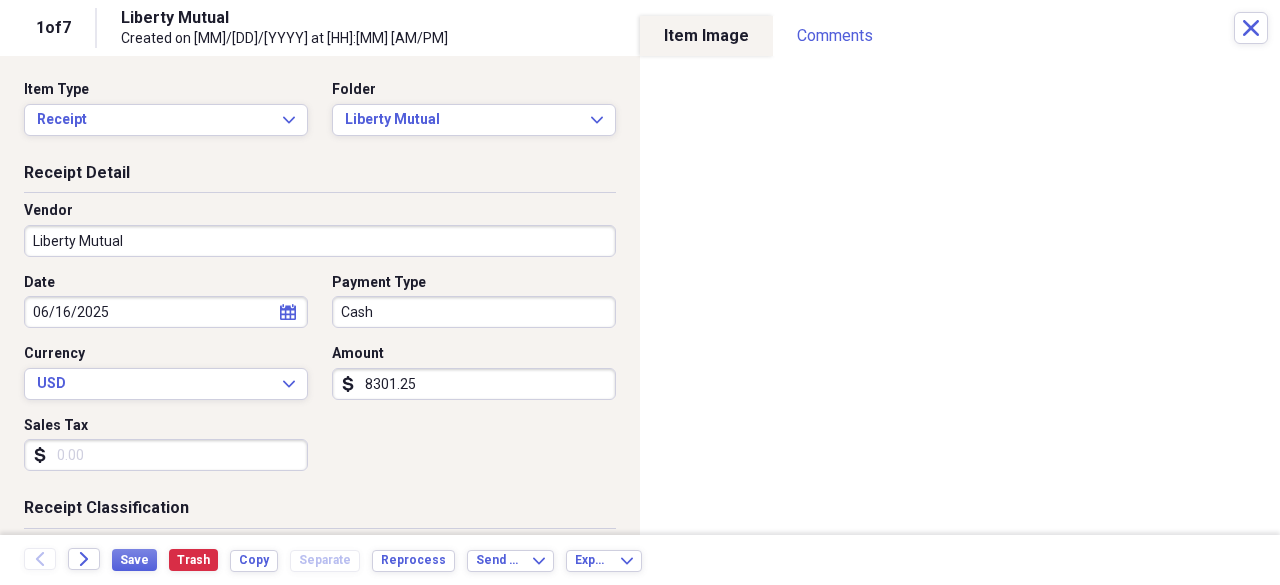 select on "5" 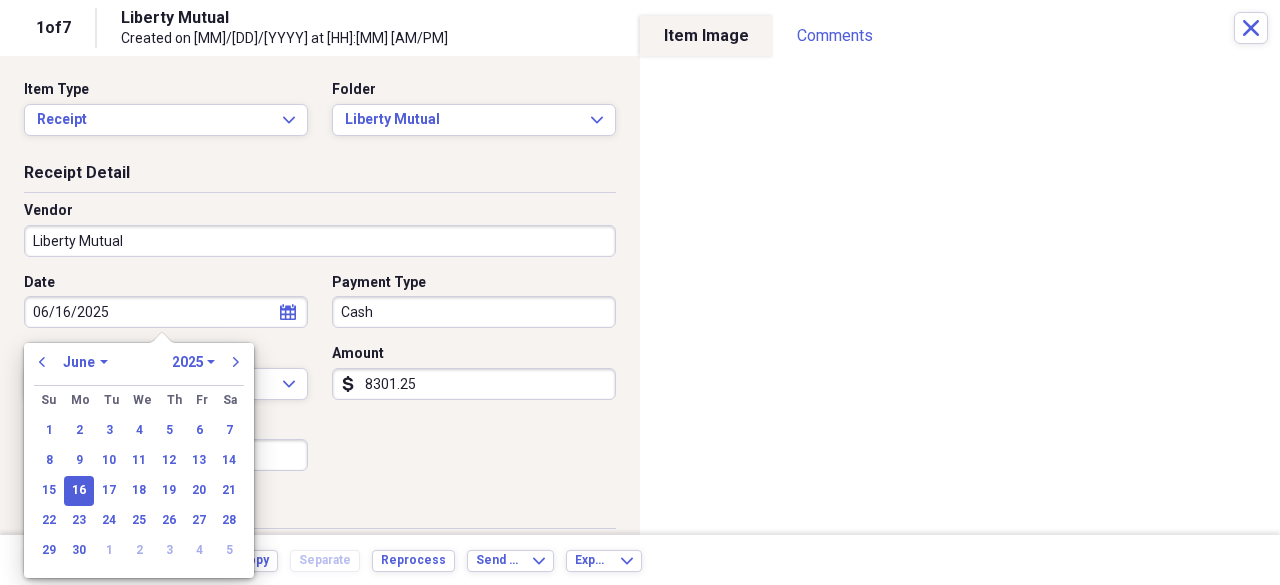 click on "06/16/2025" at bounding box center (166, 312) 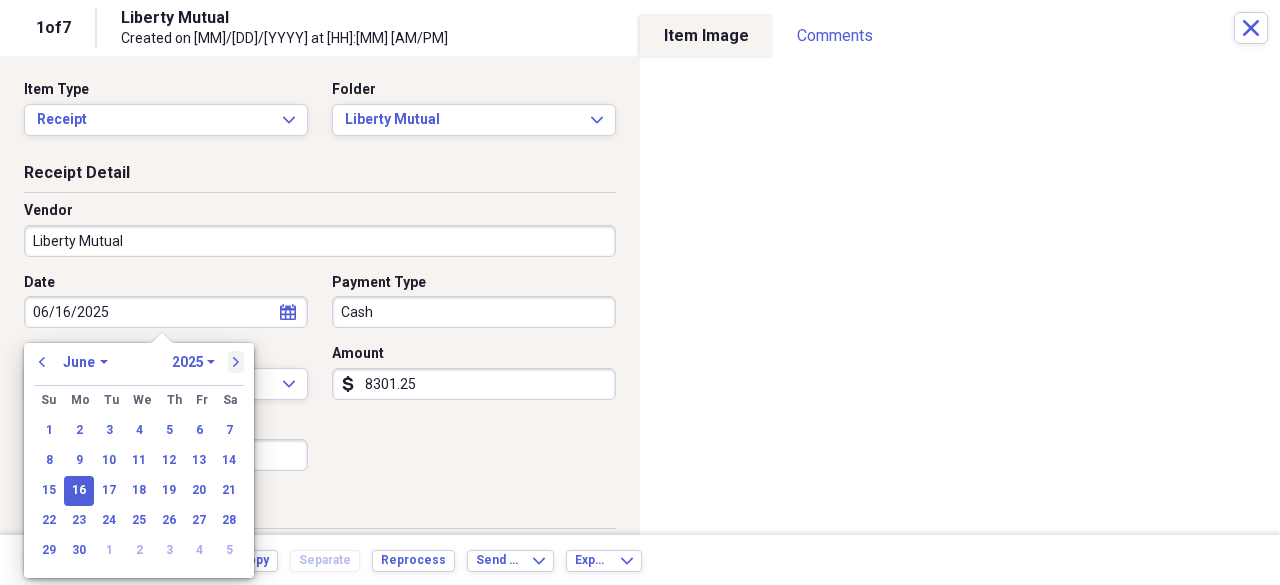 click on "next" at bounding box center [236, 362] 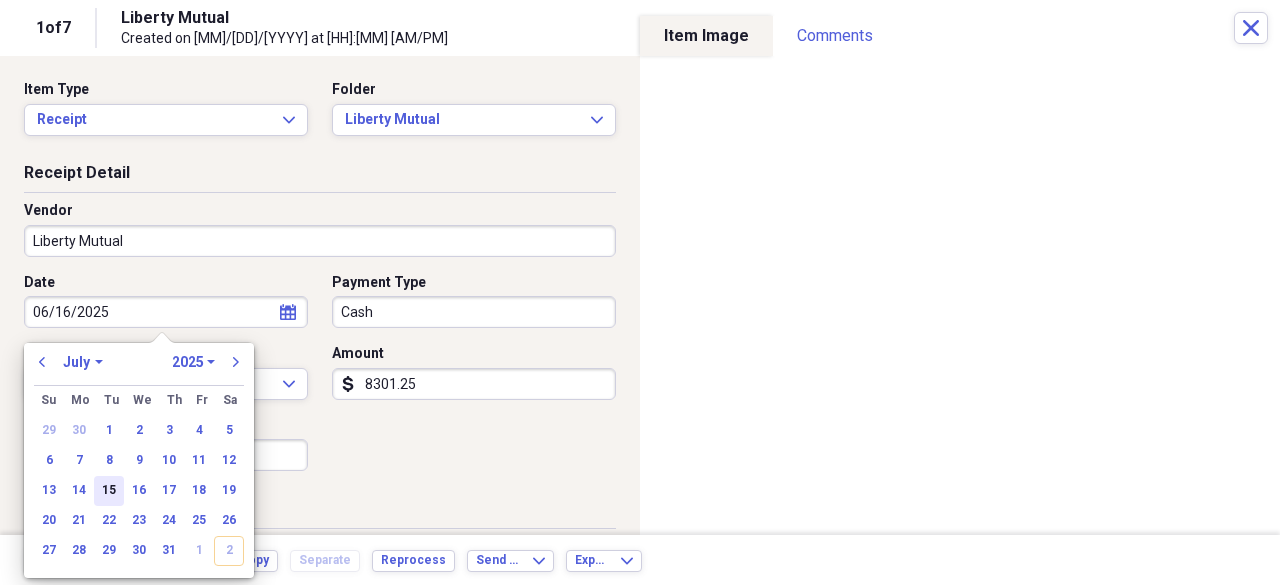 click on "15" at bounding box center (109, 491) 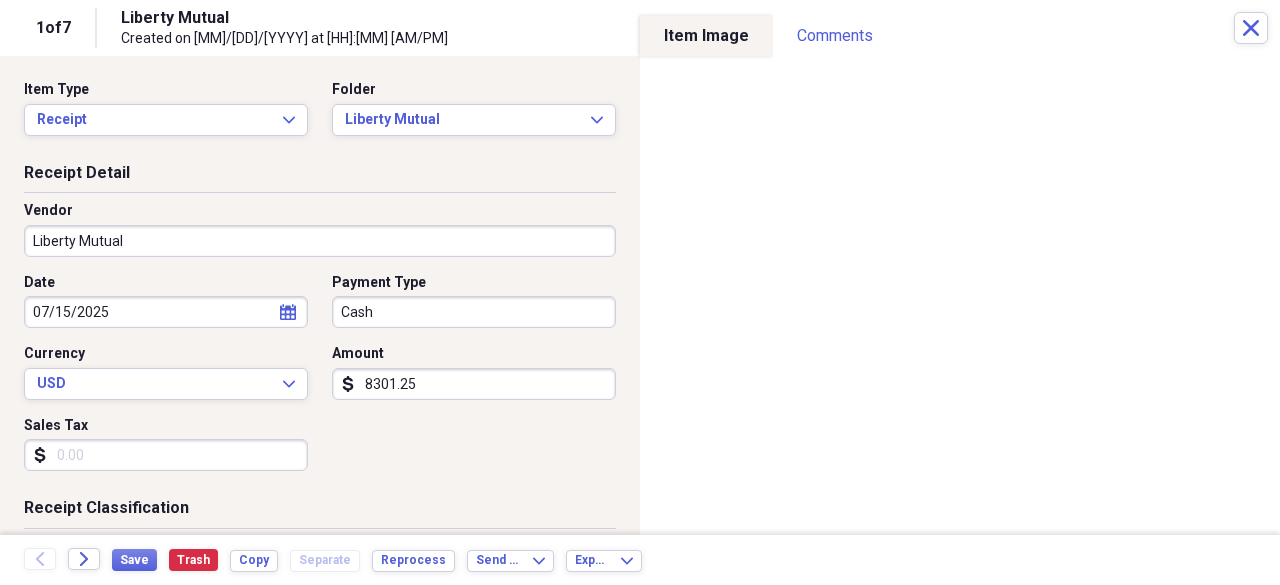 click on "Organize My Files Collapse Unfiled Needs Review Unfiled All Files Unfiled Unfiled Unfiled Saved Reports Collapse My Cabinet My Cabinet Add Folder Expand Folder 2021 Add Folder Expand Folder 2022 Add Folder Expand Folder 2023 Add Folder Expand Folder 2024 Add Folder Collapse Open Folder 2025 Add Folder Folder American Express Add Folder Folder Bank of America Add Folder Folder Bank of America Mastercard Add Folder Folder Boscovs Add Folder Folder Burlington County Times Add Folder Folder Colonial Life Add Folder Folder Comcast (Xfinity) Add Folder Folder E-Z Pass Add Folder Folder IGS Energy Add Folder Folder Liberty Mutual Add Folder Expand Folder Medical Add Folder Folder Miscellaneous Add Folder Folder Naturalawn of America Add Folder Folder PSE&G Add Folder Folder Verizon Add Folder Folder Westampton Township (RE Taxes) Add Folder Folder WMUA Add Folder Trash Trash Help & Support Submit Import Import Add Create Expand Reports Reports Settings [PERSON] Expand Liberty Mutual Showing 7 items Column Expand sort" at bounding box center (640, 292) 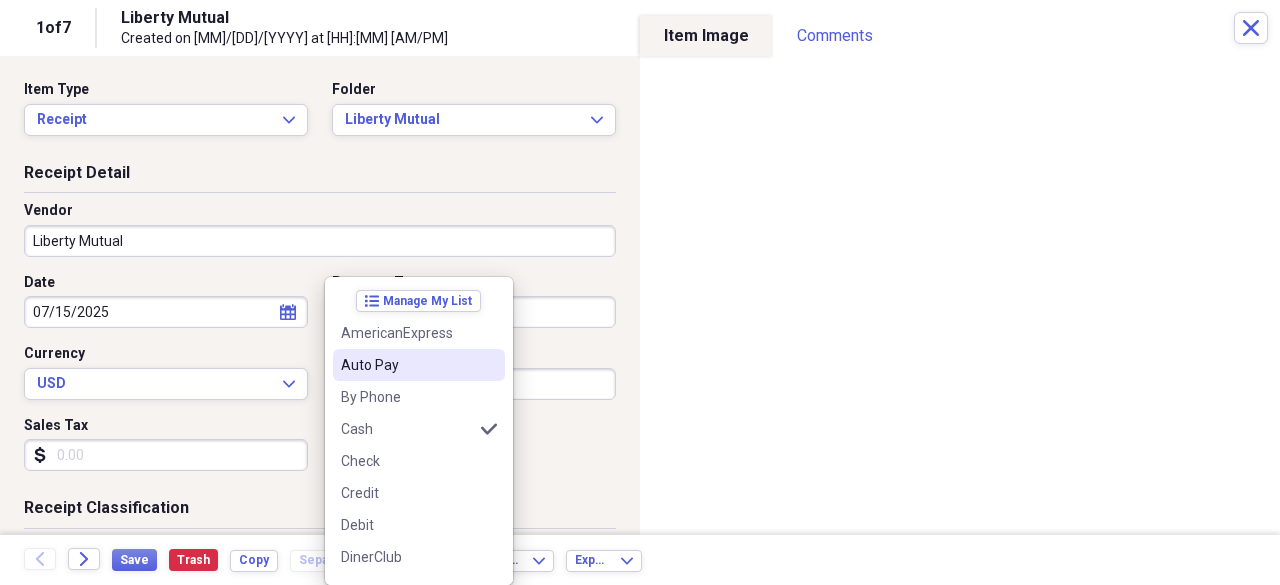 click on "Auto Pay" at bounding box center (419, 365) 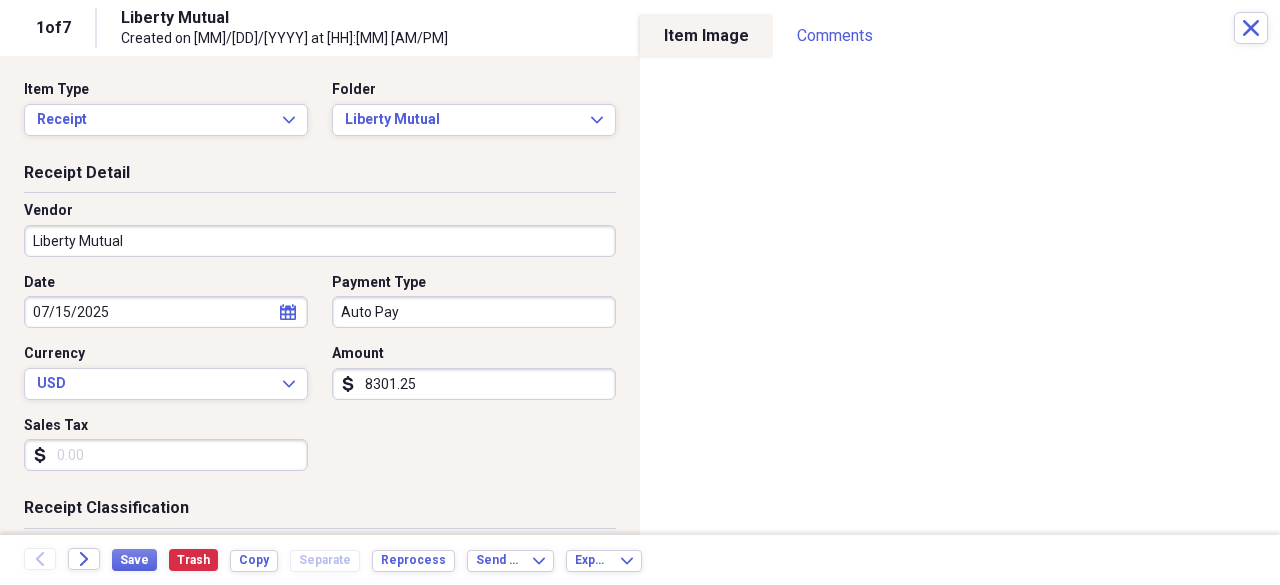 click on "8301.25" at bounding box center [474, 384] 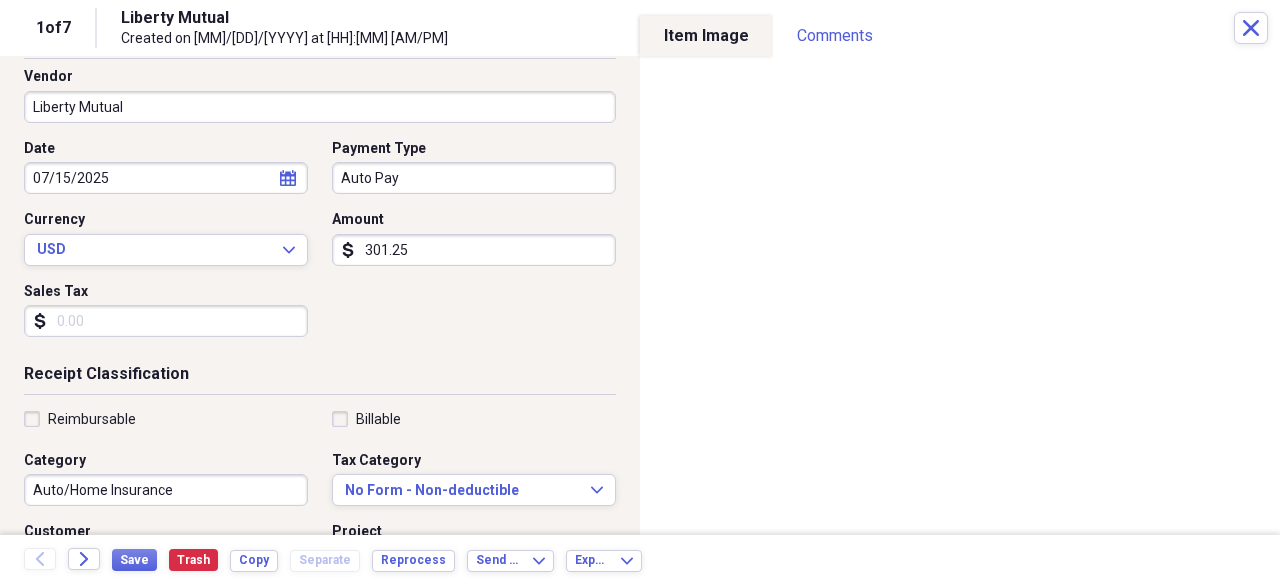 scroll, scrollTop: 200, scrollLeft: 0, axis: vertical 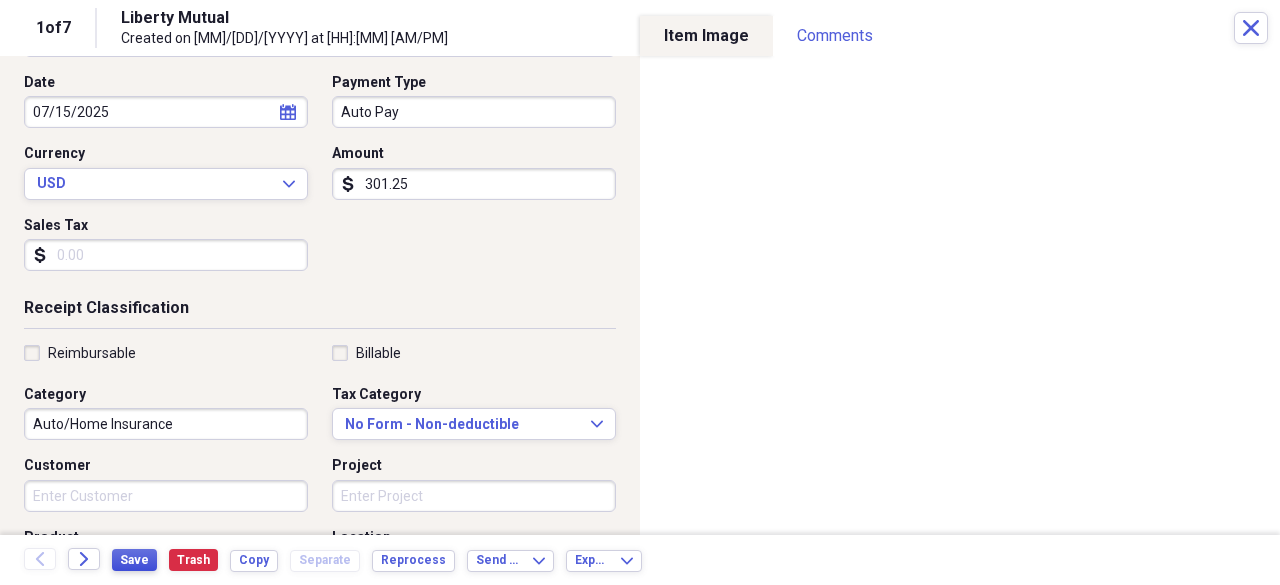 type on "301.25" 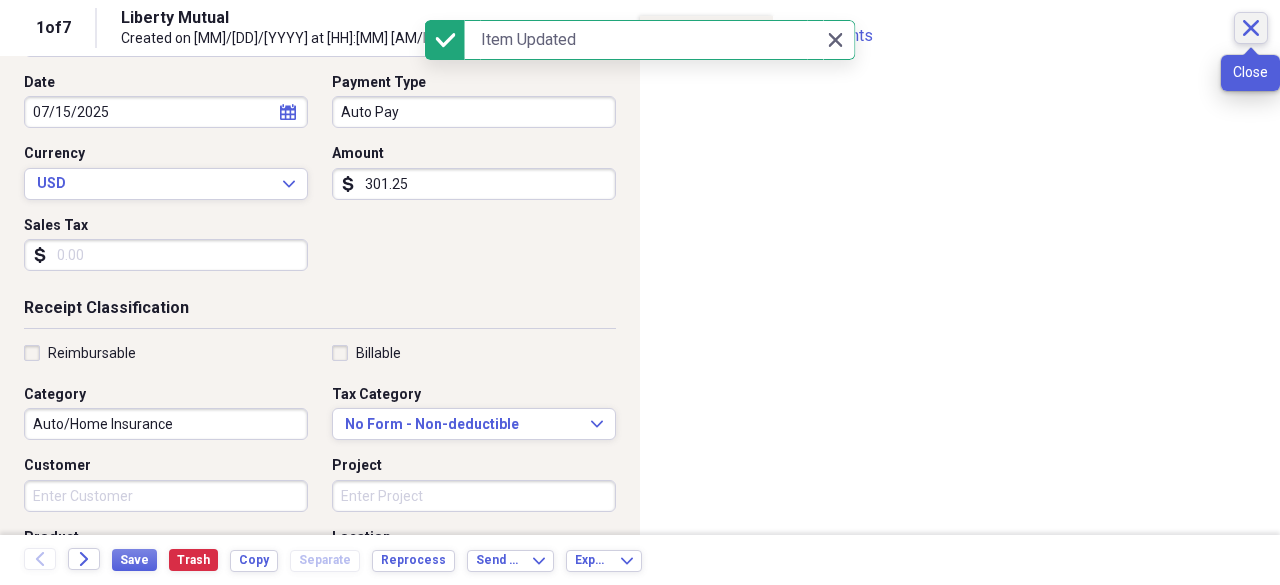 click on "Close" 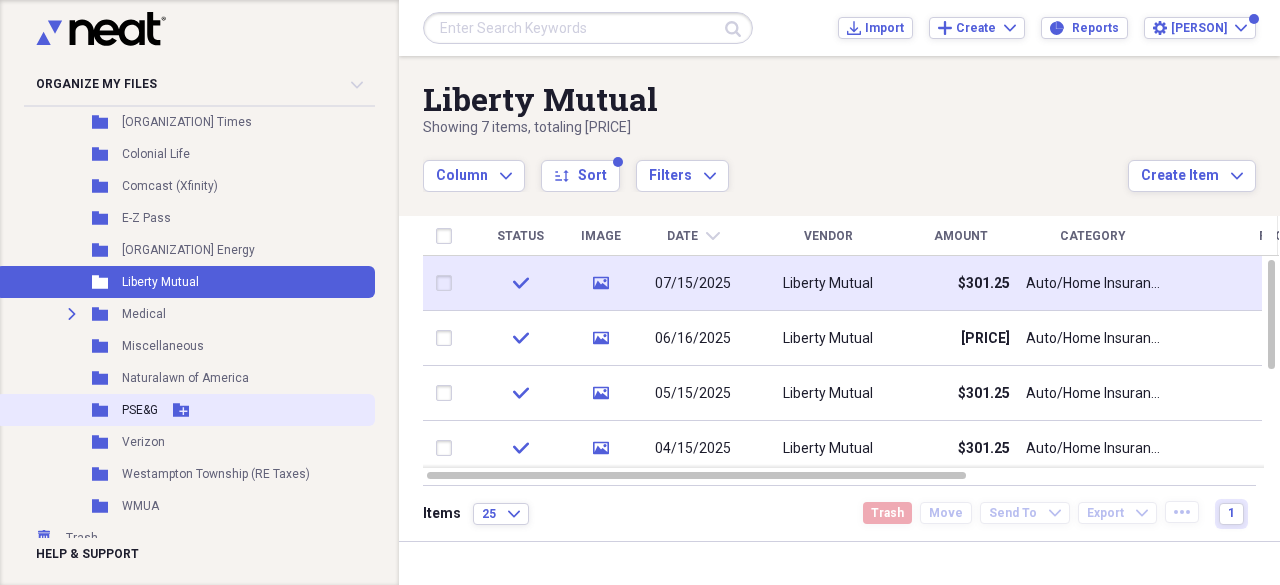 scroll, scrollTop: 486, scrollLeft: 0, axis: vertical 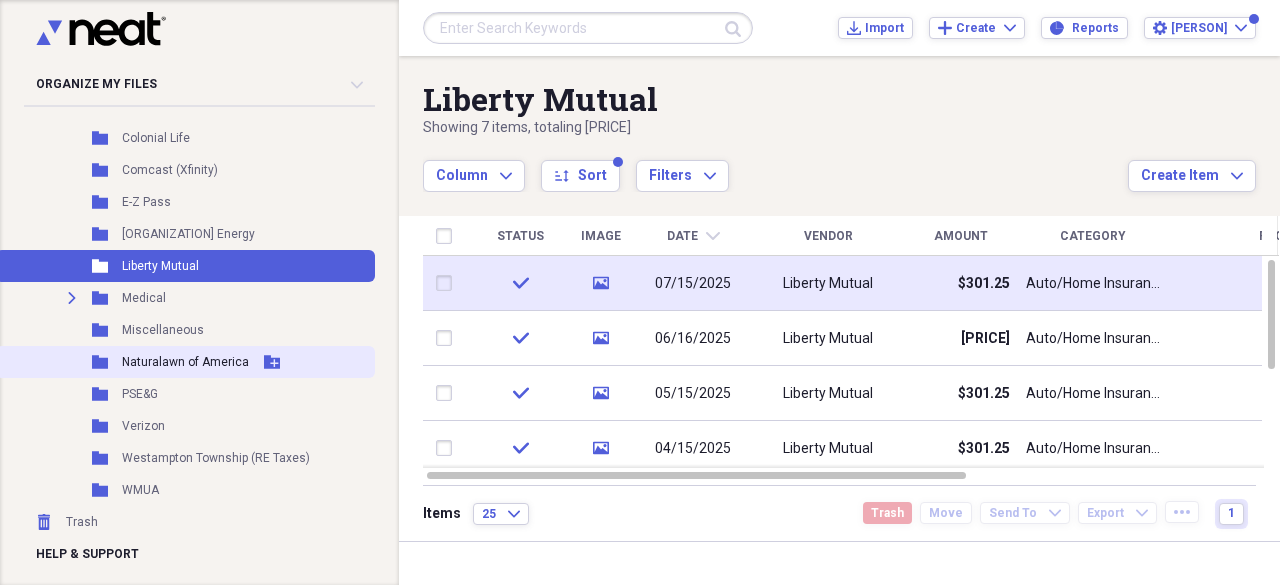 click on "Folder Naturalawn of America Add Folder" at bounding box center (185, 362) 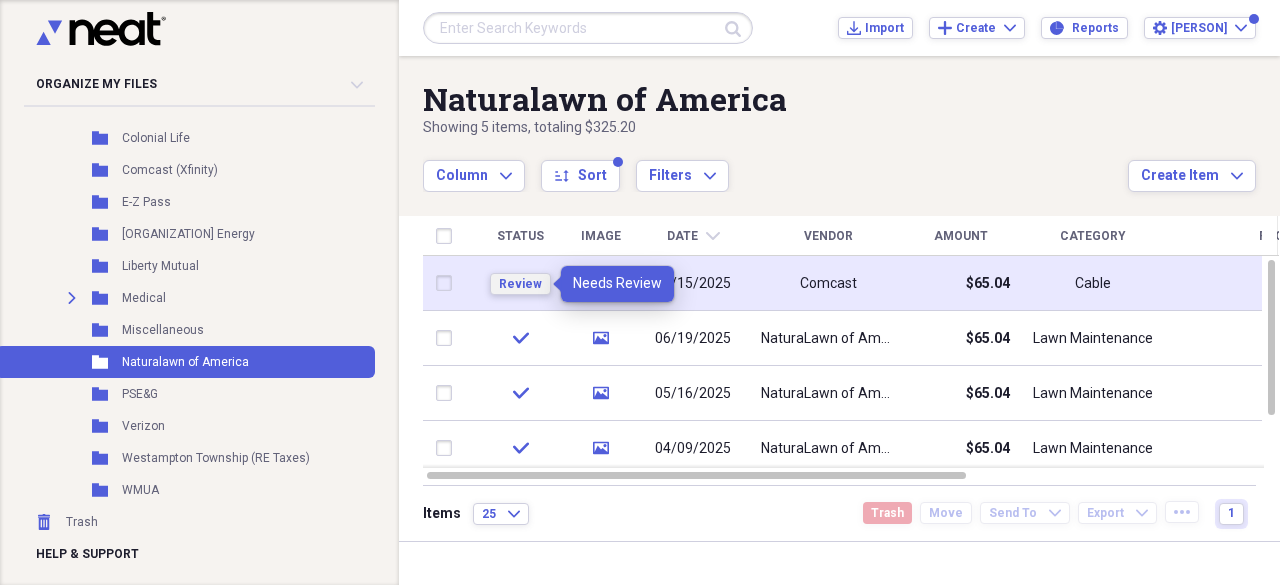 click on "Review" at bounding box center (520, 284) 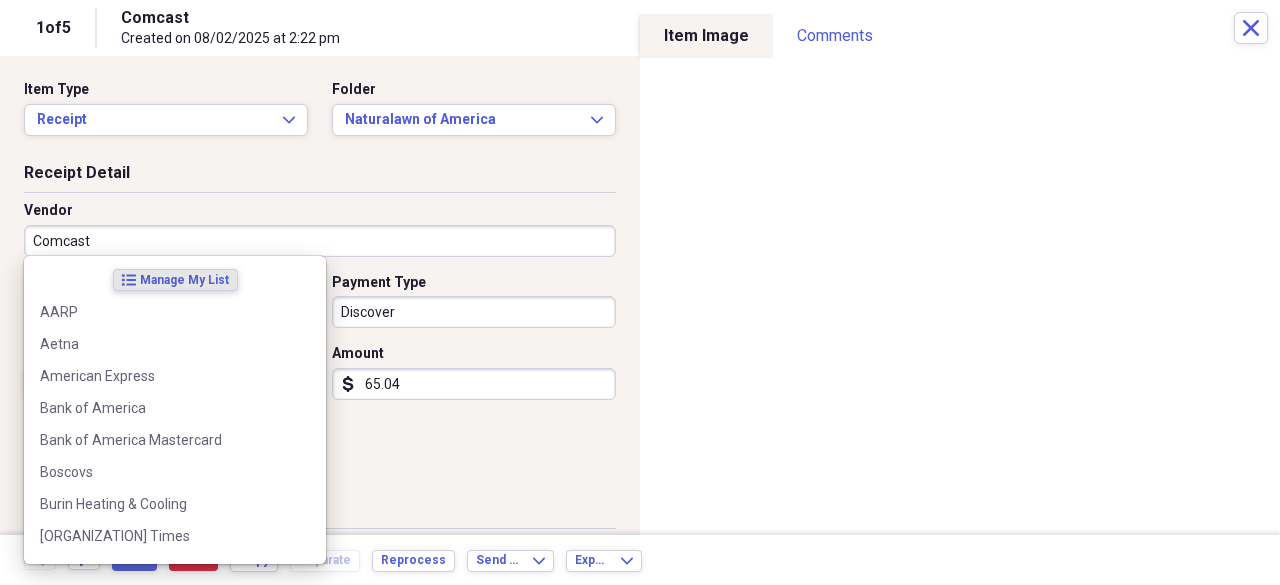 click on "Comcast" at bounding box center [320, 241] 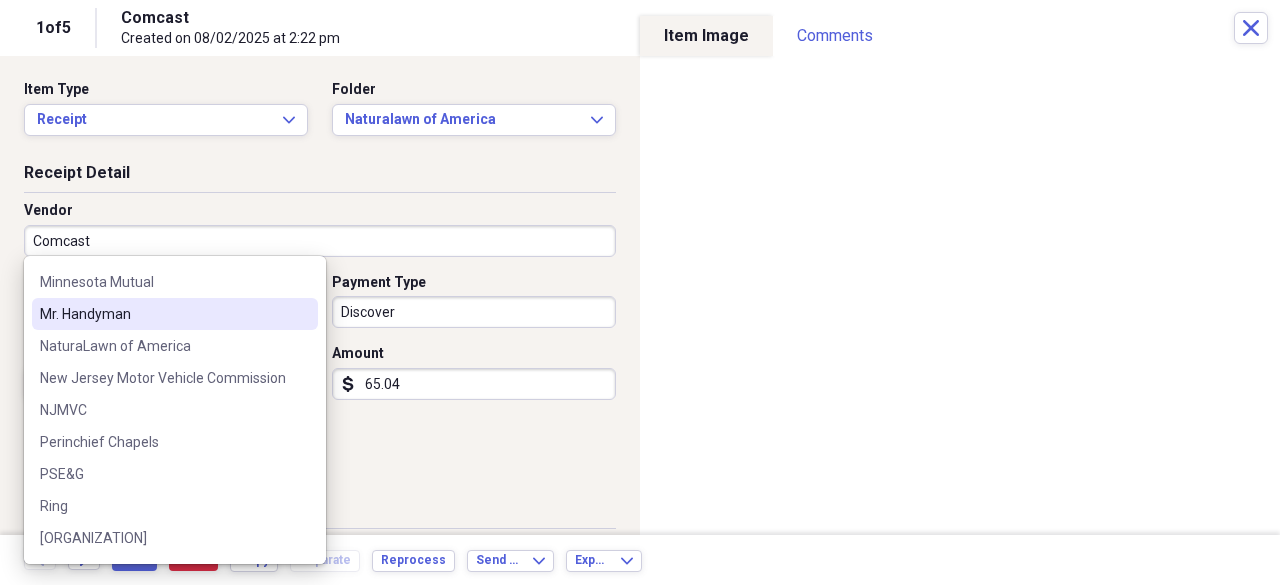 scroll, scrollTop: 1100, scrollLeft: 0, axis: vertical 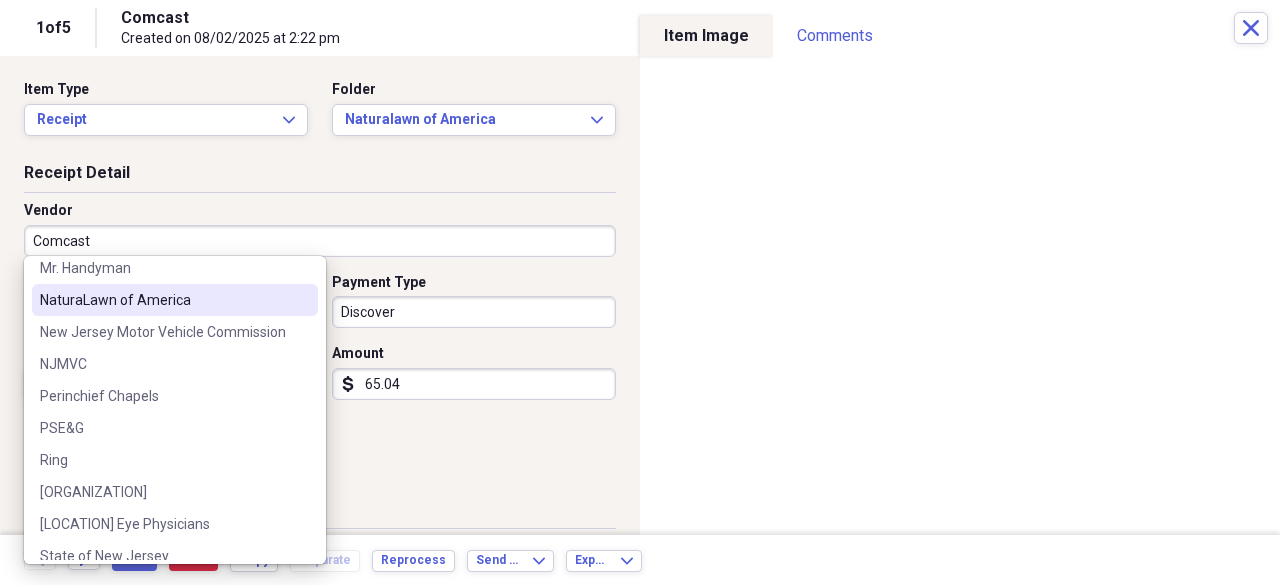 click on "NaturaLawn of America" at bounding box center (175, 300) 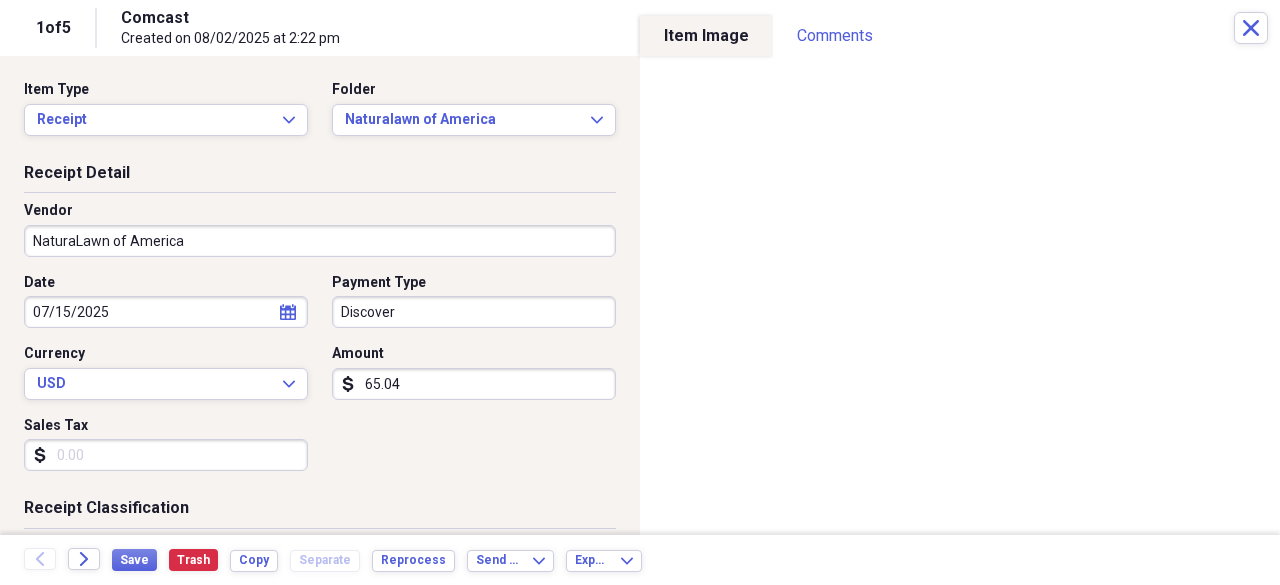 type on "Lawn Maintenance" 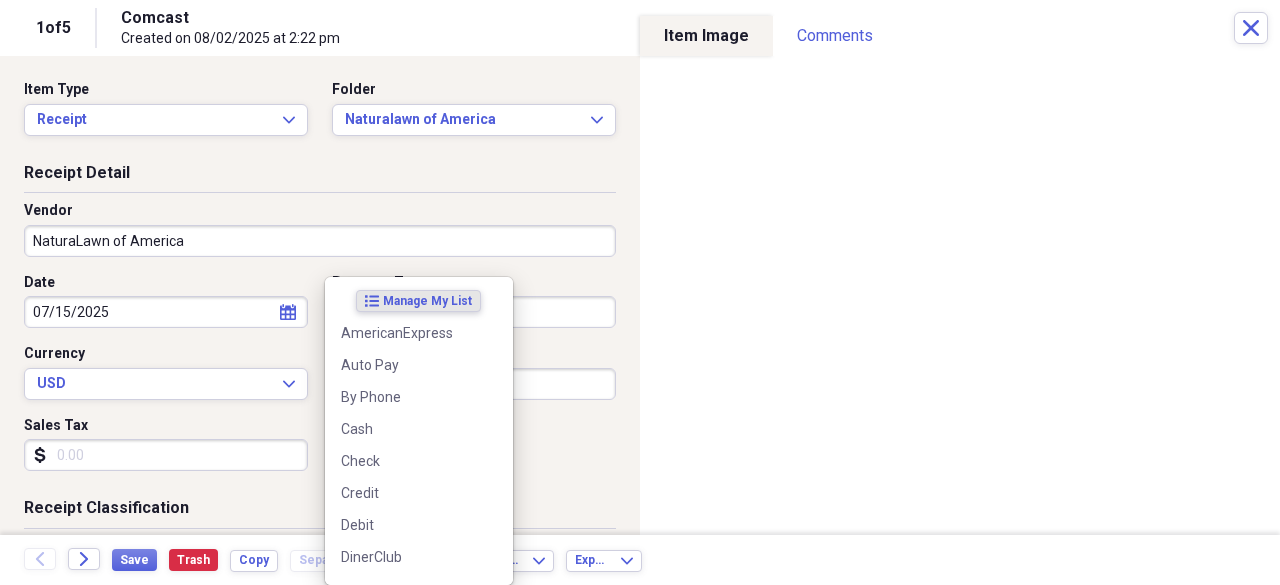 click on "Organize My Files Collapse Unfiled Needs Review Unfiled All Files Unfiled Unfiled Unfiled Saved Reports Collapse My Cabinet My Cabinet Add Folder Expand Folder 2021 Add Folder Expand Folder 2022 Add Folder Expand Folder 2023 Add Folder Expand Folder 2024 Add Folder Collapse Open Folder 2025 Add Folder Folder American Express Add Folder Folder Bank of America Add Folder Folder Bank of America Mastercard Add Folder Folder Boscovs Add Folder Folder Burlington County Times Add Folder Folder Colonial Life Add Folder Folder Comcast (Xfinity) Add Folder Folder E-Z Pass Add Folder Folder IGS Energy Add Folder Folder Liberty Mutual Add Folder Expand Folder Medical Add Folder Folder Miscellaneous Add Folder Folder Naturalawn of America Add Folder Folder PSE&G Add Folder Folder Verizon Add Folder Folder Westampton Township (RE Taxes) Add Folder Folder WMUA Add Folder Trash Trash Help & Support Submit Import Import Add Create Expand Reports Reports Settings [PERSON] Expand Naturalawn of America Showing 5 items Column sort" at bounding box center (640, 292) 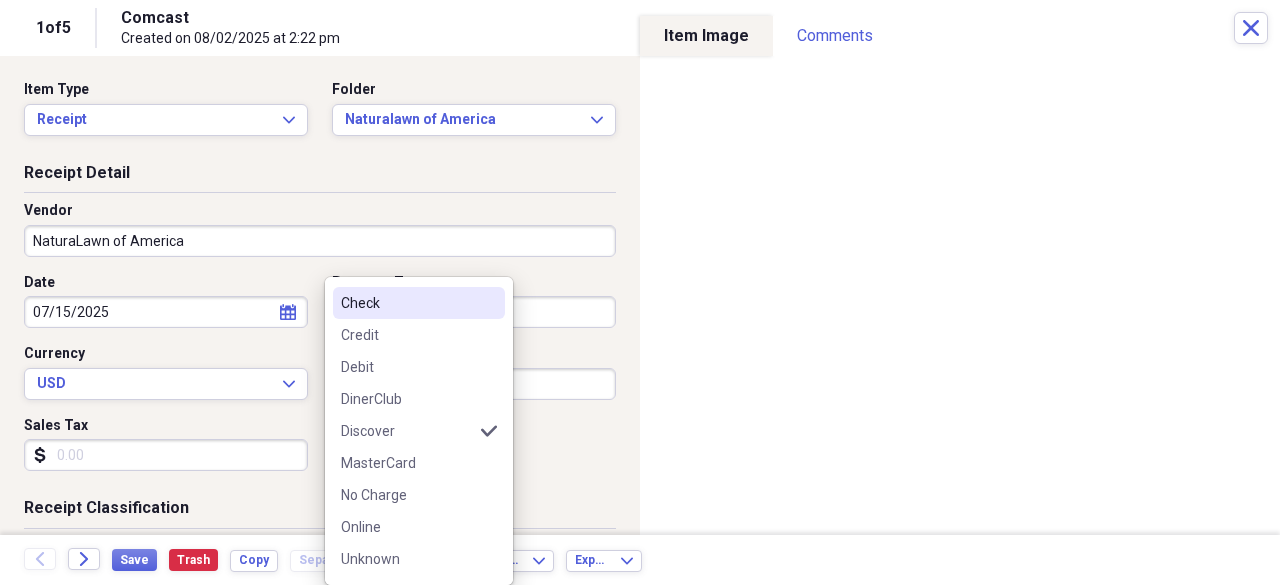 scroll, scrollTop: 188, scrollLeft: 0, axis: vertical 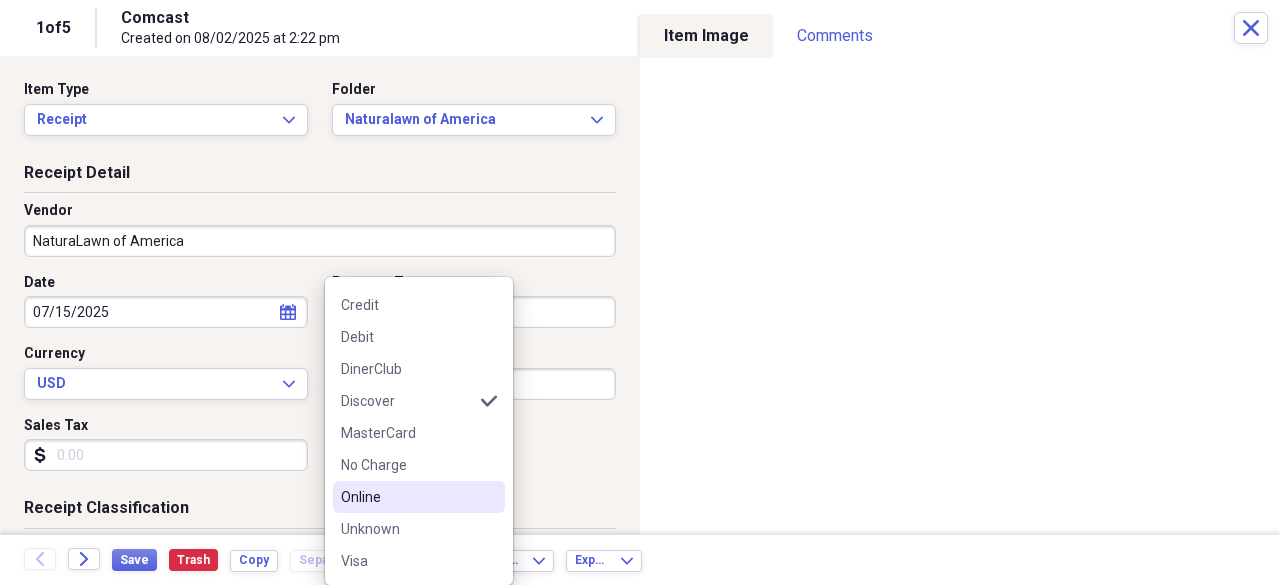 click on "Online" at bounding box center (407, 497) 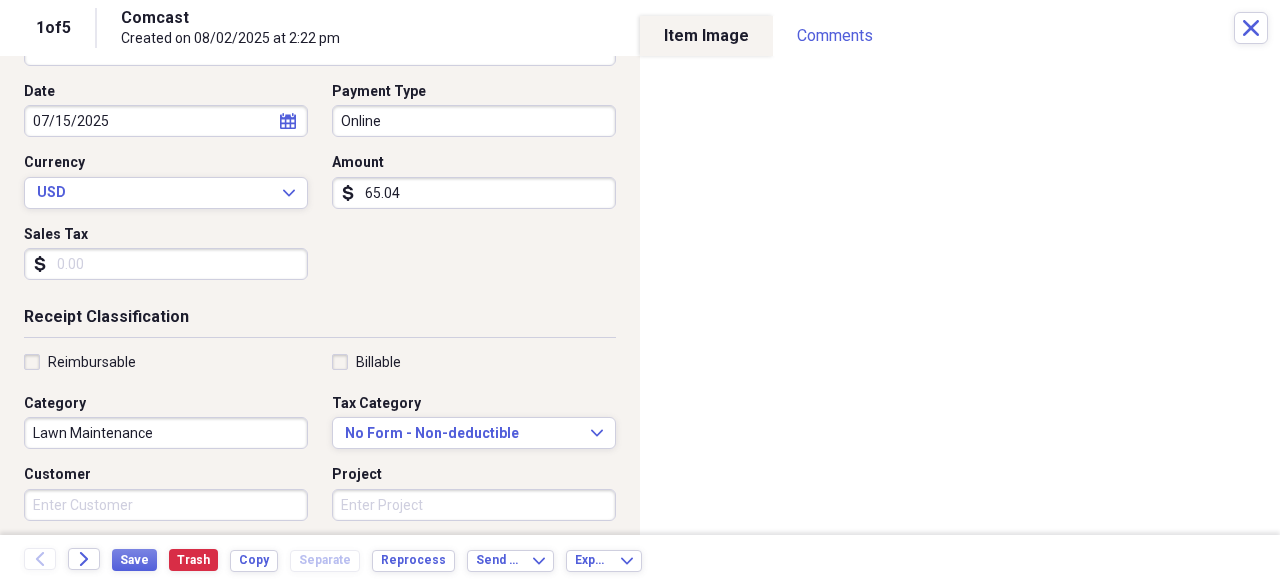 scroll, scrollTop: 200, scrollLeft: 0, axis: vertical 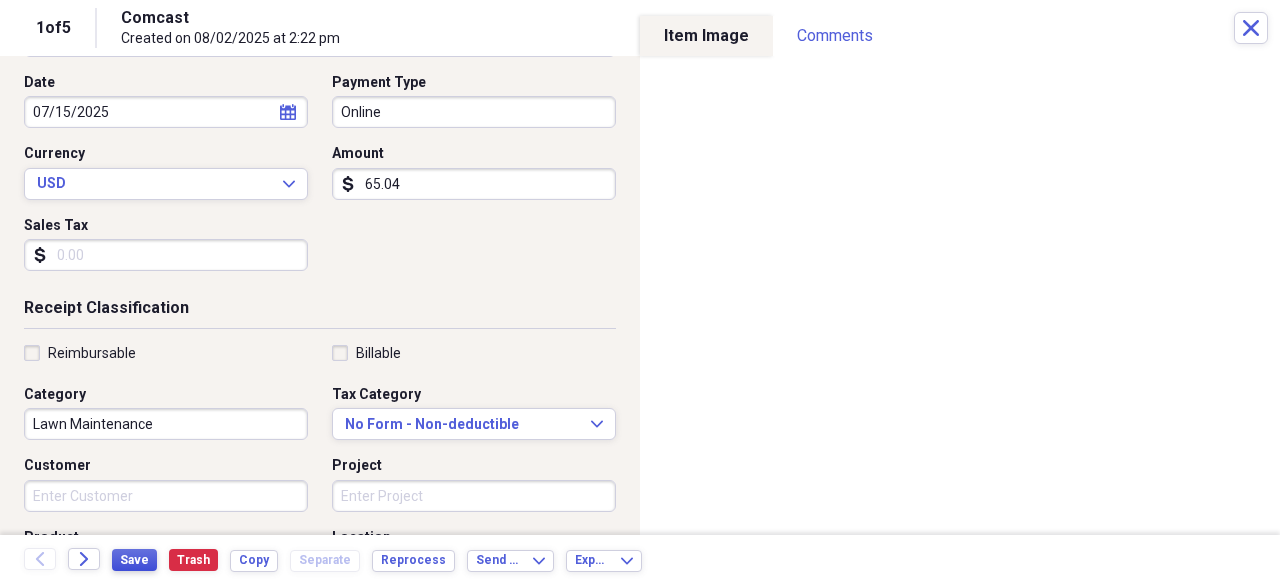 click on "Save" at bounding box center [134, 560] 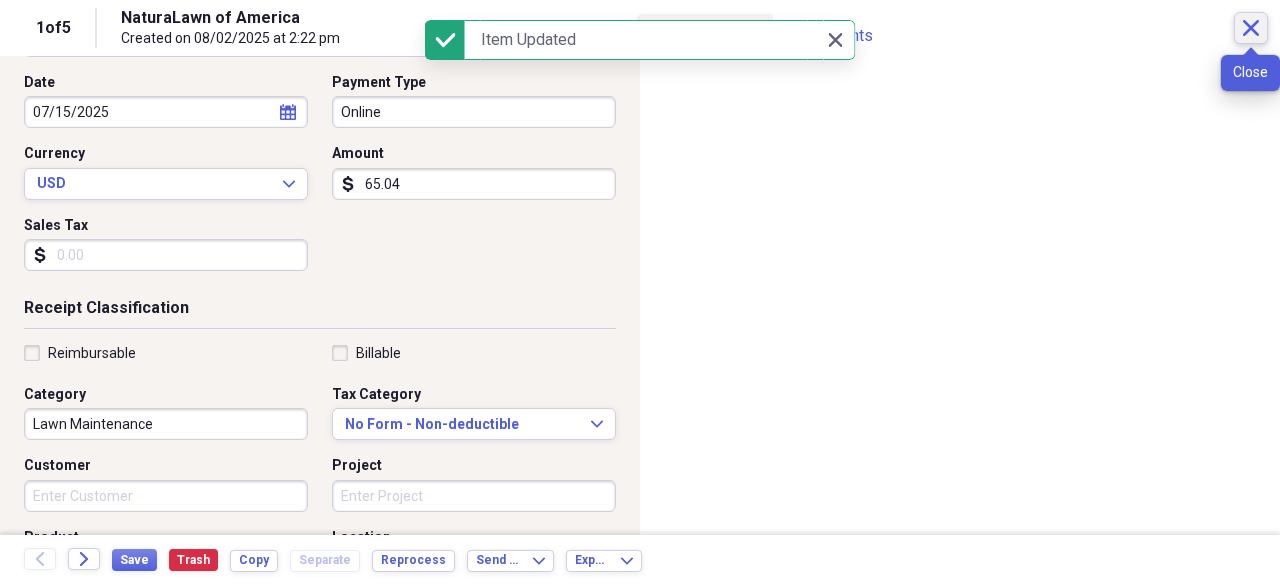 click on "Close" 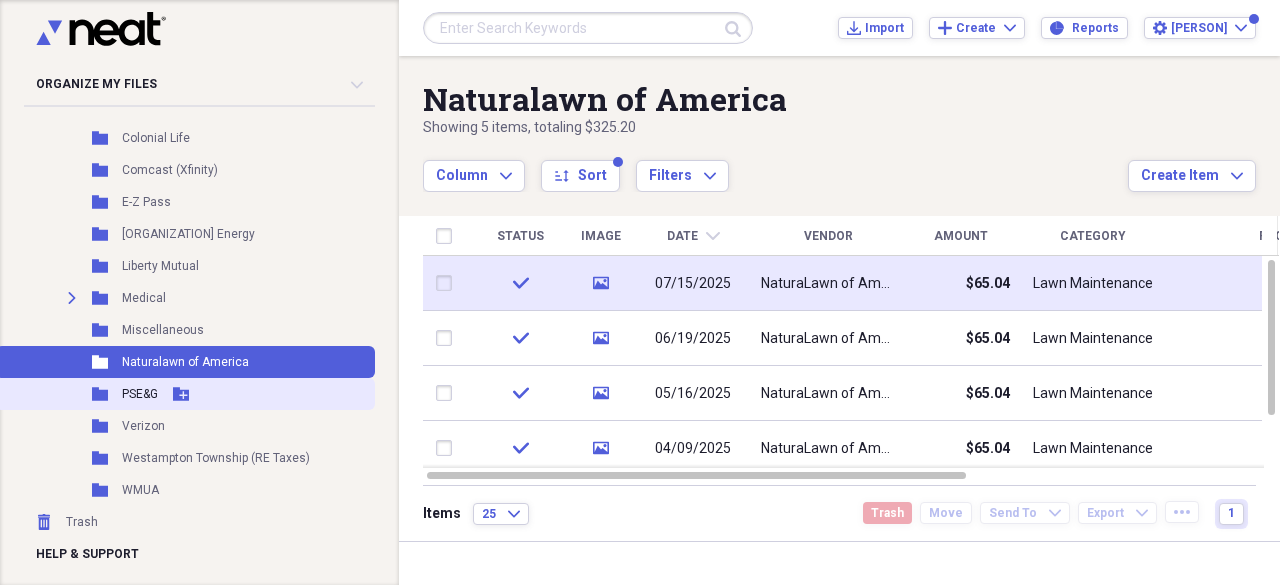 click on "PSE&G" at bounding box center (140, 394) 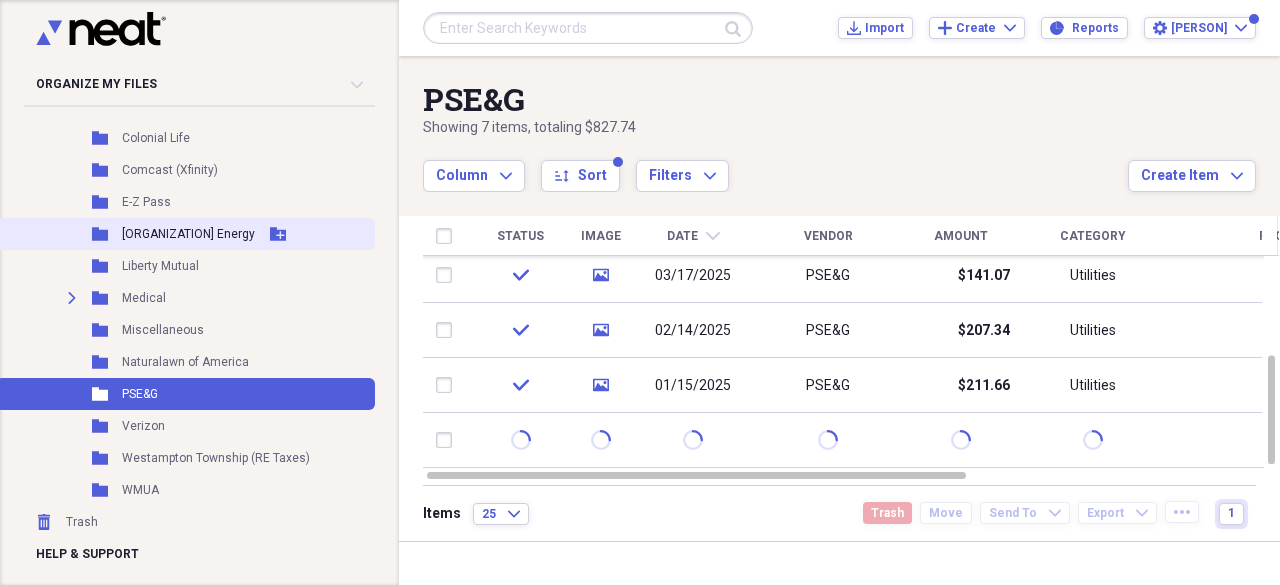 click on "Folder IGS Energy Add Folder" at bounding box center (185, 234) 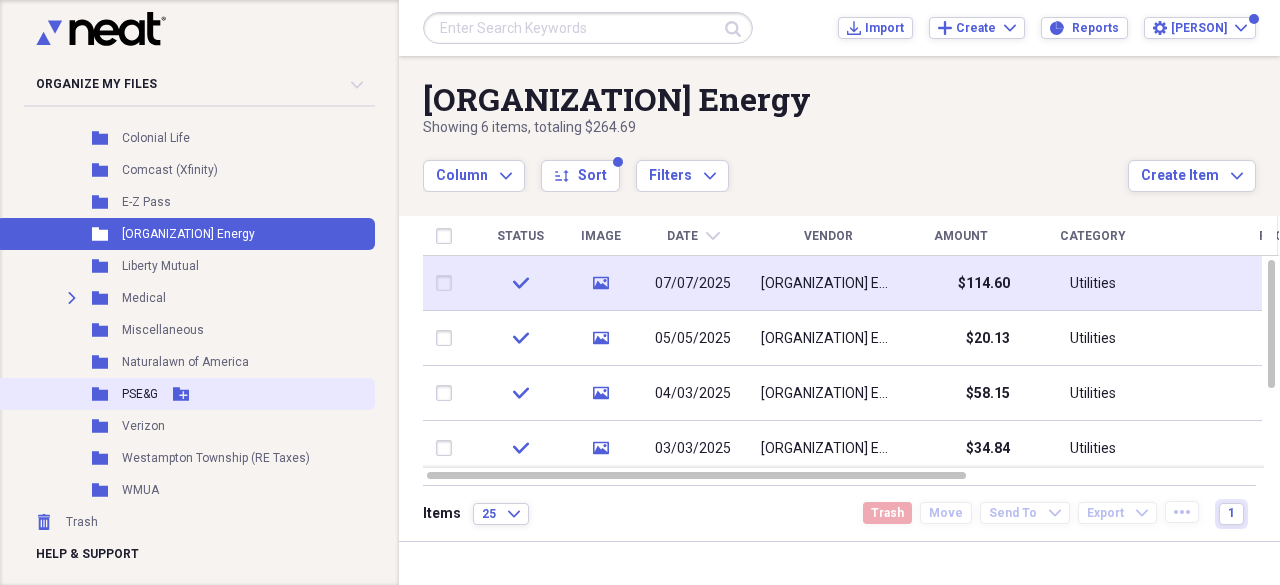 click on "PSE&G" at bounding box center (140, 394) 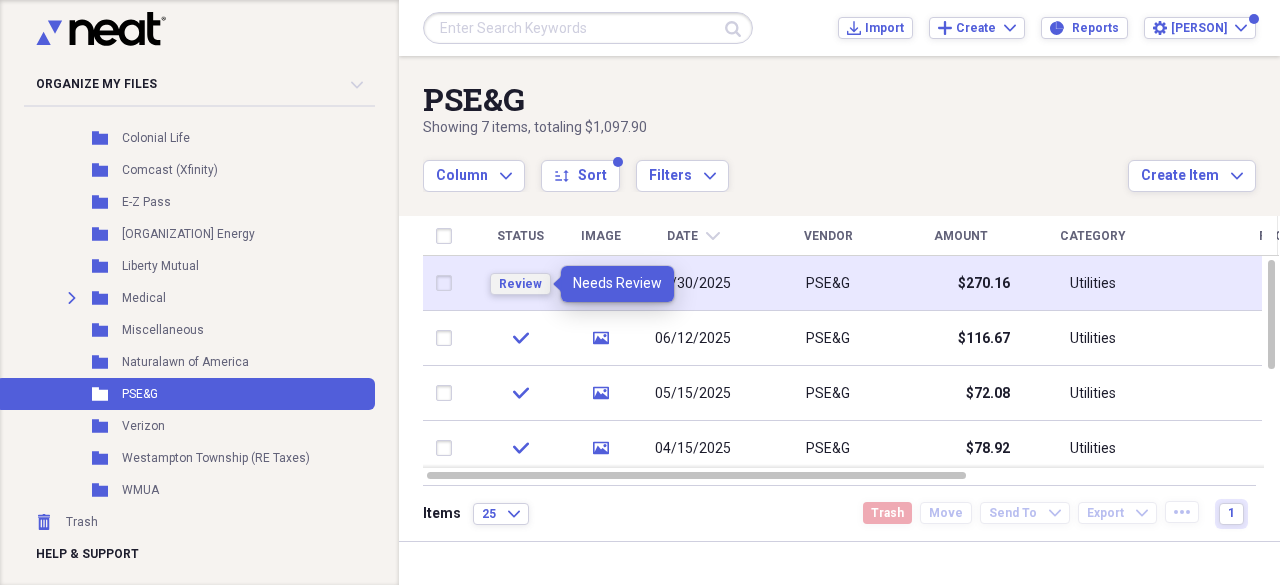 click on "Review" at bounding box center (520, 284) 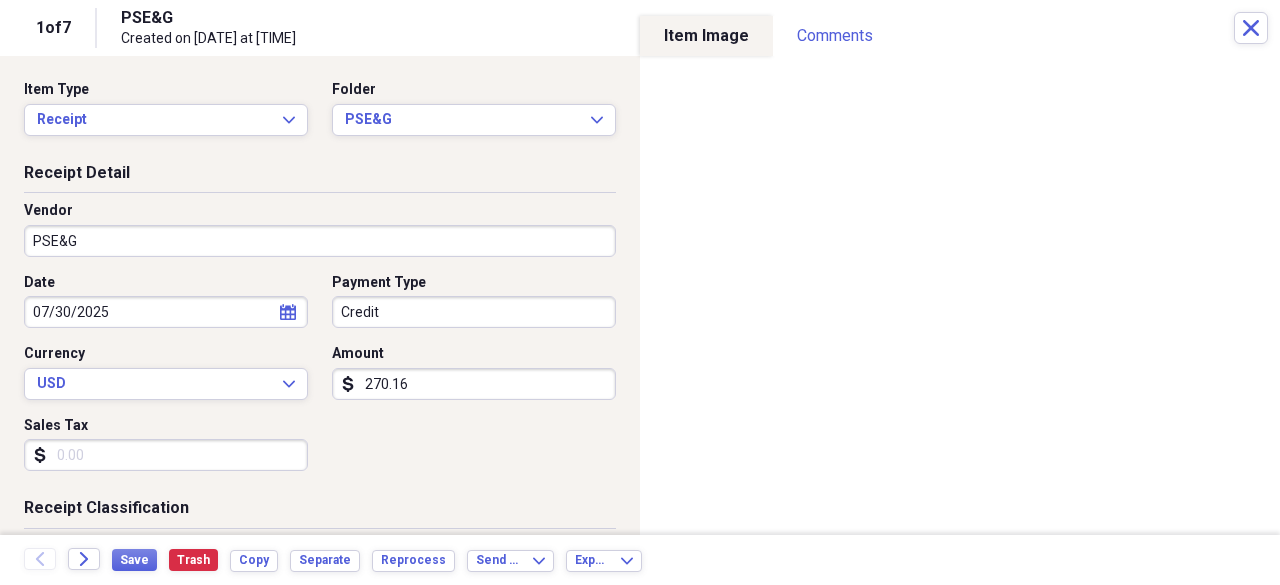 click 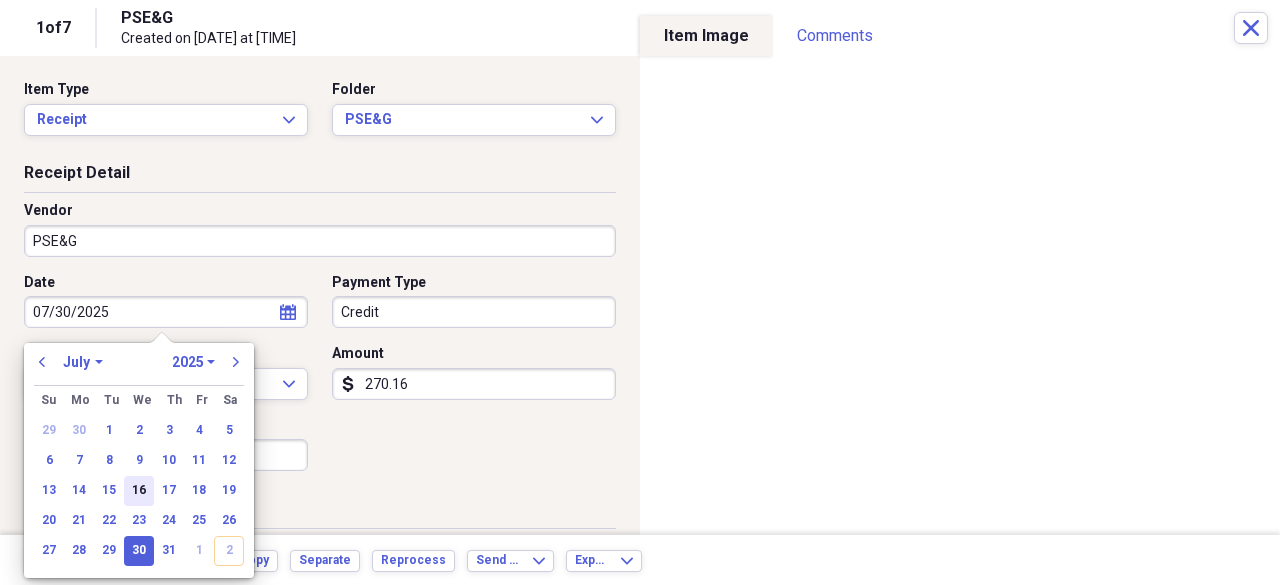 click on "16" at bounding box center [139, 491] 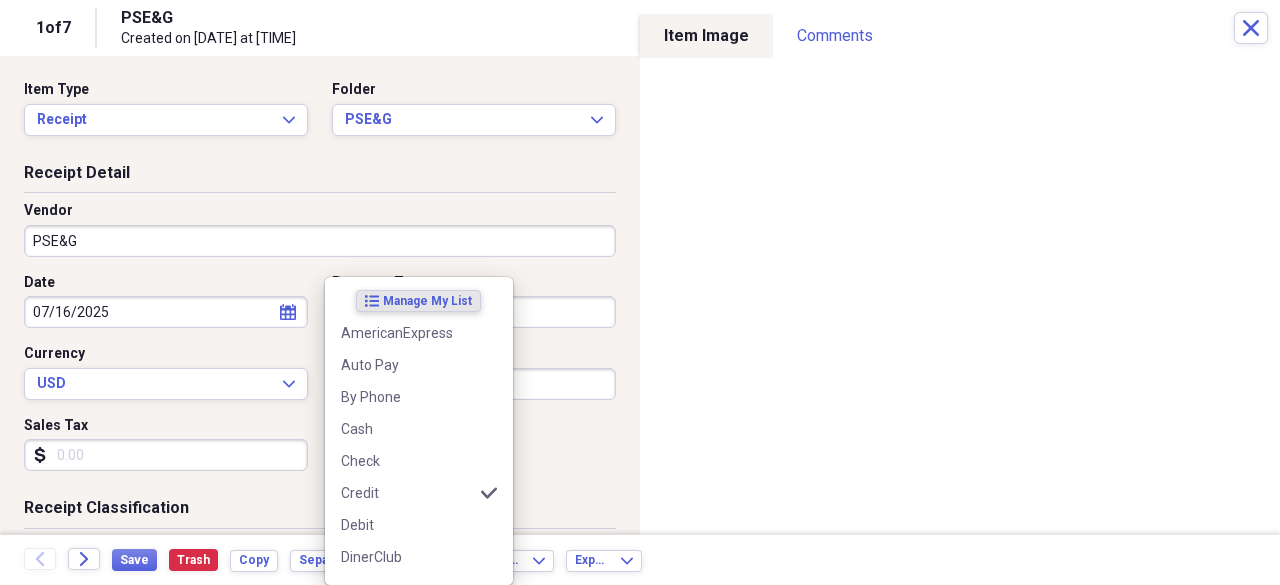 click on "Organize My Files Collapse Unfiled Needs Review Unfiled All Files Unfiled Unfiled Unfiled Saved Reports Collapse My Cabinet My Cabinet Add Folder Expand Folder 2021 Add Folder Expand Folder 2022 Add Folder Expand Folder 2023 Add Folder Expand Folder 2024 Add Folder Collapse Open Folder 2025 Add Folder Folder American Express Add Folder Folder Bank of America Add Folder Folder Bank of America Mastercard Add Folder Folder Boscovs Add Folder Folder Burlington County Times Add Folder Folder Colonial Life Add Folder Folder Comcast (Xfinity) Add Folder Folder E-Z Pass Add Folder Folder IGS Energy Add Folder Folder Liberty Mutual Add Folder Expand Folder Medical Add Folder Folder Miscellaneous Add Folder Folder Naturalawn of America Add Folder Folder PSE&G Add Folder Folder Verizon Add Folder Folder Westampton Township (RE Taxes) Add Folder Folder WMUA Add Folder Trash Trash Help & Support Submit Import Import Add Create Expand Reports Reports Settings Deborah Expand PSE&G Showing 7 items , totaling $1,097.90 Column" at bounding box center (640, 292) 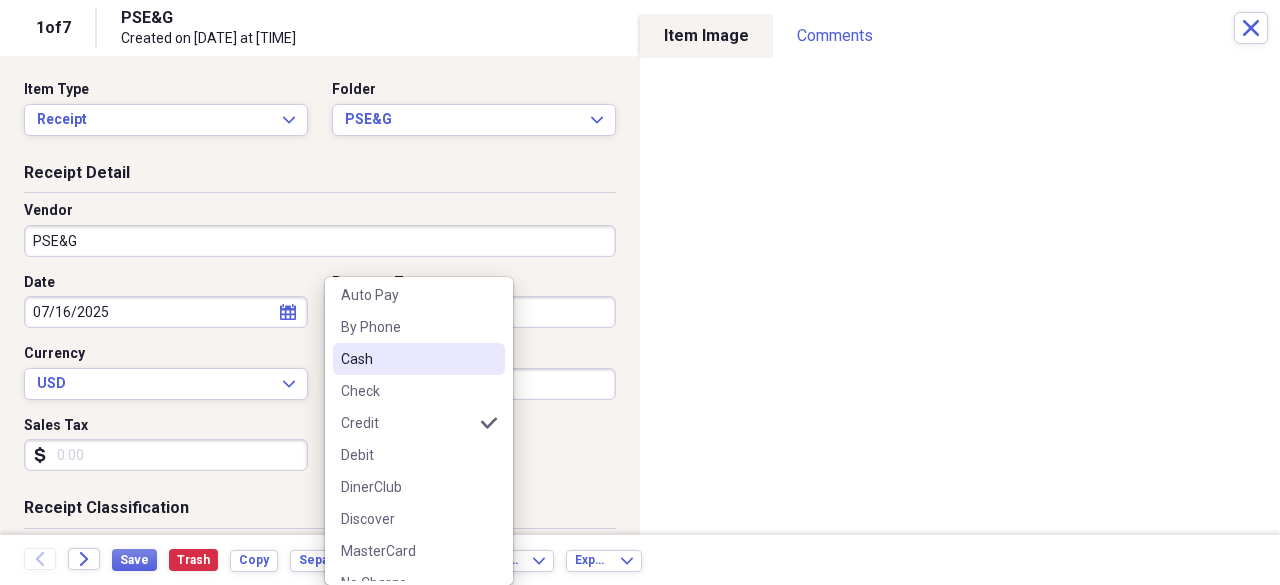 scroll, scrollTop: 188, scrollLeft: 0, axis: vertical 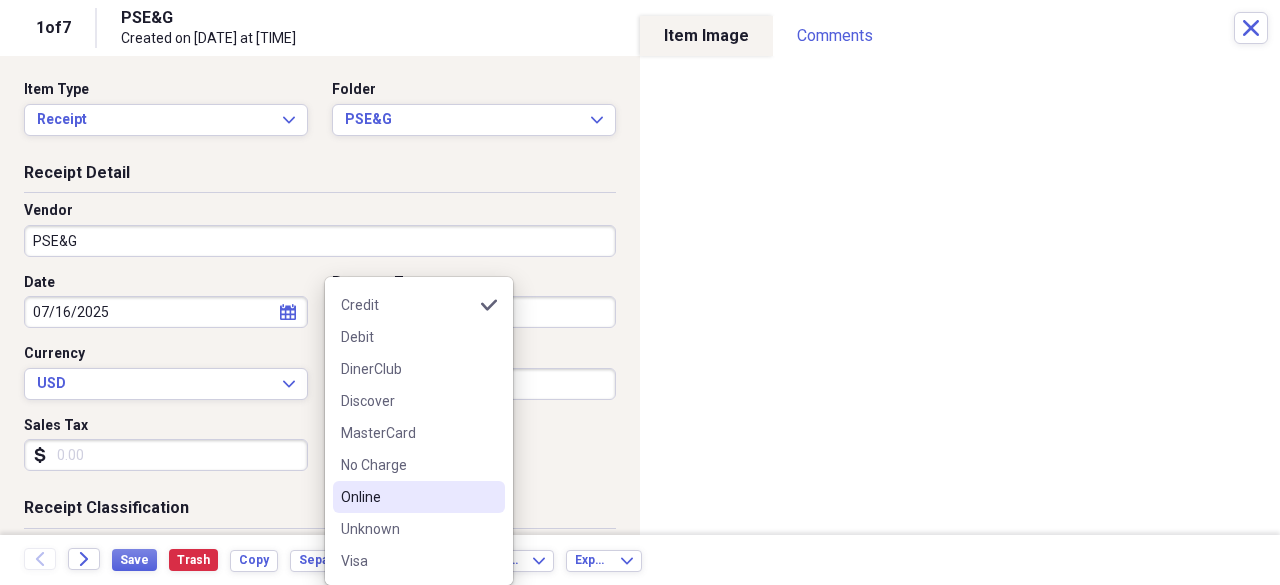 click on "Online" at bounding box center (407, 497) 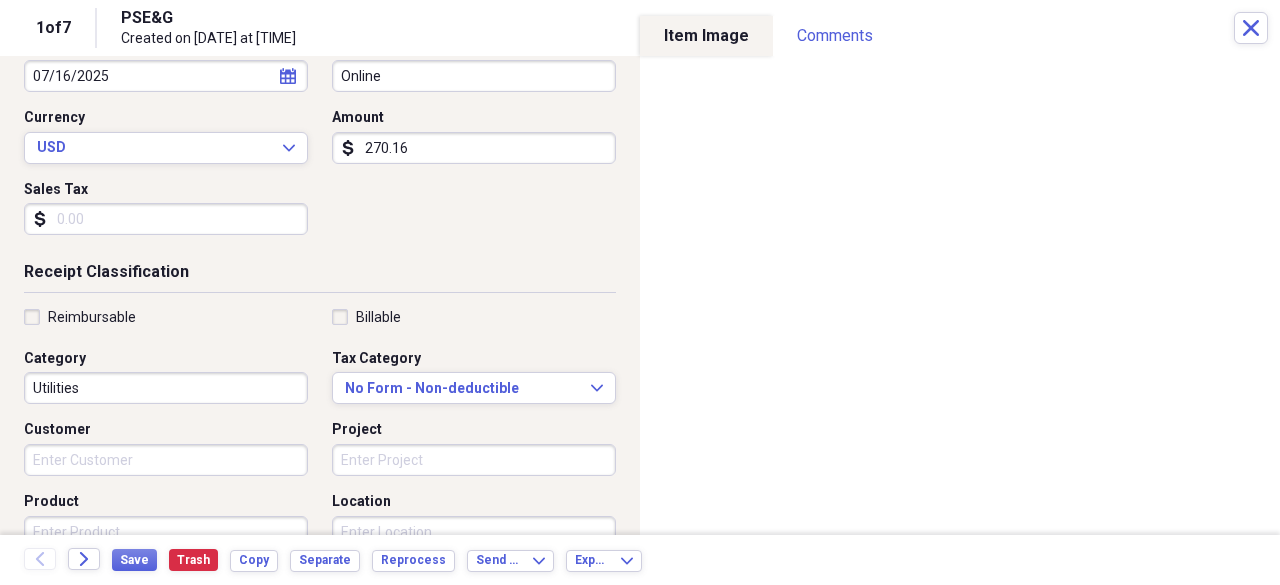 scroll, scrollTop: 300, scrollLeft: 0, axis: vertical 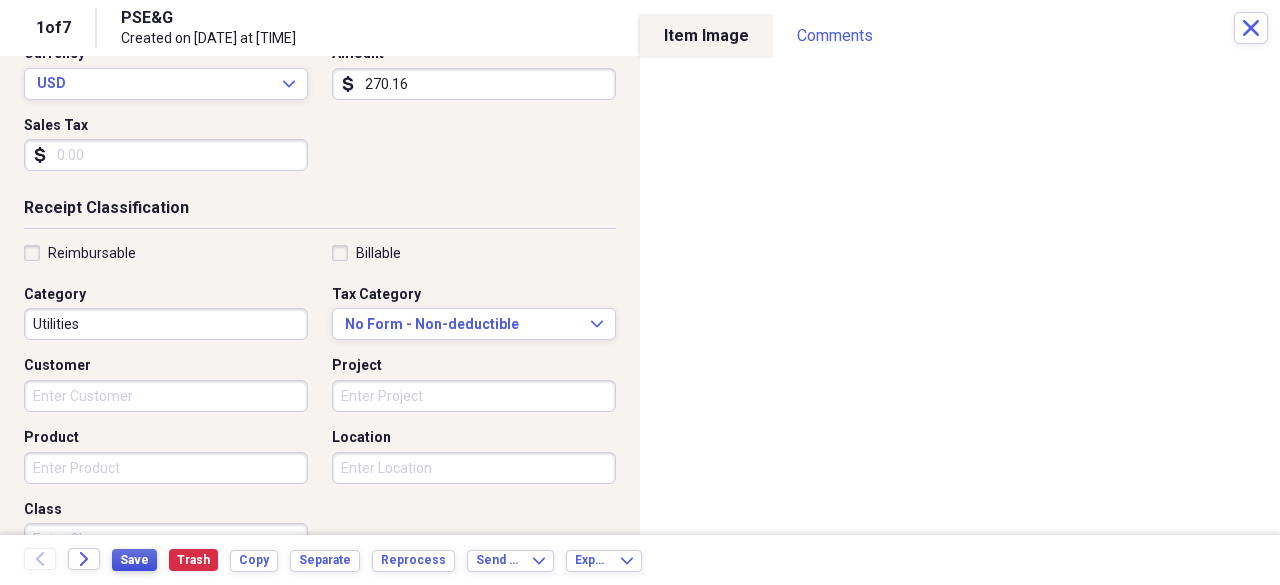 click on "Save" at bounding box center [134, 560] 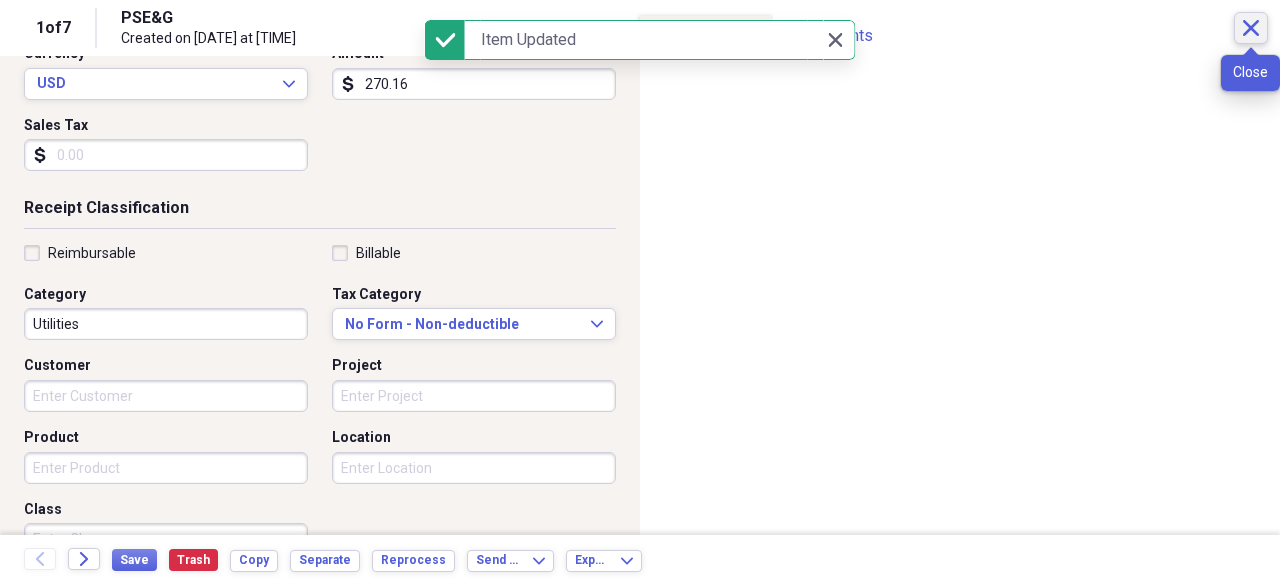 click 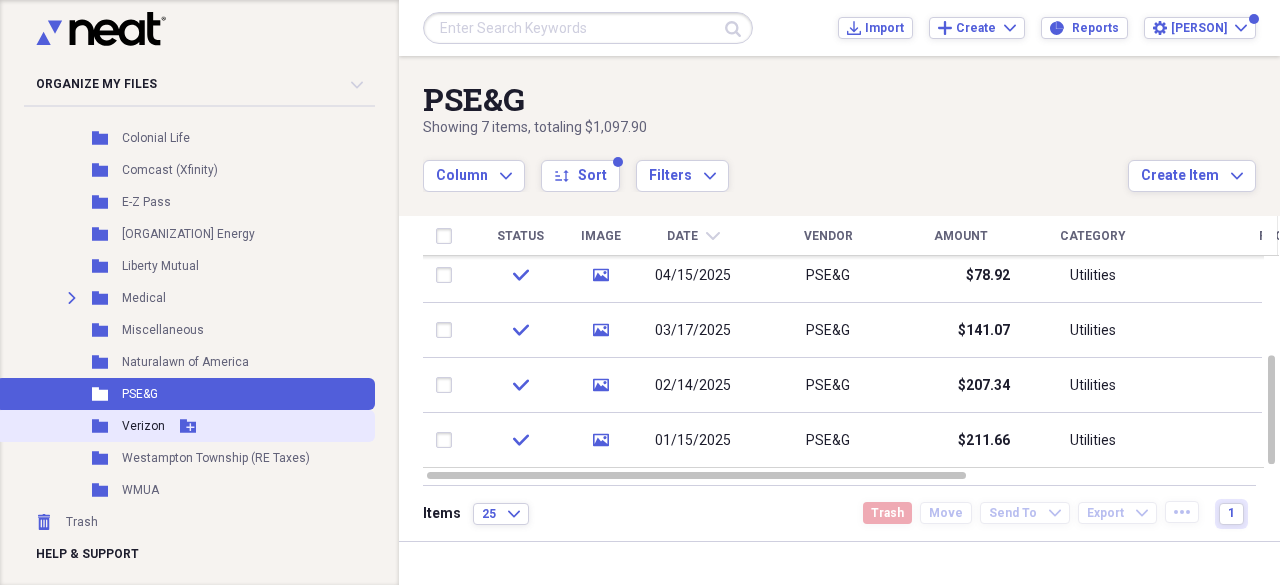 click on "Folder Verizon Add Folder" at bounding box center (185, 426) 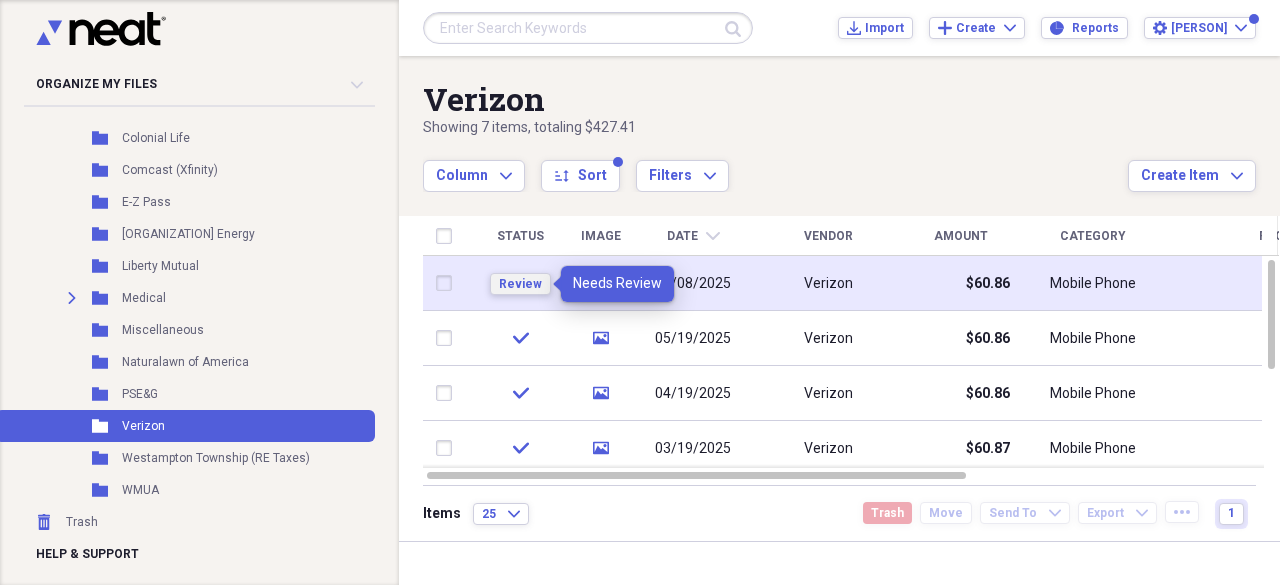 click on "Review" at bounding box center [520, 284] 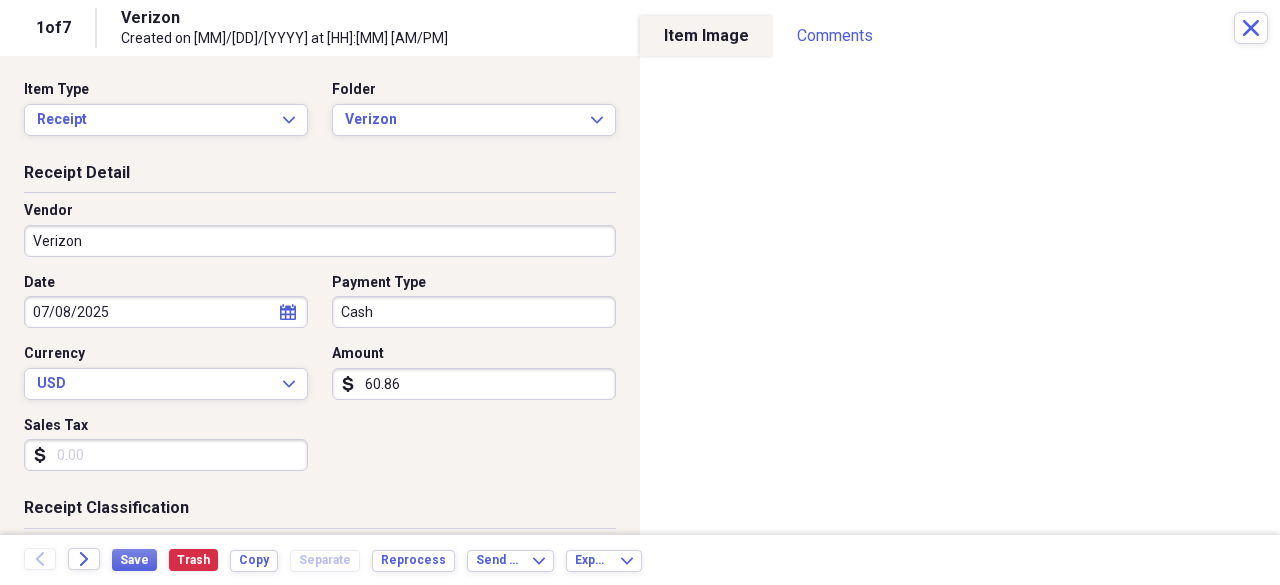 click 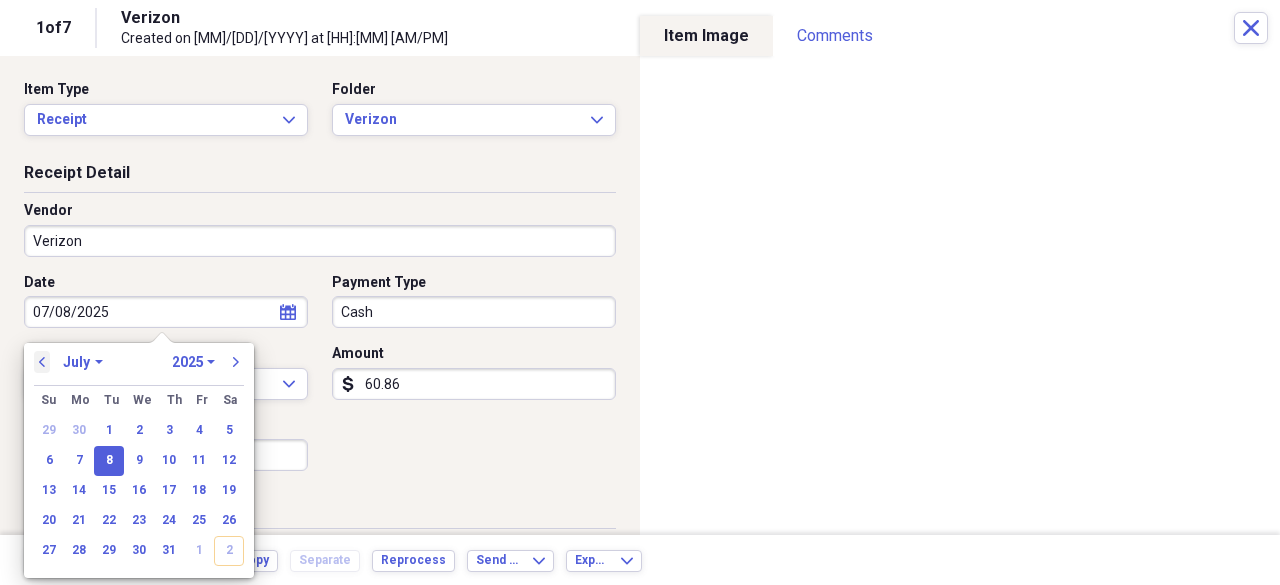 click on "previous" at bounding box center (42, 362) 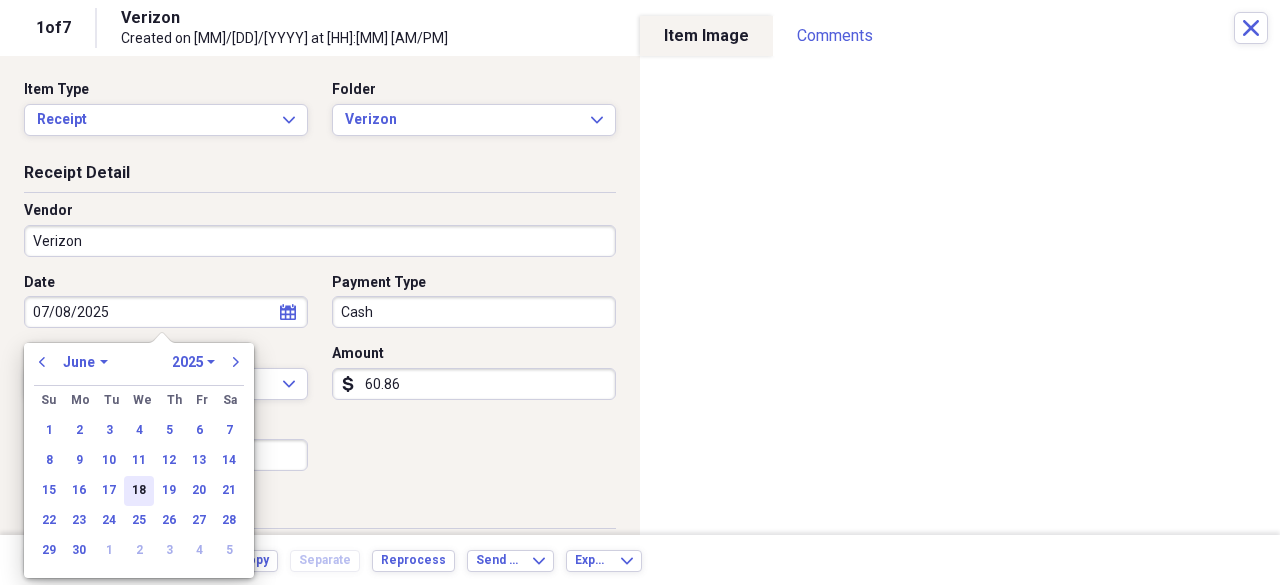 click on "18" at bounding box center (139, 491) 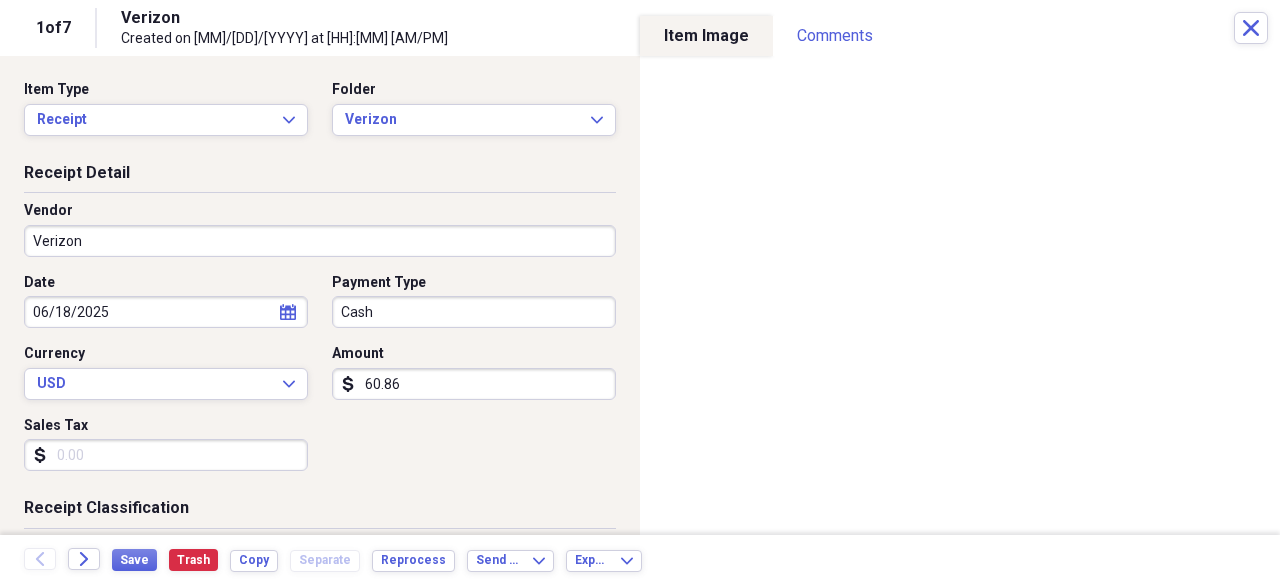 type on "06/18/2025" 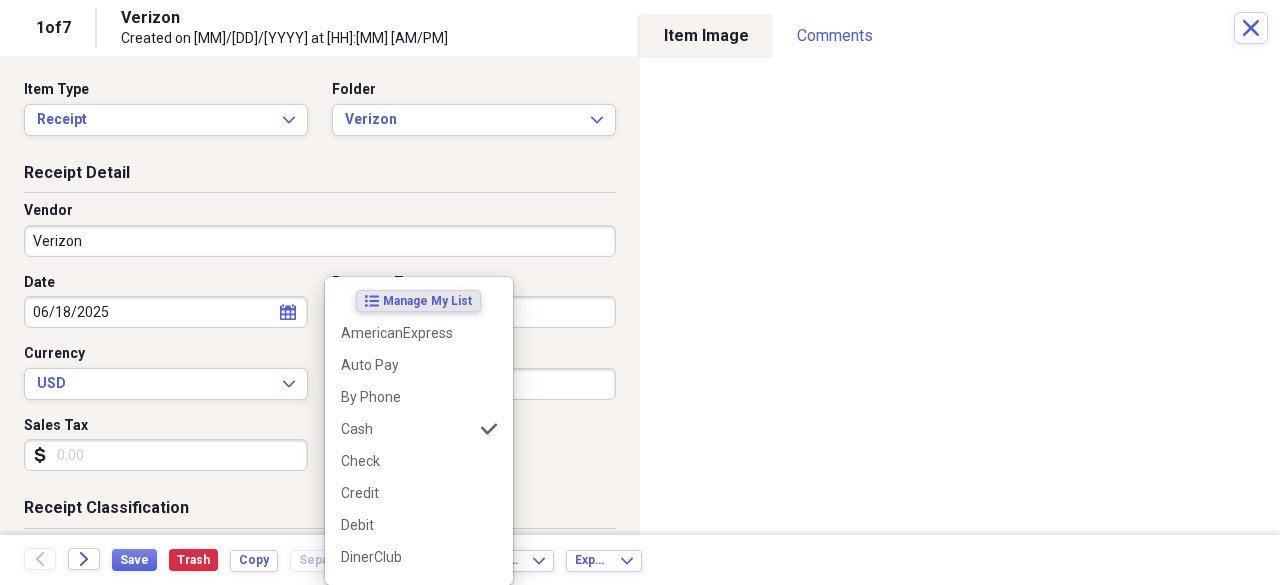 click on "Organize My Files Collapse Unfiled Needs Review Unfiled All Files Unfiled Unfiled Unfiled Saved Reports Collapse My Cabinet My Cabinet Add Folder Expand Folder 2021 Add Folder Expand Folder 2022 Add Folder Expand Folder 2023 Add Folder Expand Folder 2024 Add Folder Collapse Open Folder 2025 Add Folder Folder American Express Add Folder Folder Bank of America Add Folder Folder Bank of America Mastercard Add Folder Folder Boscovs Add Folder Folder Burlington County Times Add Folder Folder Colonial Life Add Folder Folder Comcast (Xfinity) Add Folder Folder E-Z Pass Add Folder Folder IGS Energy Add Folder Folder Liberty Mutual Add Folder Expand Folder Medical Add Folder Folder Miscellaneous Add Folder Folder Naturalawn of America Add Folder Folder PSE&G Add Folder Folder Verizon Add Folder Folder Westampton Township (RE Taxes) Add Folder Folder WMUA Add Folder Trash Trash Help & Support Submit Import Import Add Create Expand Reports Reports Settings [PERSON] Expand Verizon Showing 7 items , totaling [PRICE] Column" at bounding box center (640, 292) 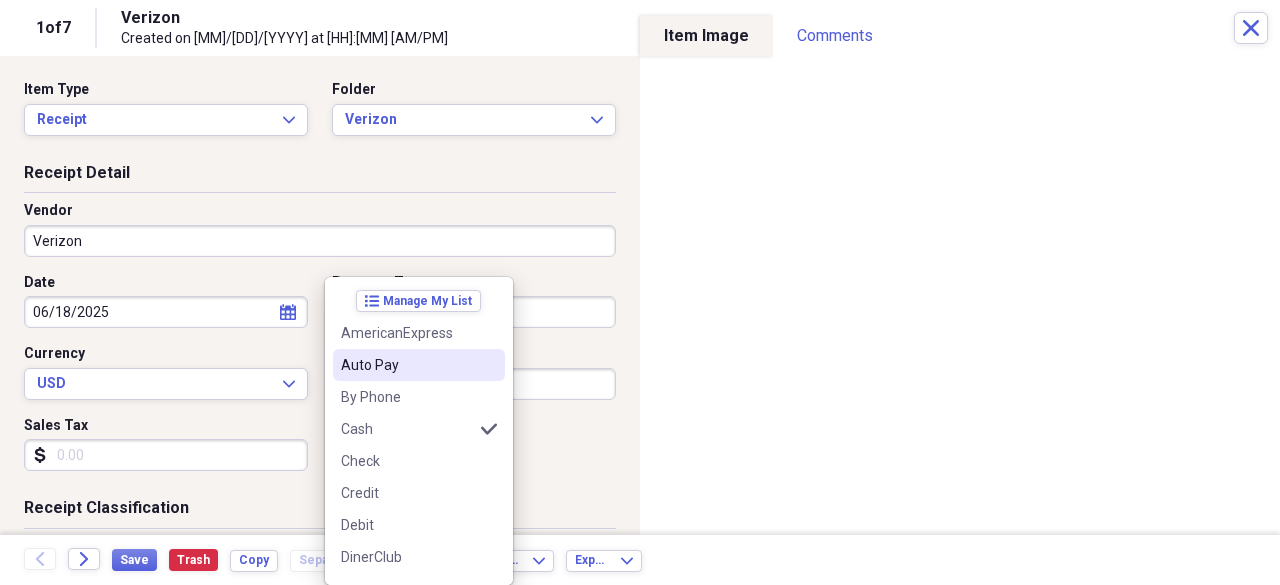 click on "Auto Pay" at bounding box center [407, 365] 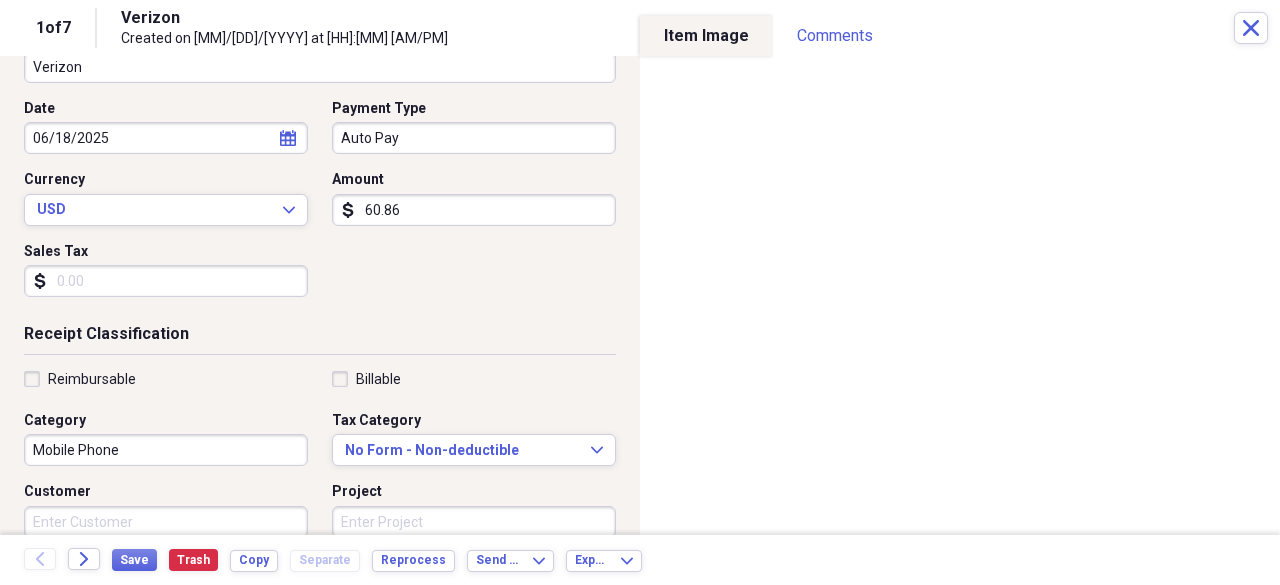 scroll, scrollTop: 200, scrollLeft: 0, axis: vertical 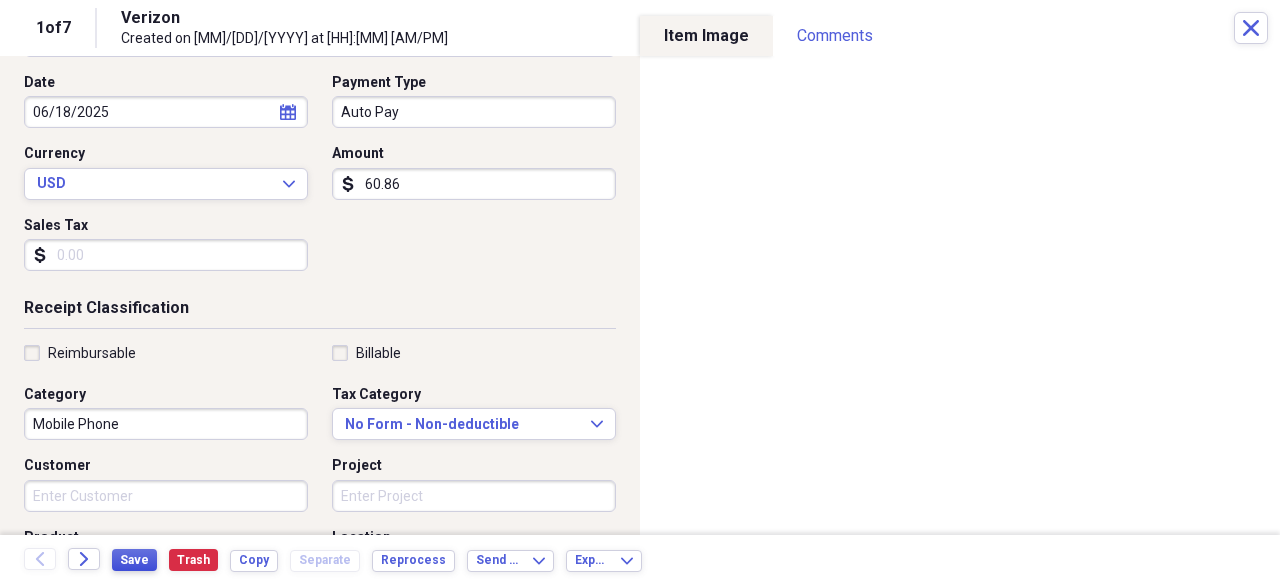 click on "Save" at bounding box center [134, 560] 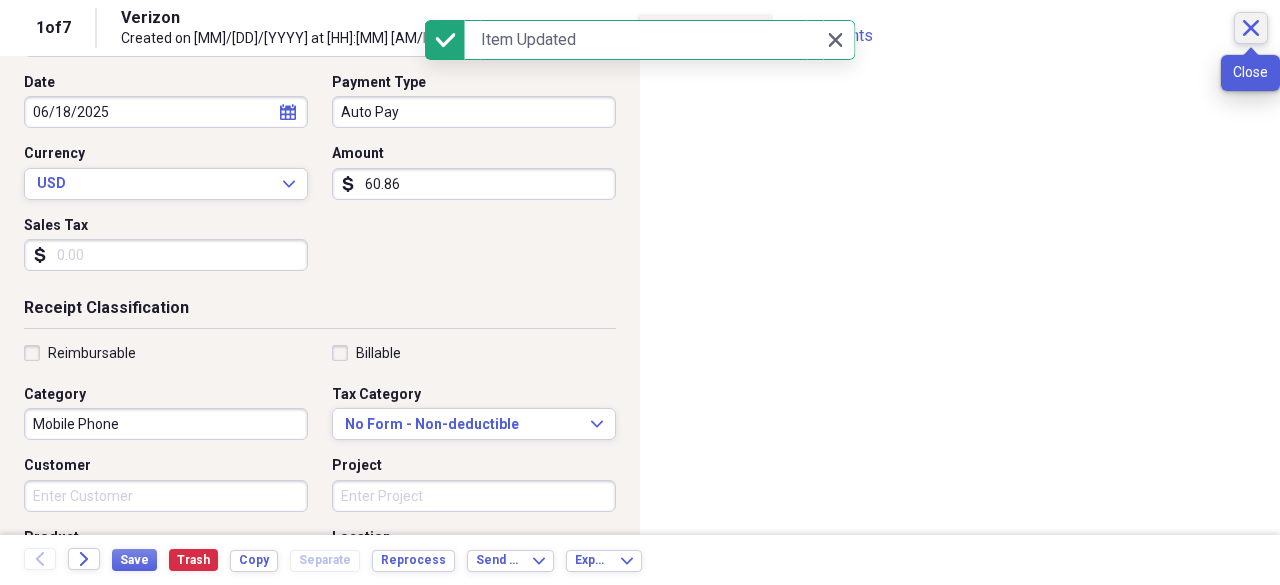 click on "Close" 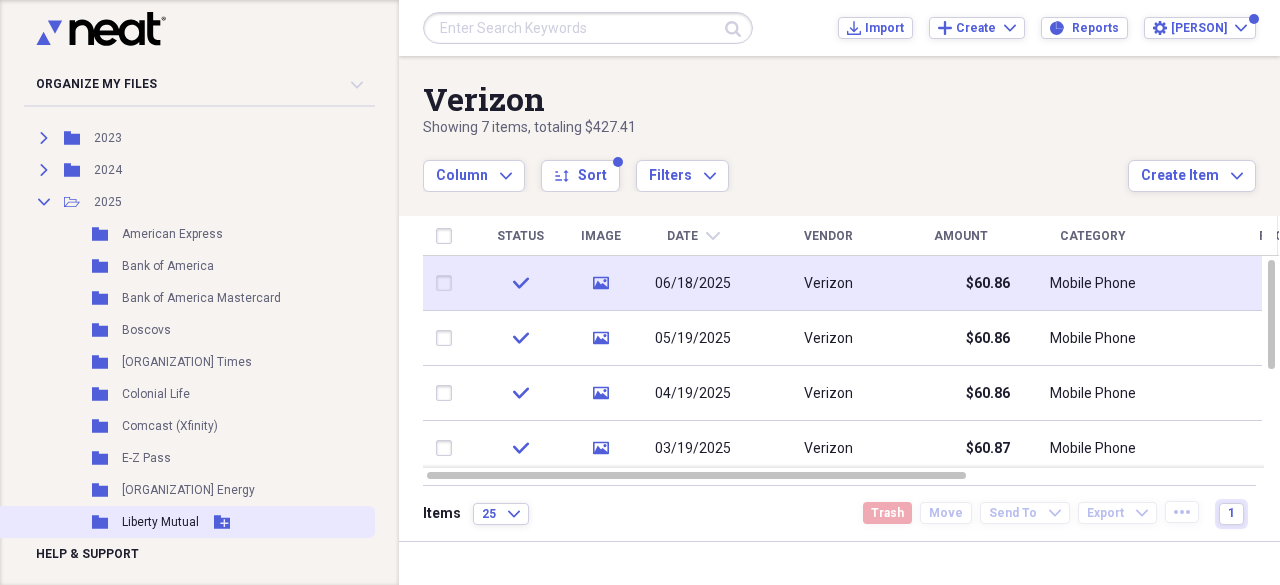 scroll, scrollTop: 186, scrollLeft: 0, axis: vertical 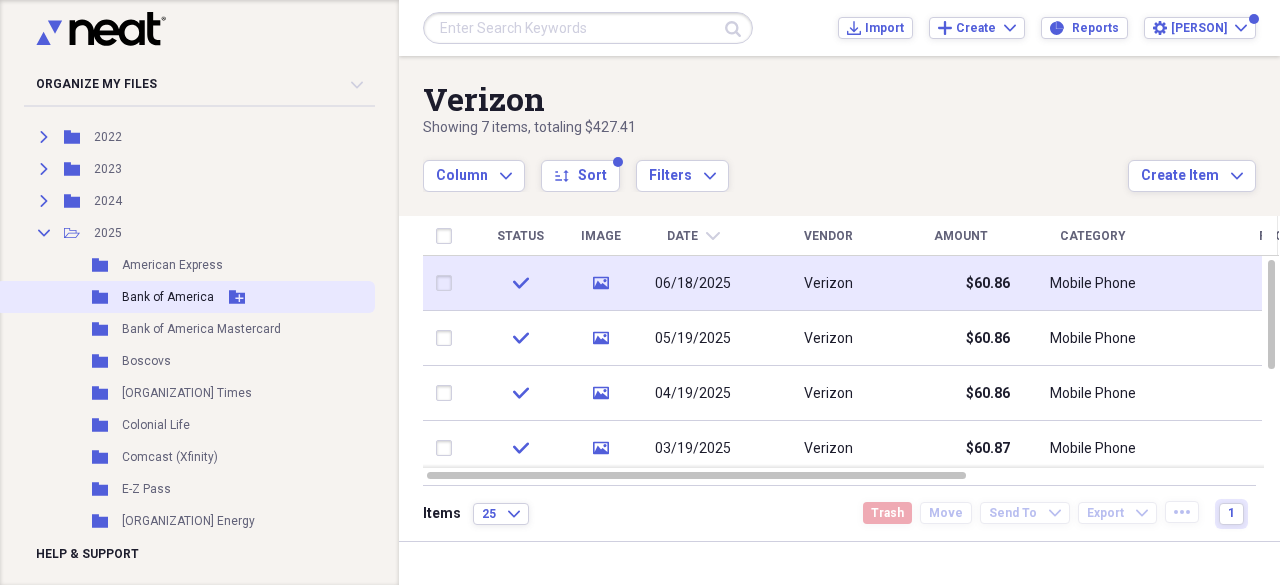click on "Bank of America" at bounding box center (168, 297) 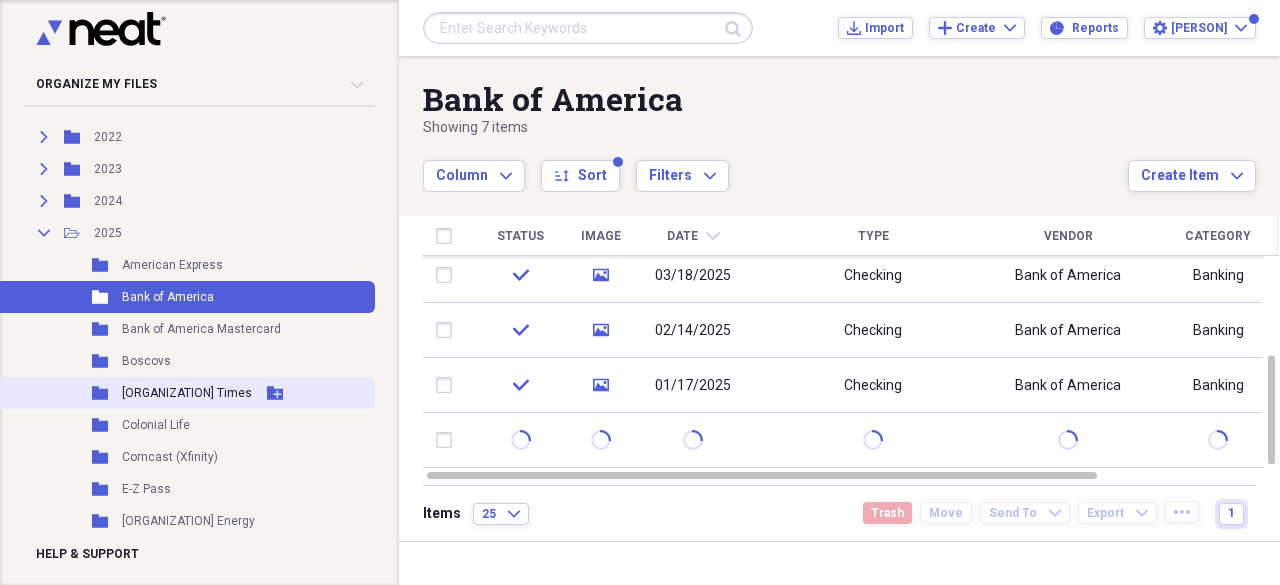 click on "[ORGANIZATION] Times" at bounding box center (187, 393) 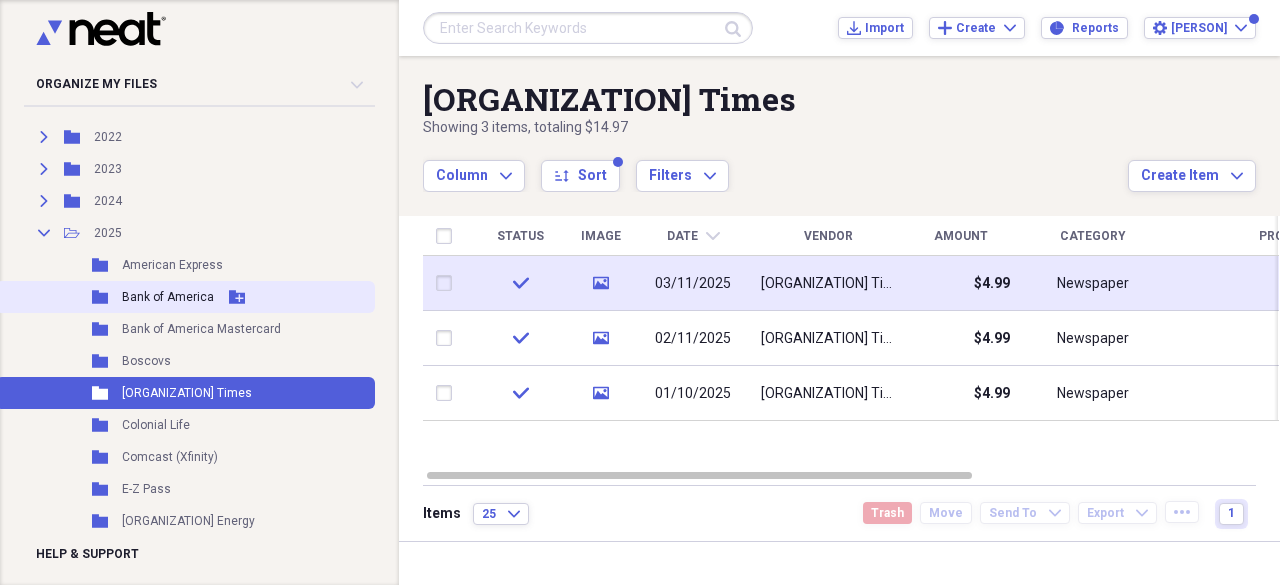 click on "Bank of America" at bounding box center [168, 297] 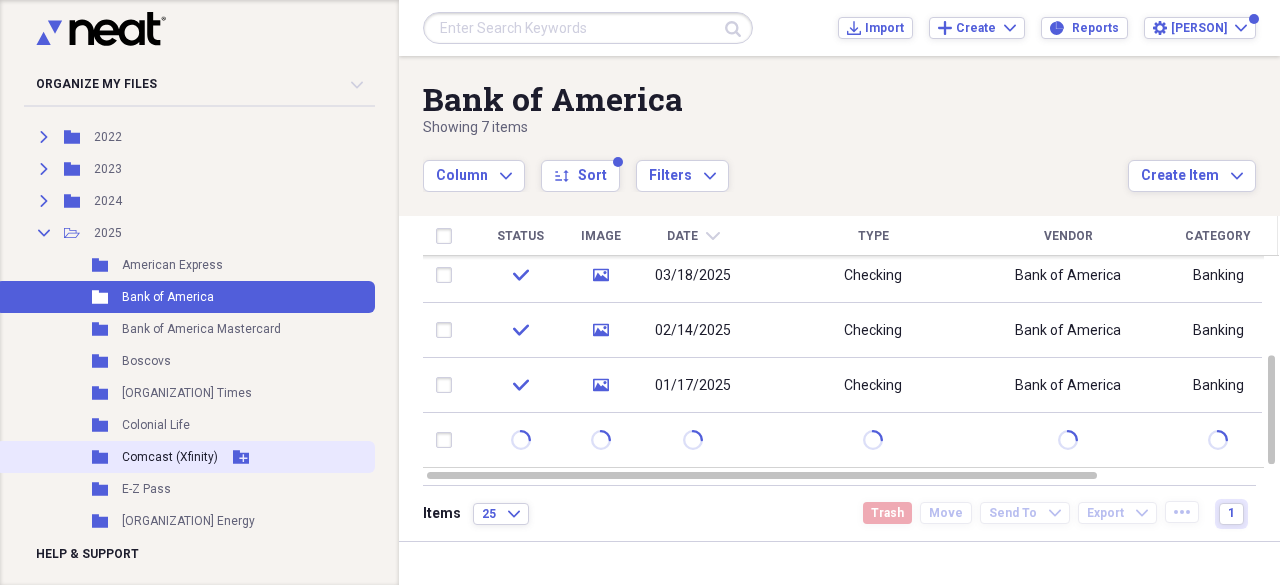 click on "Comcast (Xfinity)" at bounding box center (170, 457) 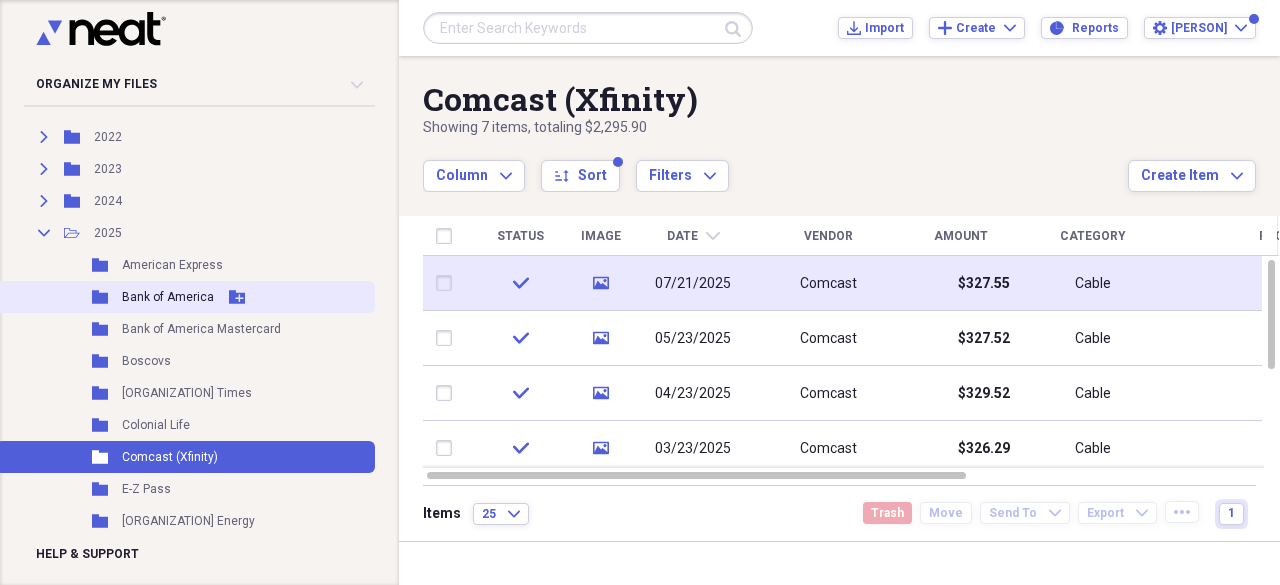 click on "Bank of America" at bounding box center (168, 297) 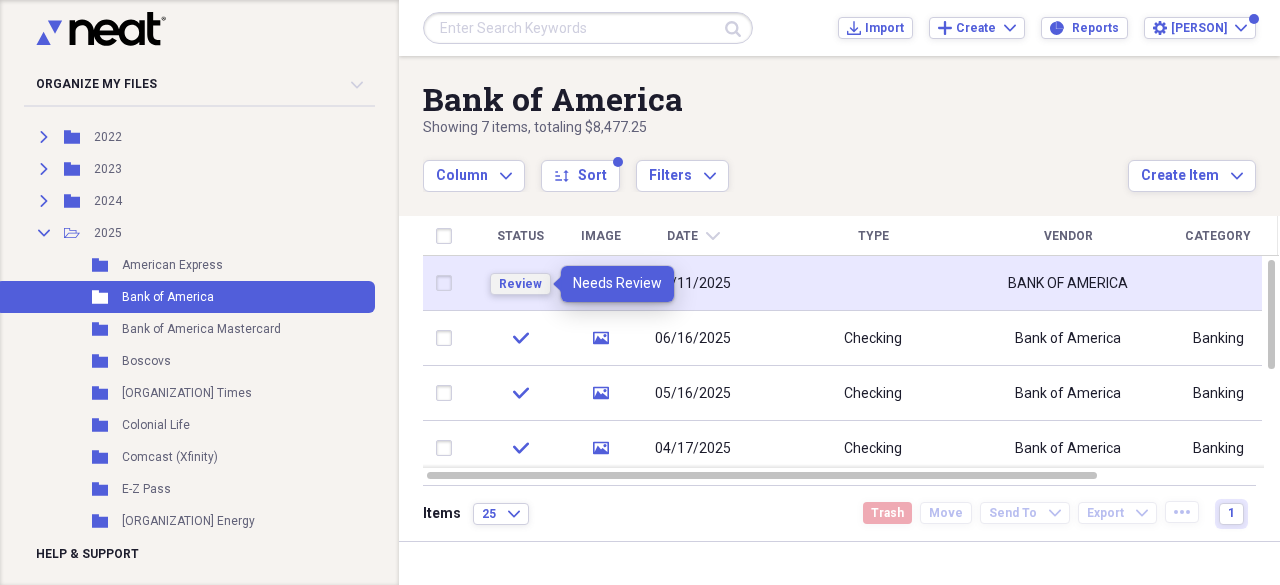 click on "Review" at bounding box center [520, 284] 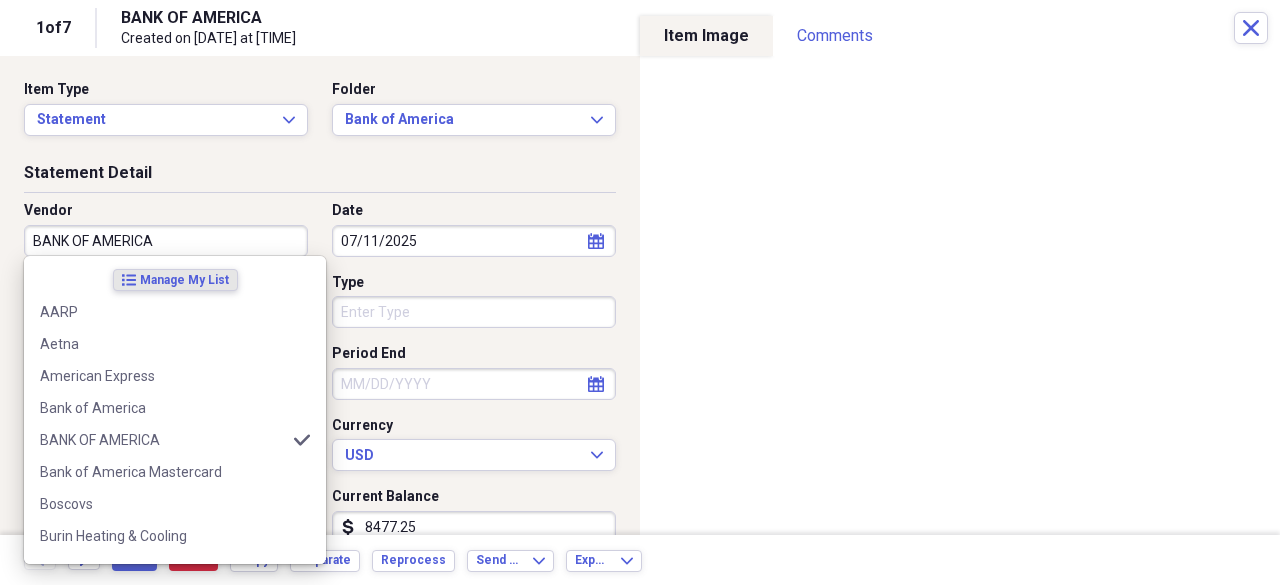 click on "BANK OF AMERICA" at bounding box center (166, 241) 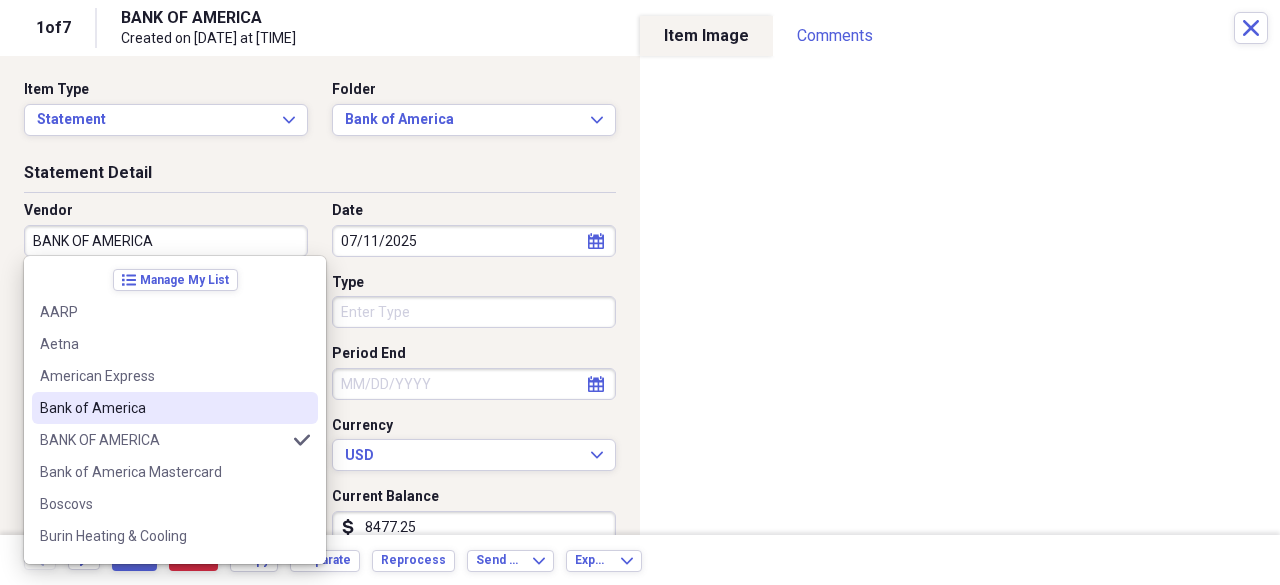 click on "Bank of America" at bounding box center [163, 408] 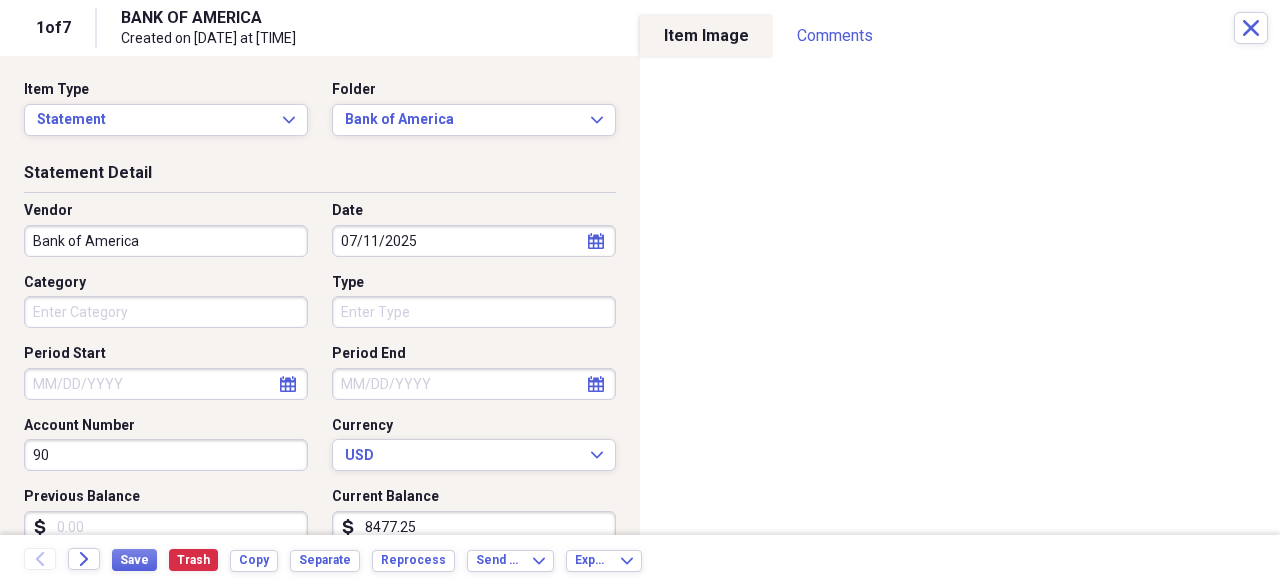 type on "Banking" 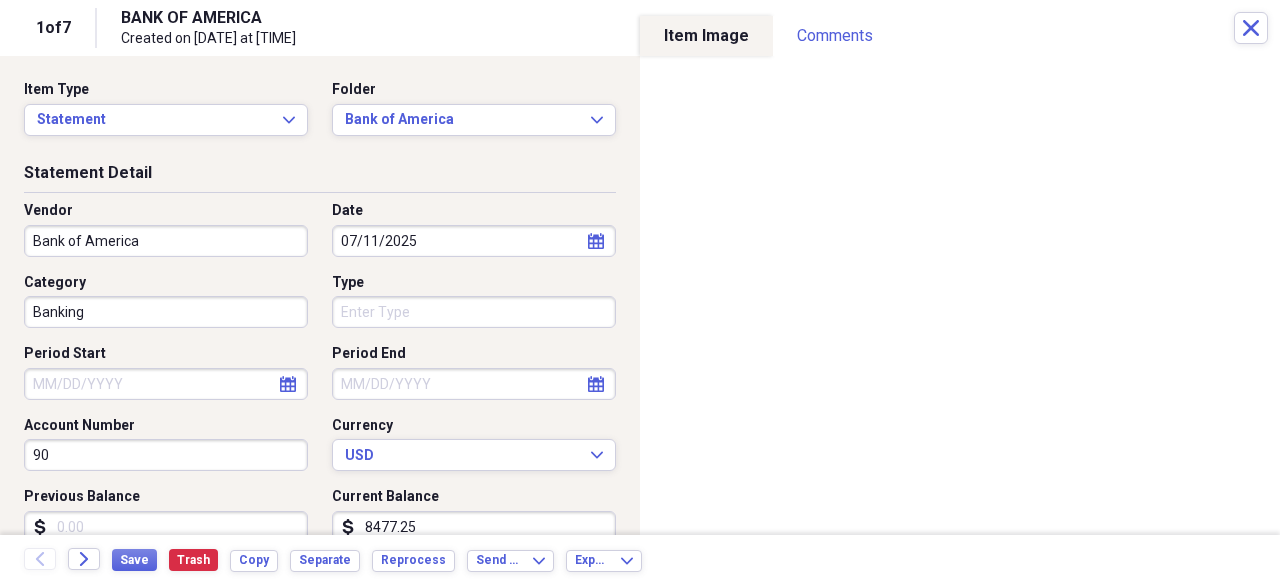 click 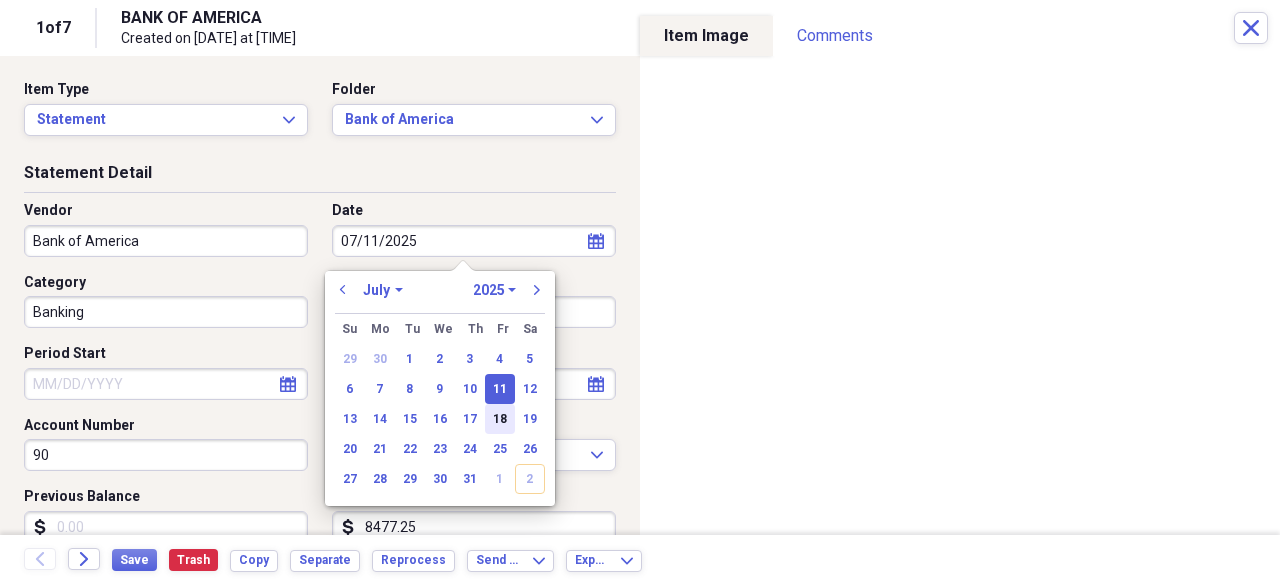 click on "18" at bounding box center [500, 419] 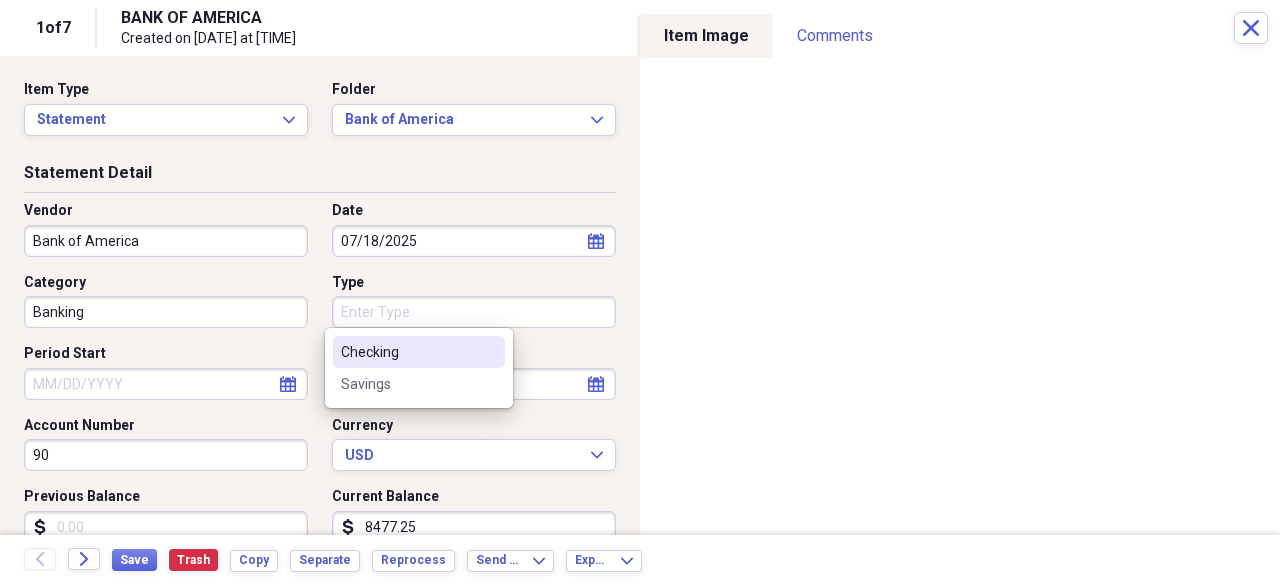 click on "Type" at bounding box center (474, 312) 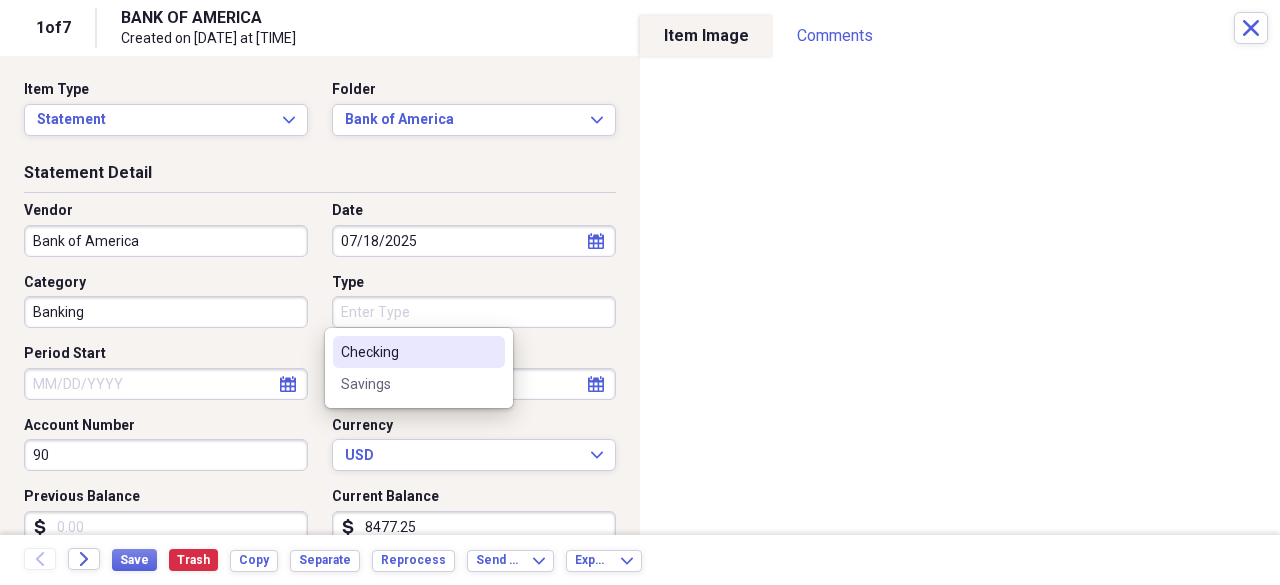 click on "Checking" at bounding box center (407, 352) 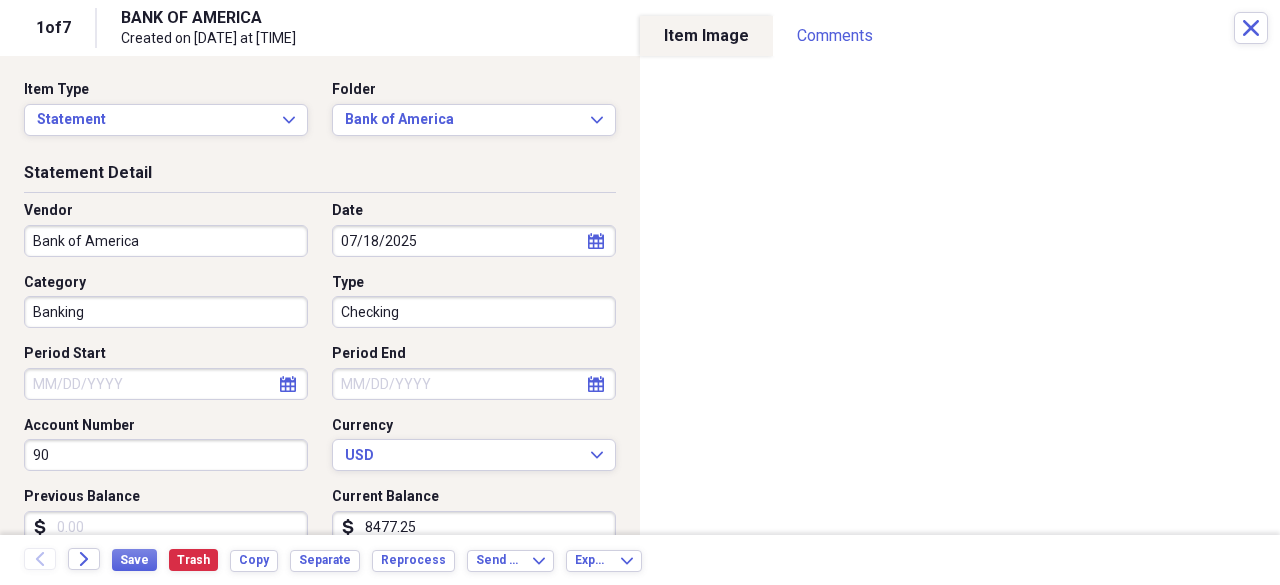 click 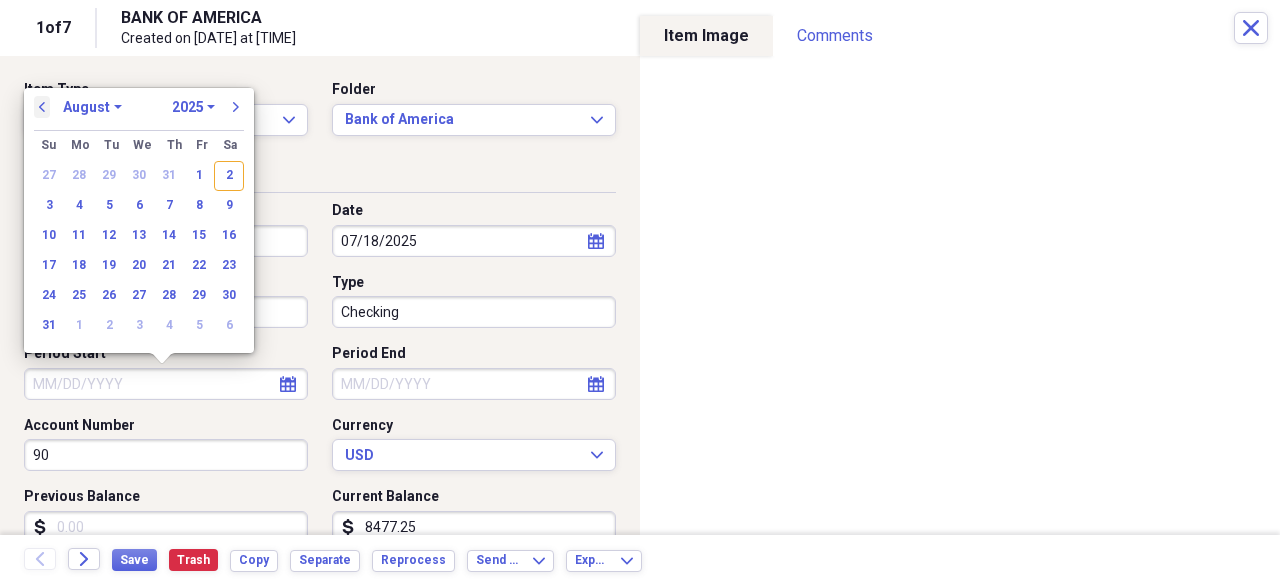 click on "previous" at bounding box center [42, 107] 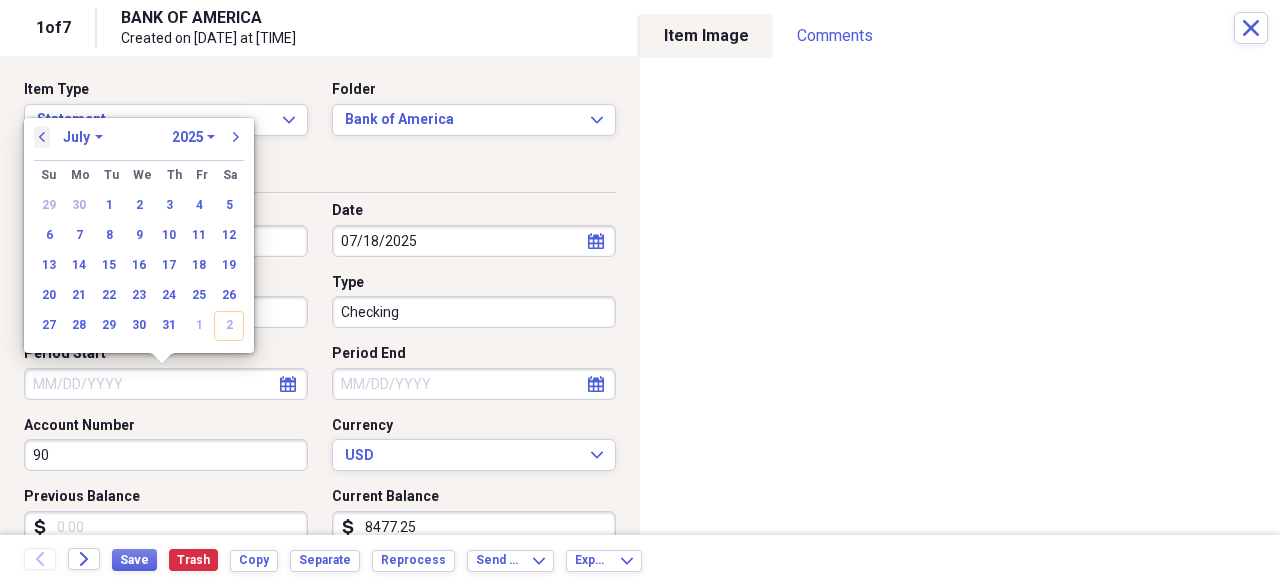click on "previous" at bounding box center (42, 137) 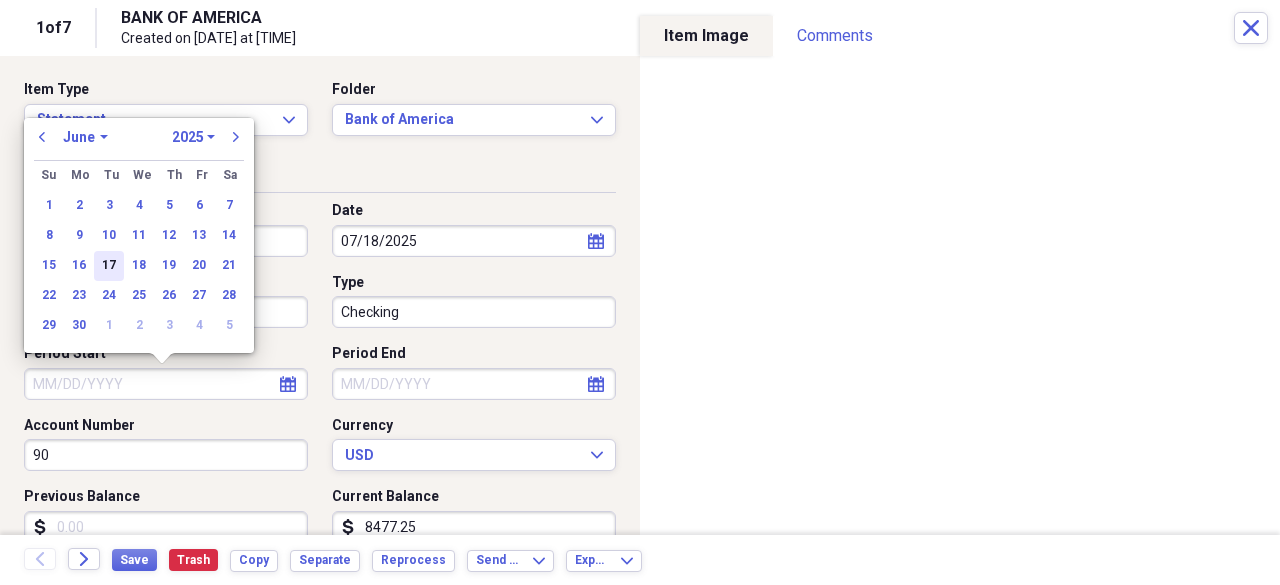 click on "17" at bounding box center (109, 266) 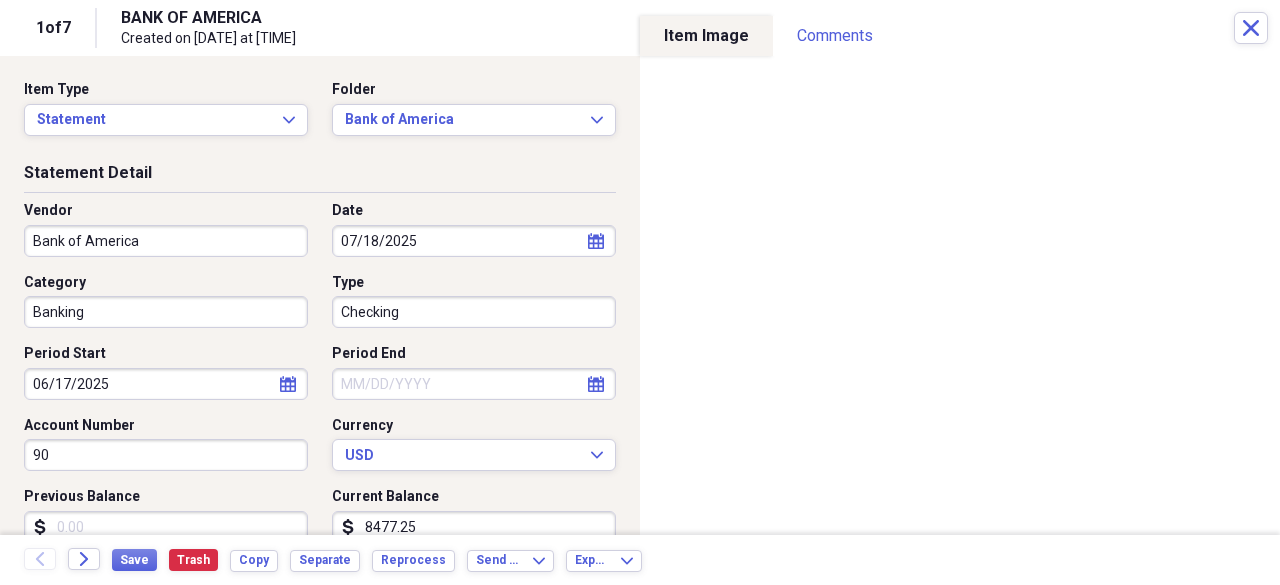 click on "calendar" 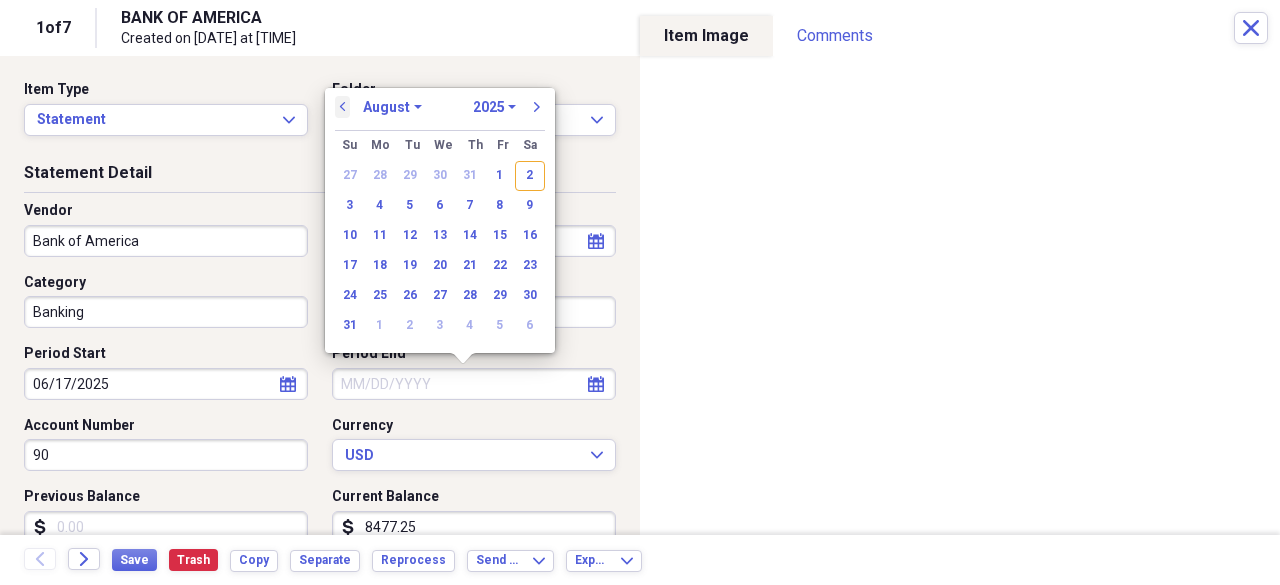 click on "previous" at bounding box center [343, 107] 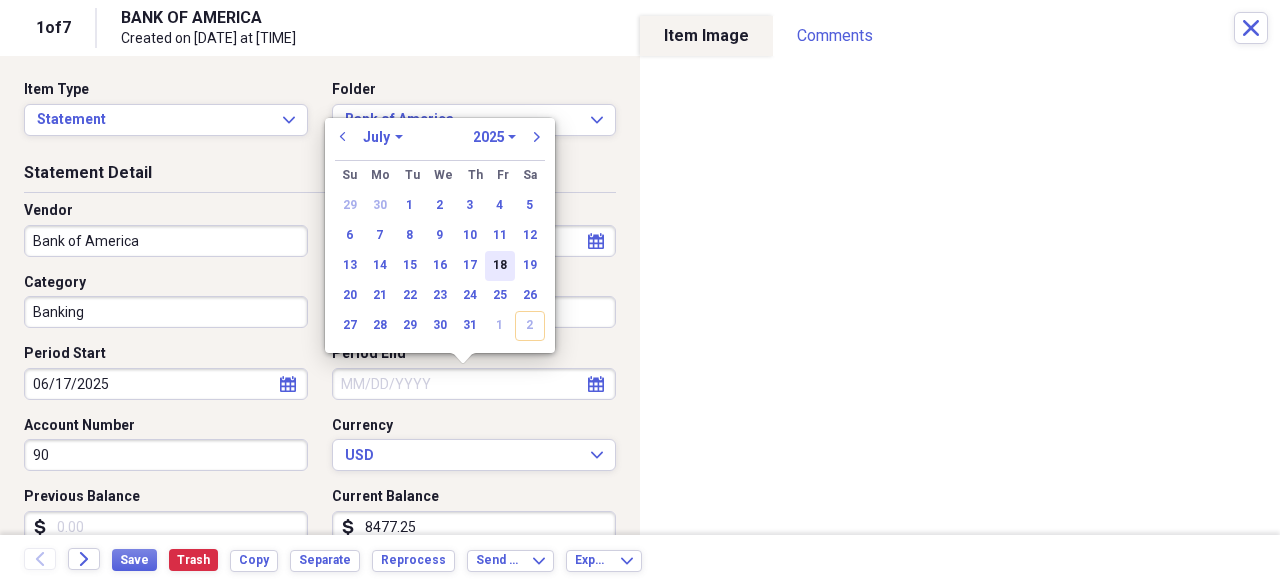 click on "18" at bounding box center [500, 266] 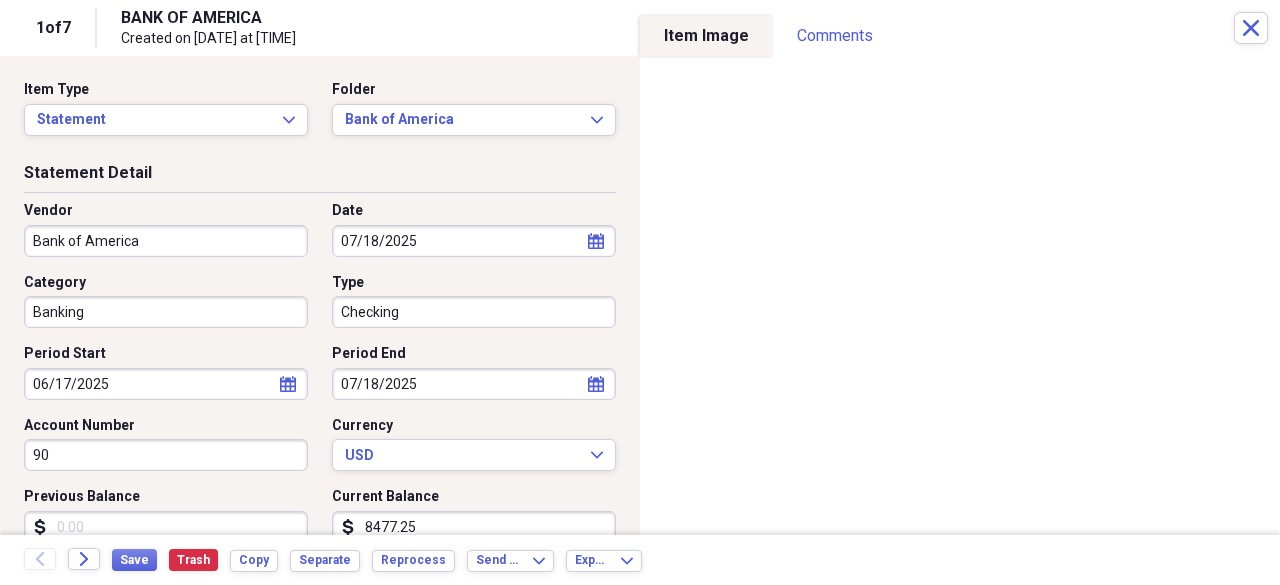 scroll, scrollTop: 100, scrollLeft: 0, axis: vertical 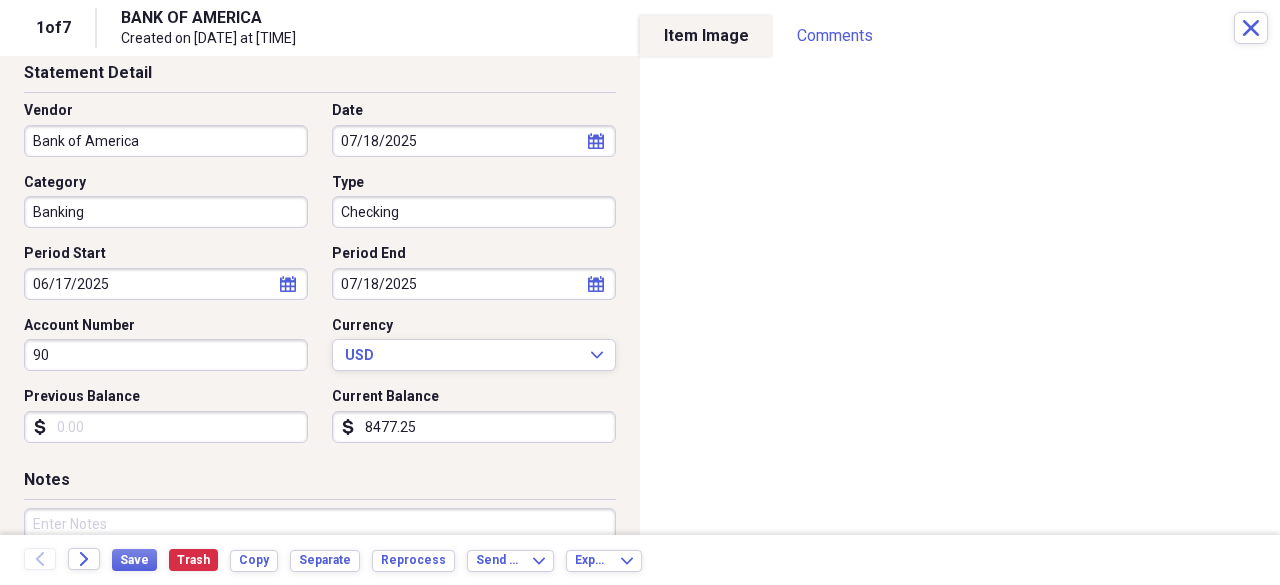 click on "90" at bounding box center (166, 355) 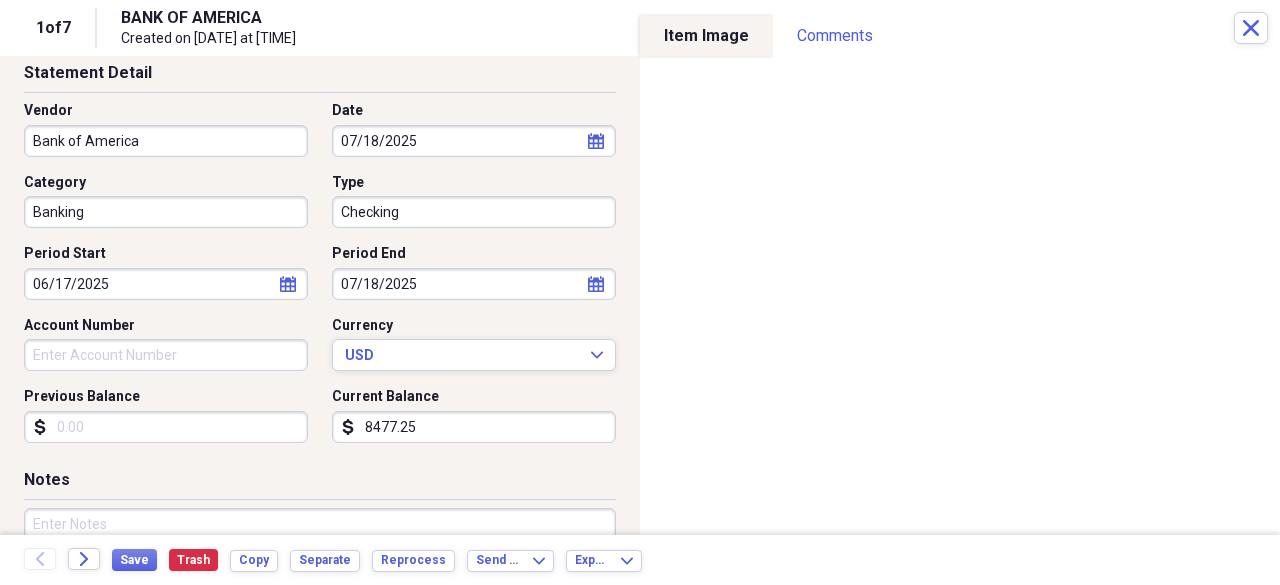 type 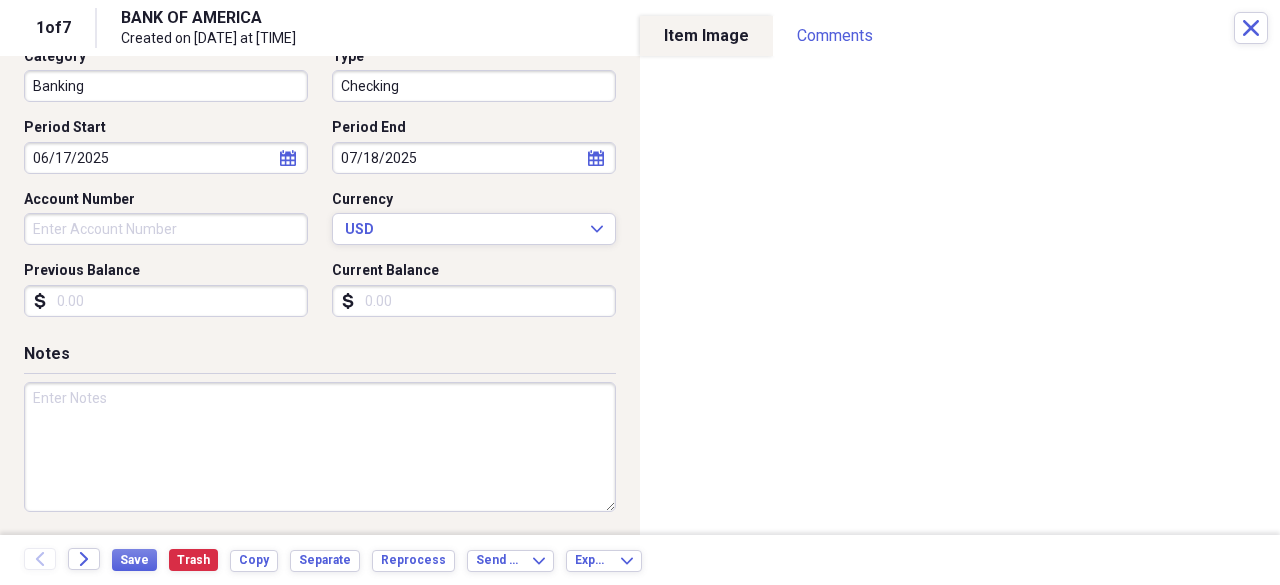 scroll, scrollTop: 228, scrollLeft: 0, axis: vertical 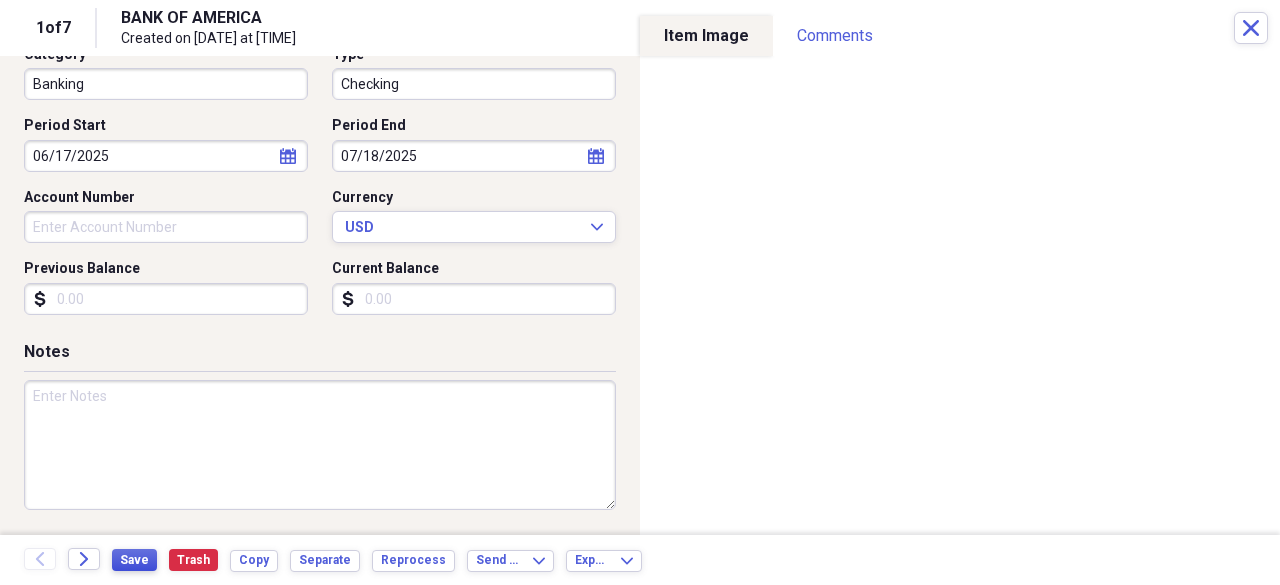 type 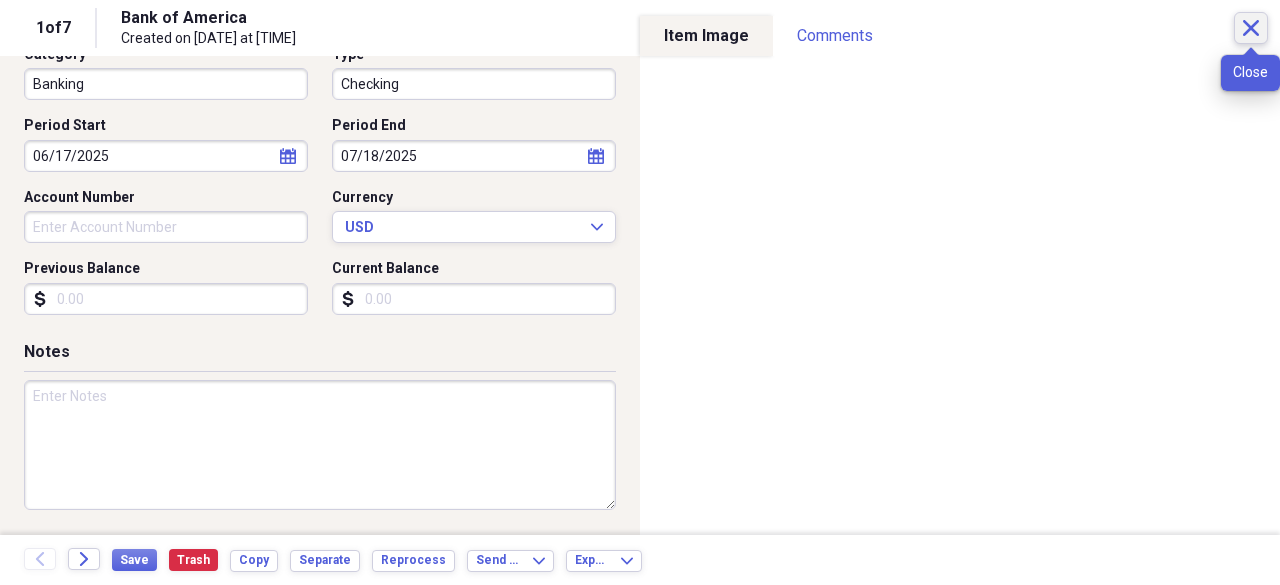 click on "Close" at bounding box center [1251, 28] 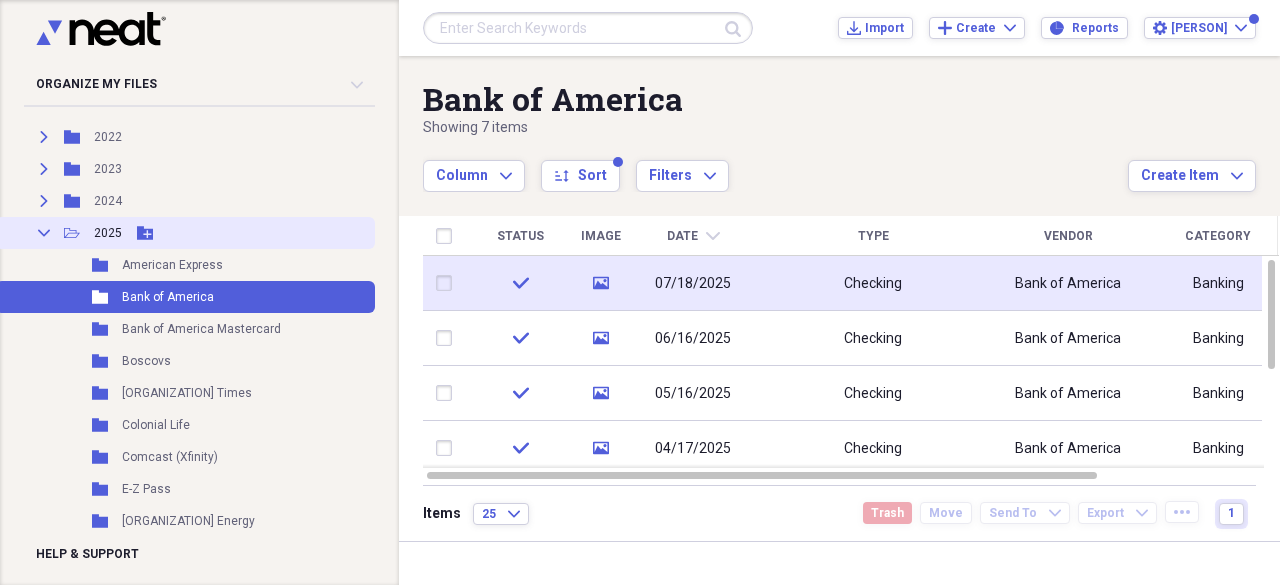 click 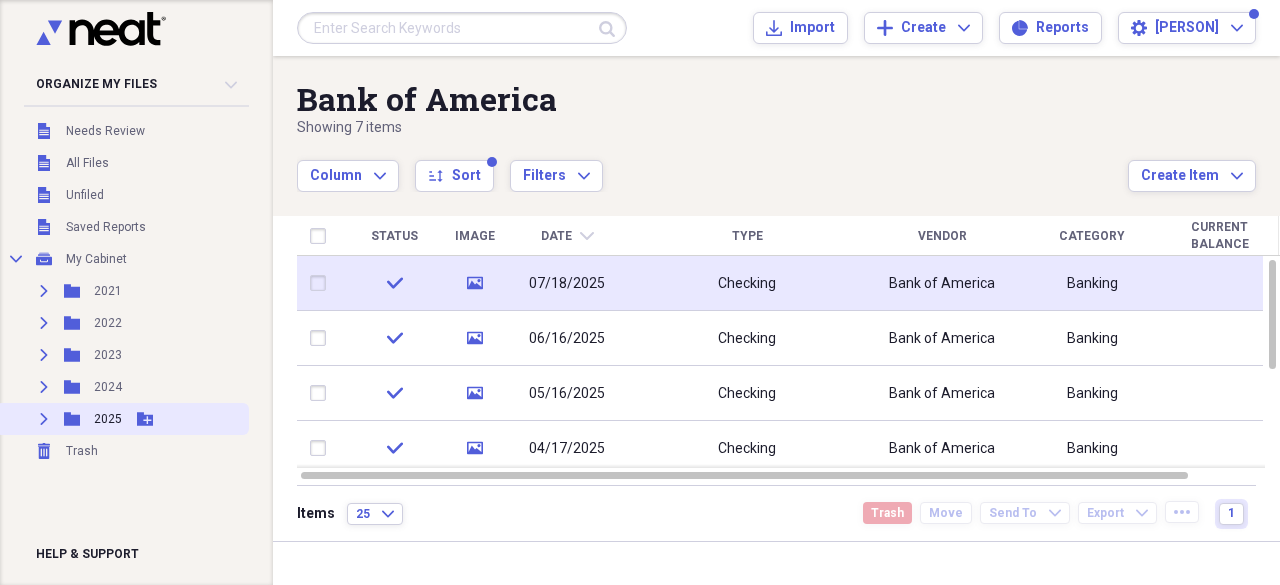 scroll, scrollTop: 0, scrollLeft: 0, axis: both 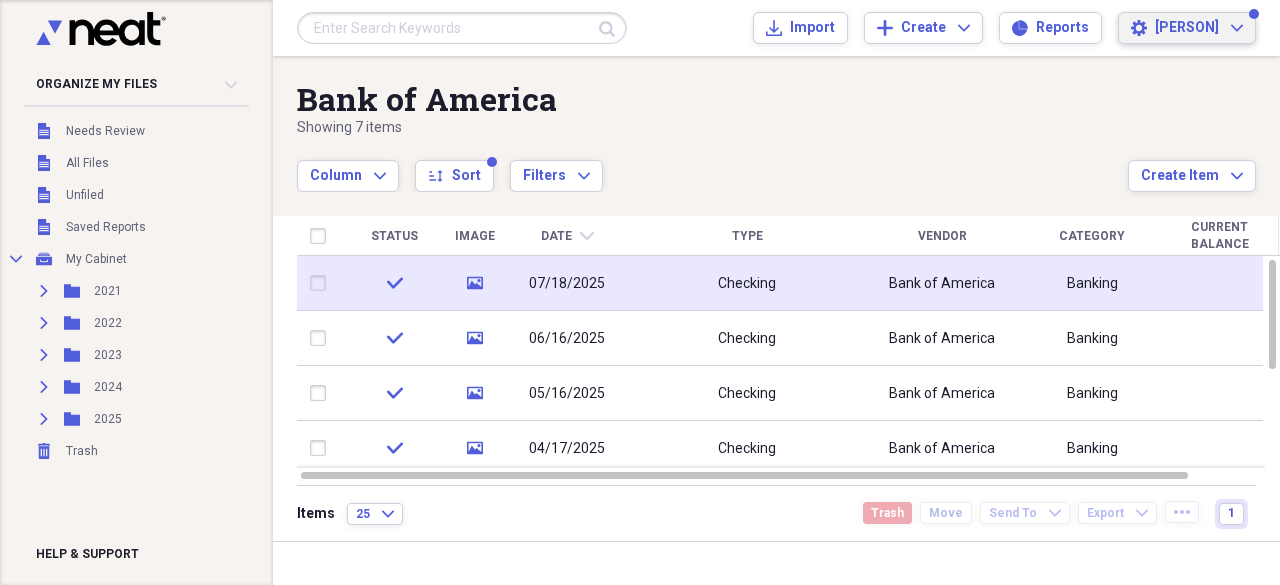 click on "Expand" 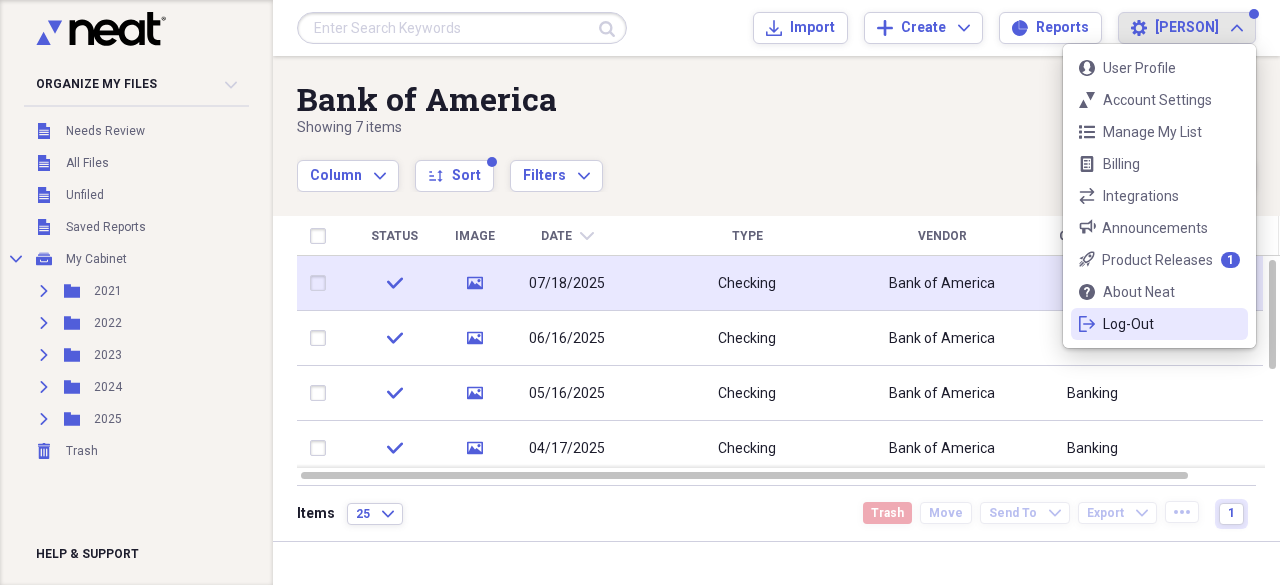 click on "Log-Out" at bounding box center (1159, 324) 